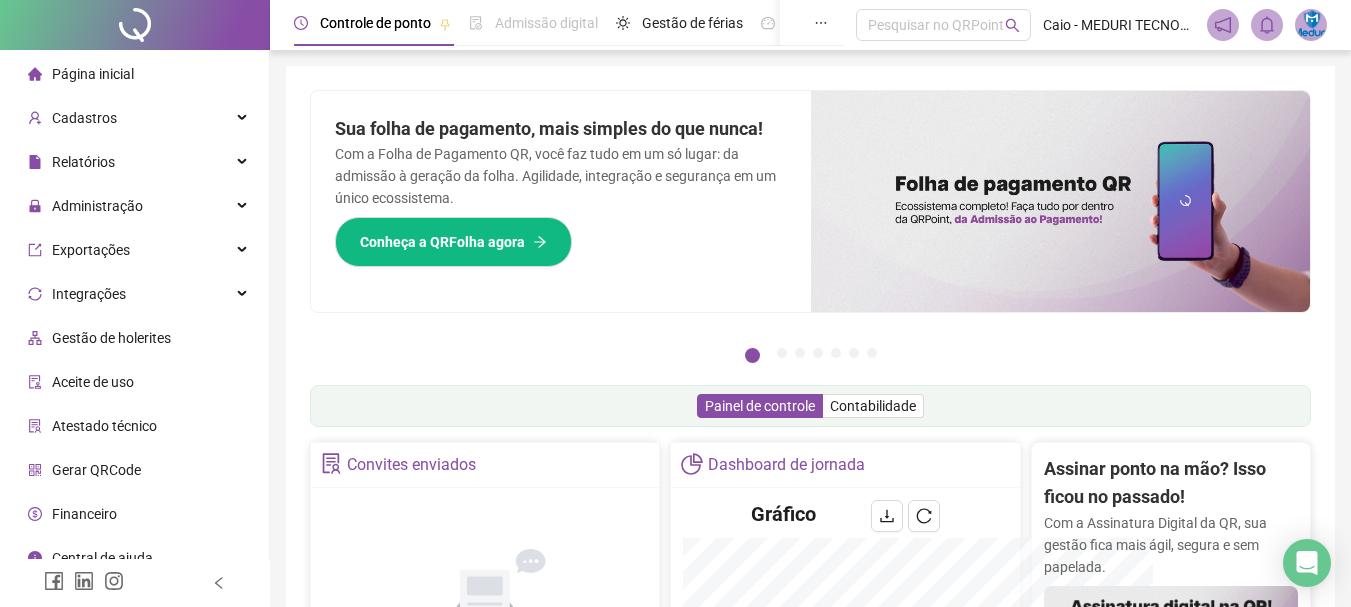 scroll, scrollTop: 200, scrollLeft: 0, axis: vertical 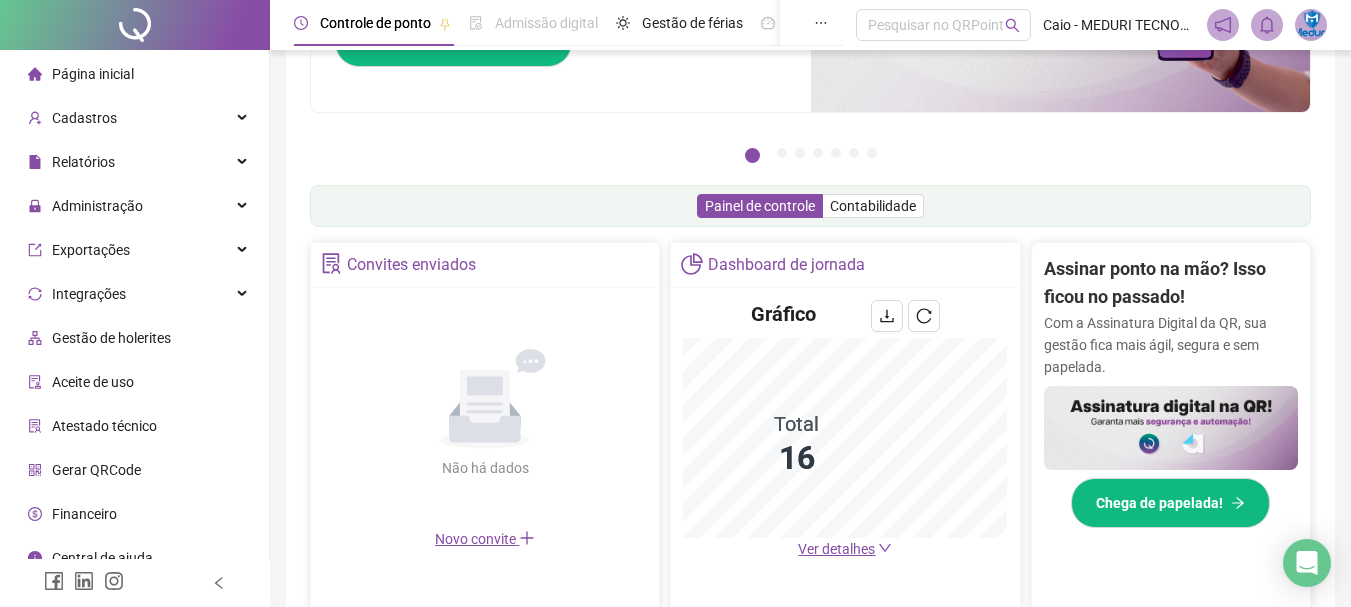 click on "Ver detalhes" at bounding box center [836, 549] 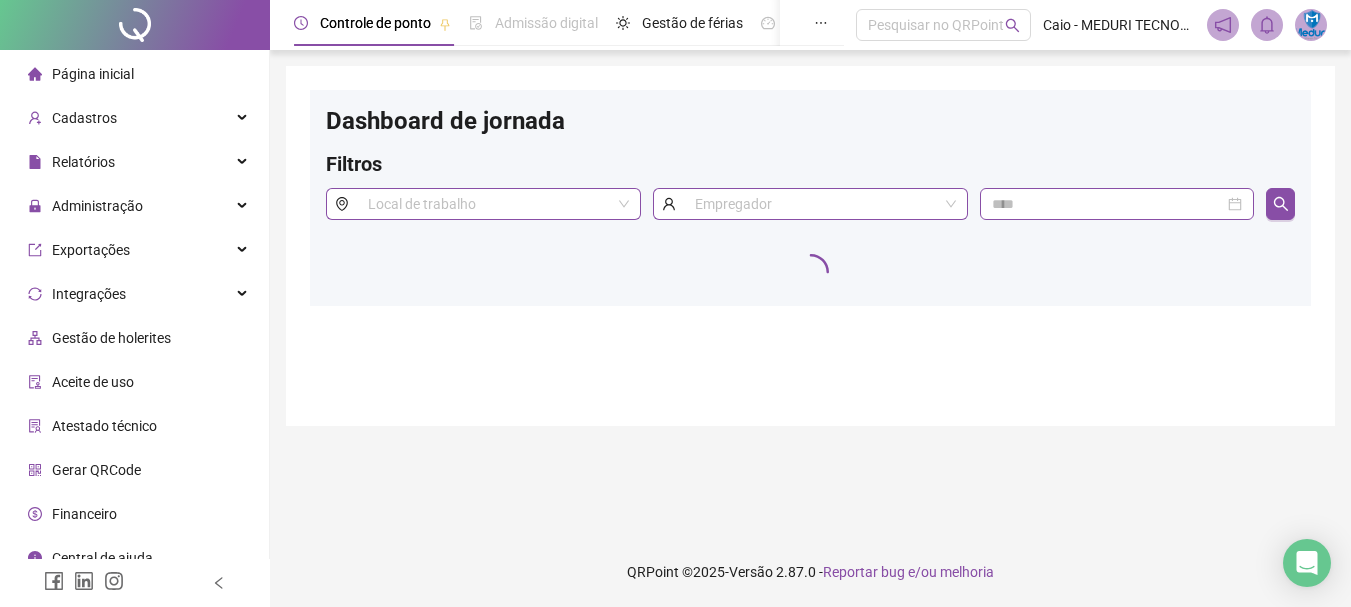 scroll, scrollTop: 0, scrollLeft: 0, axis: both 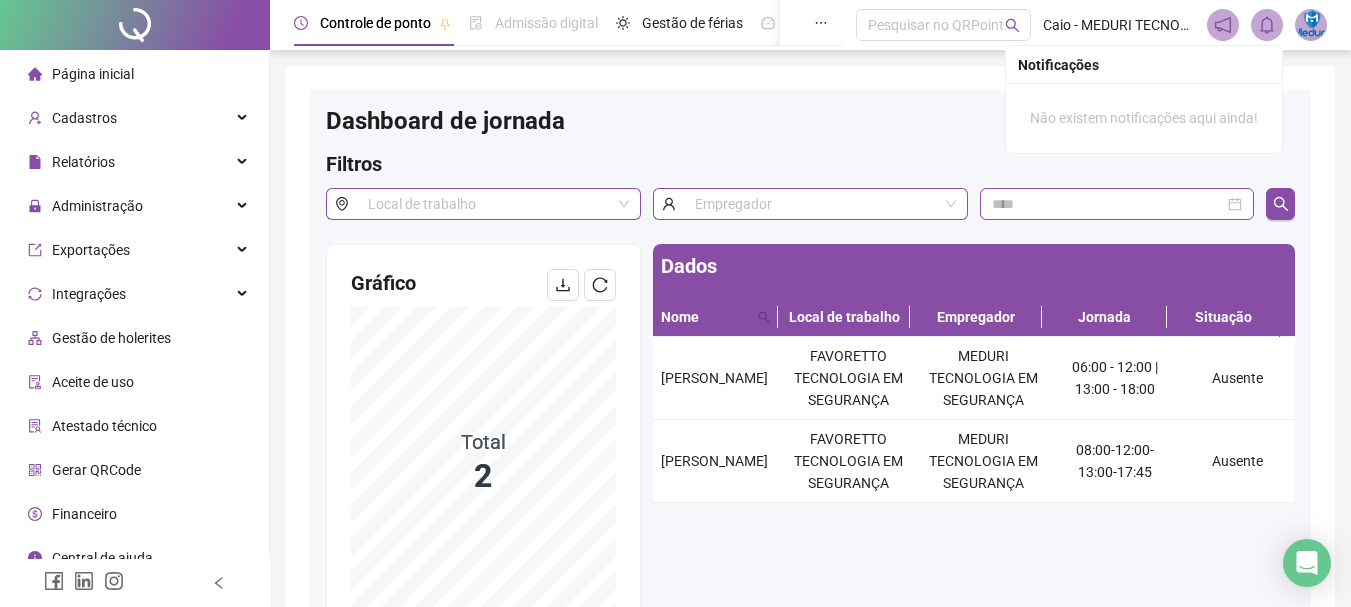 click 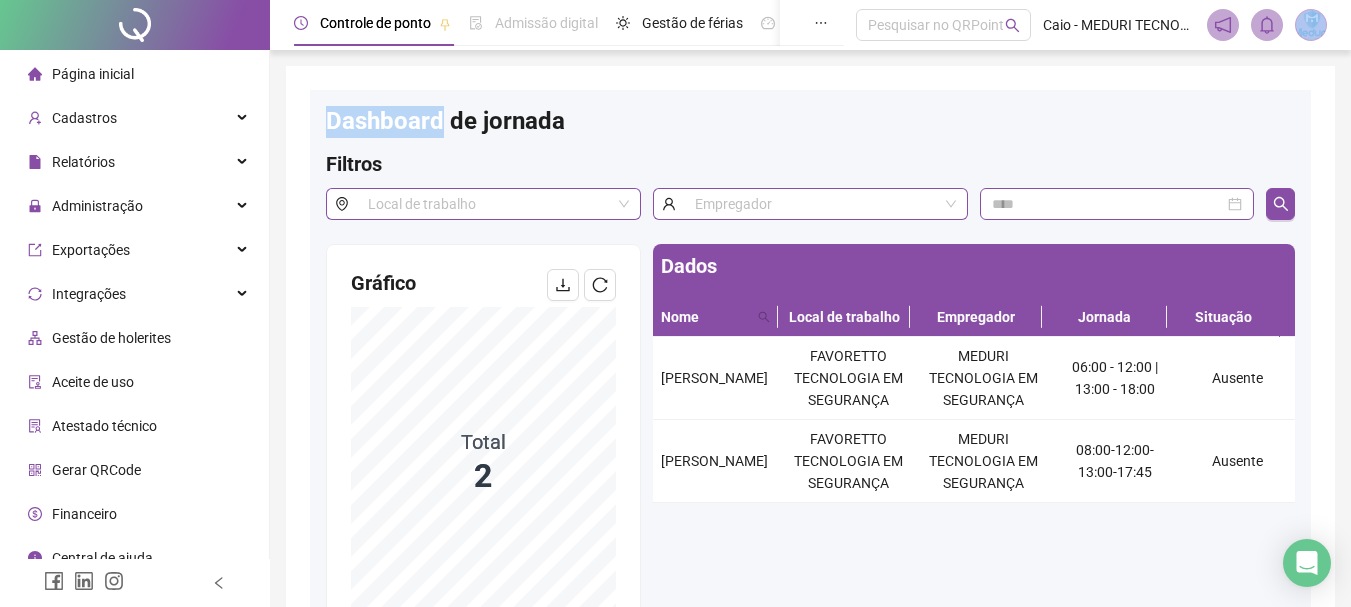 click at bounding box center [1311, 25] 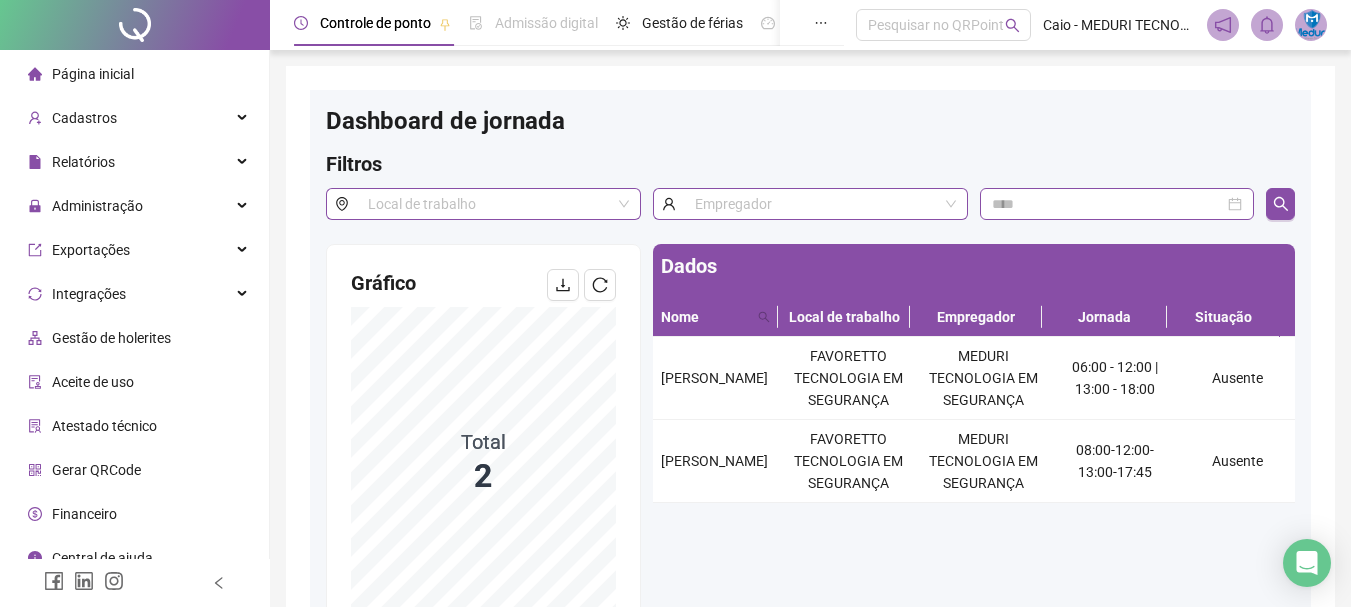 click on "Atestado técnico" at bounding box center (104, 426) 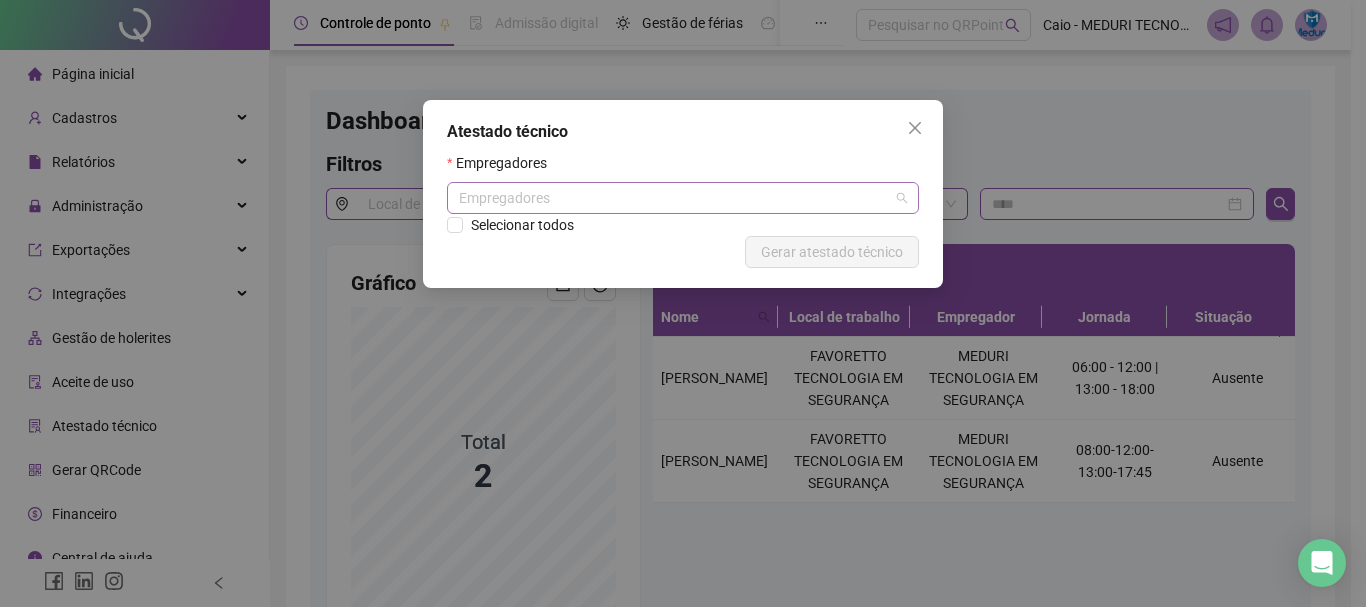 click at bounding box center [672, 198] 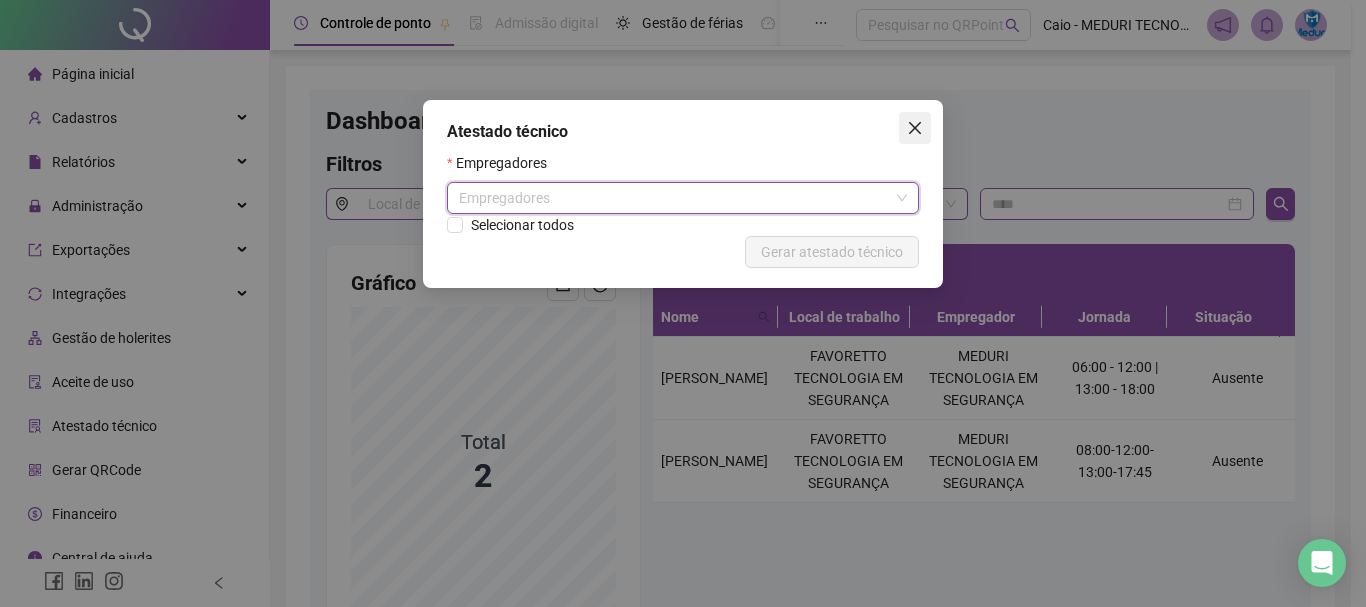 click 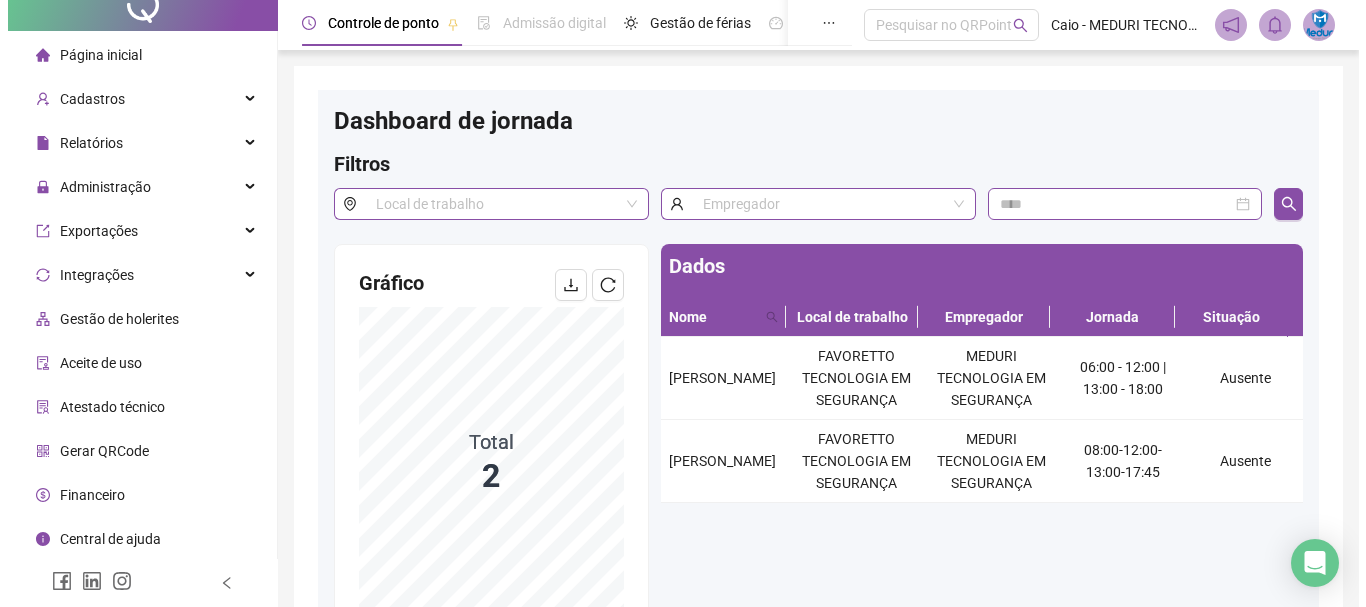 scroll, scrollTop: 0, scrollLeft: 0, axis: both 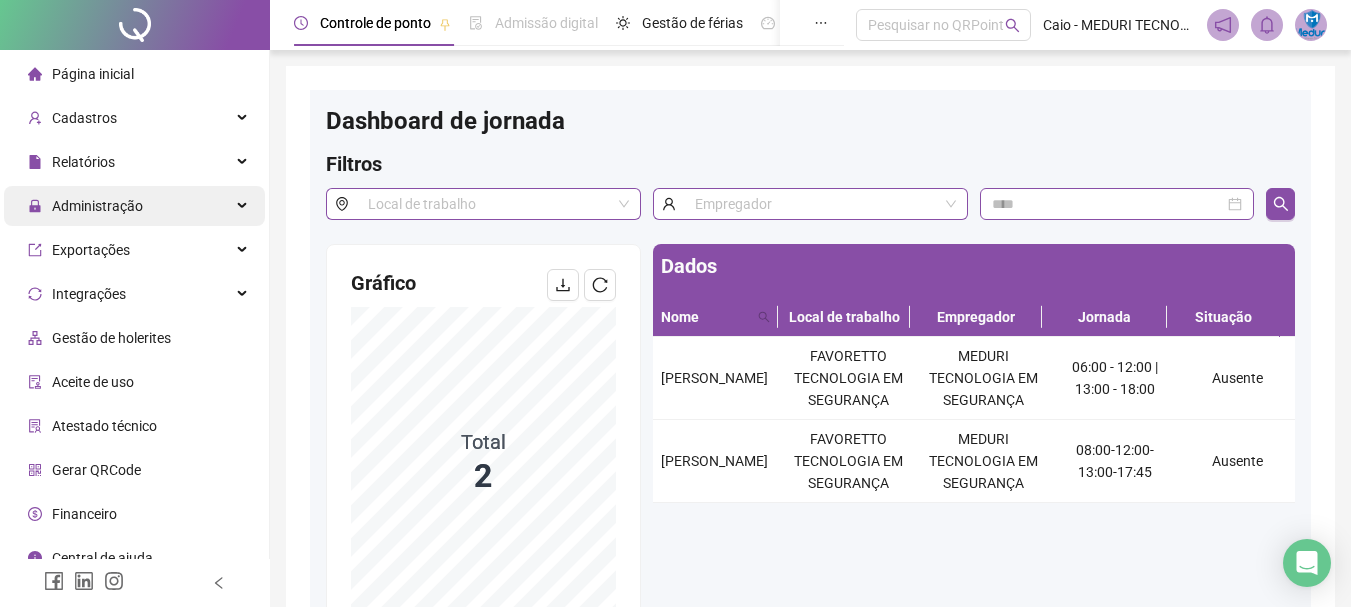 click on "Administração" at bounding box center [97, 206] 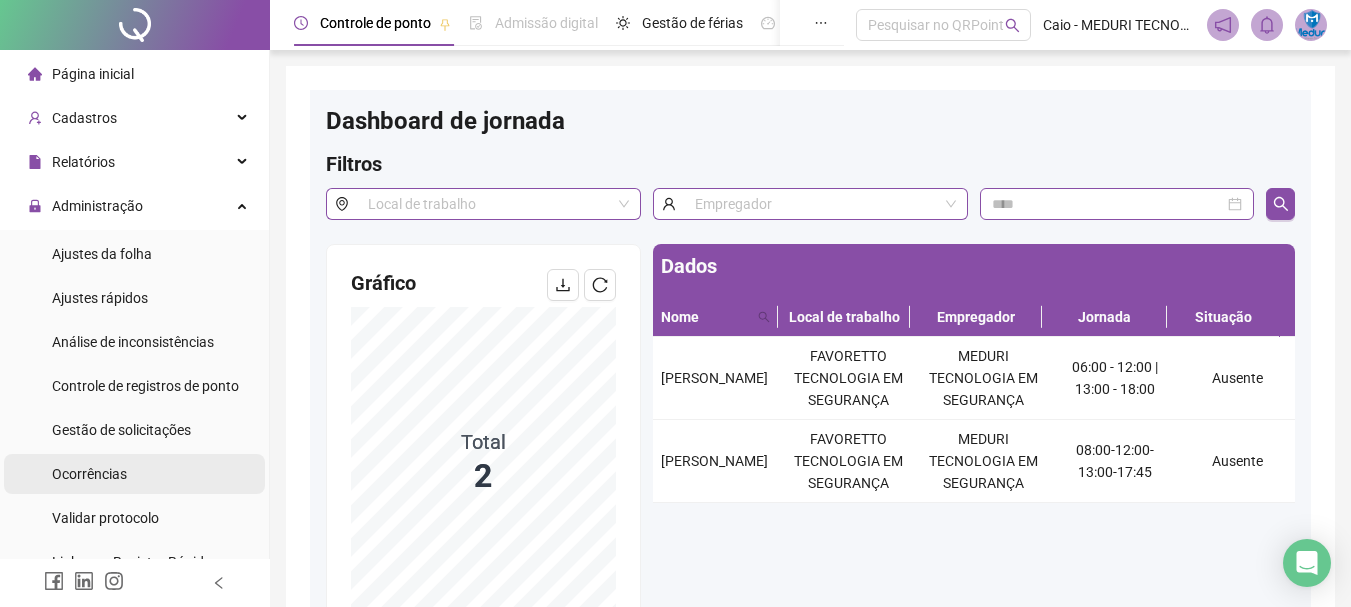click on "Ocorrências" at bounding box center [89, 474] 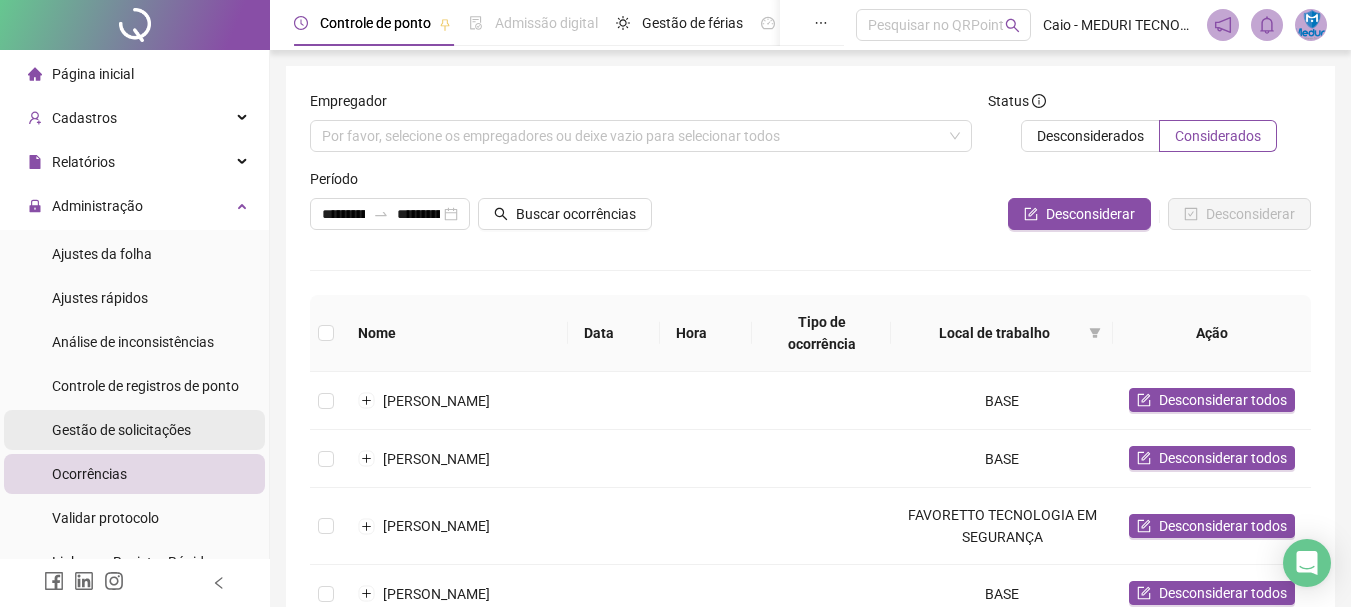 click on "Gestão de solicitações" at bounding box center (121, 430) 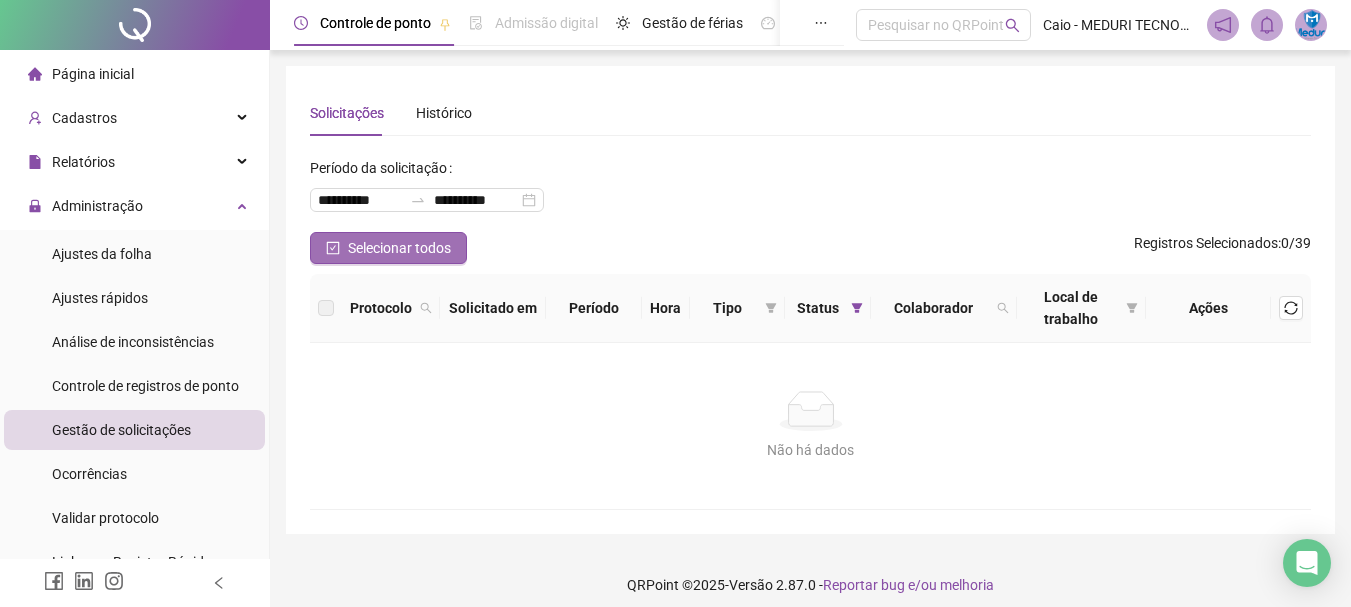 click on "Selecionar todos" at bounding box center [399, 248] 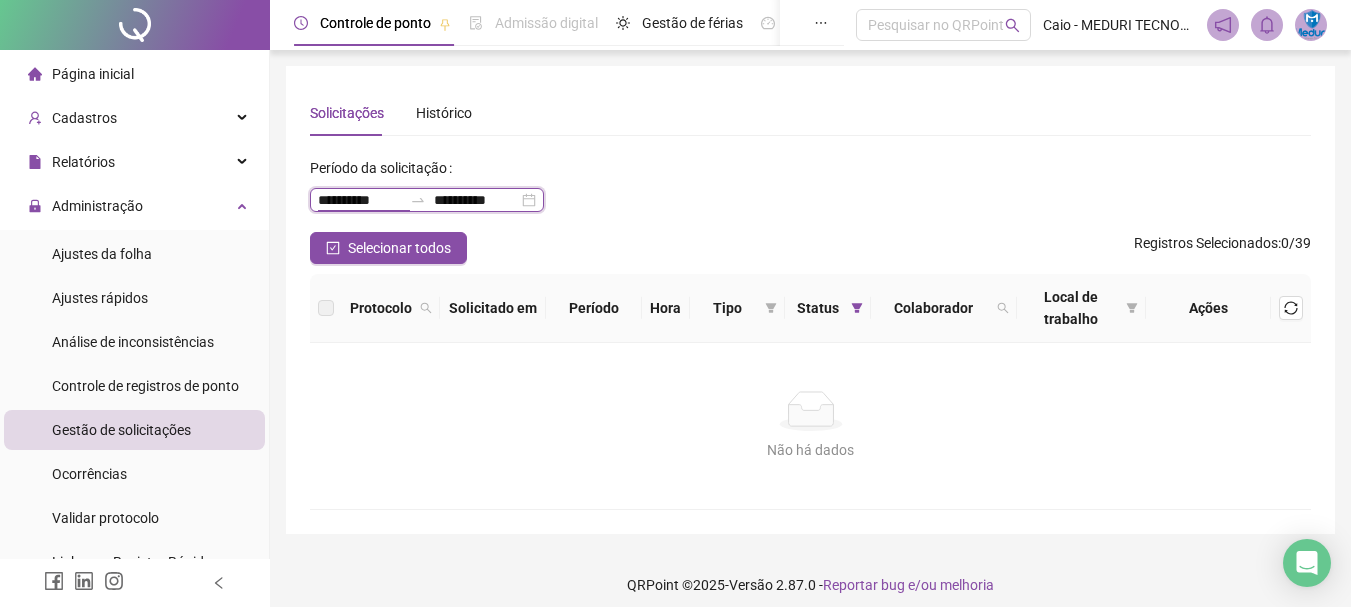 click on "**********" at bounding box center [360, 200] 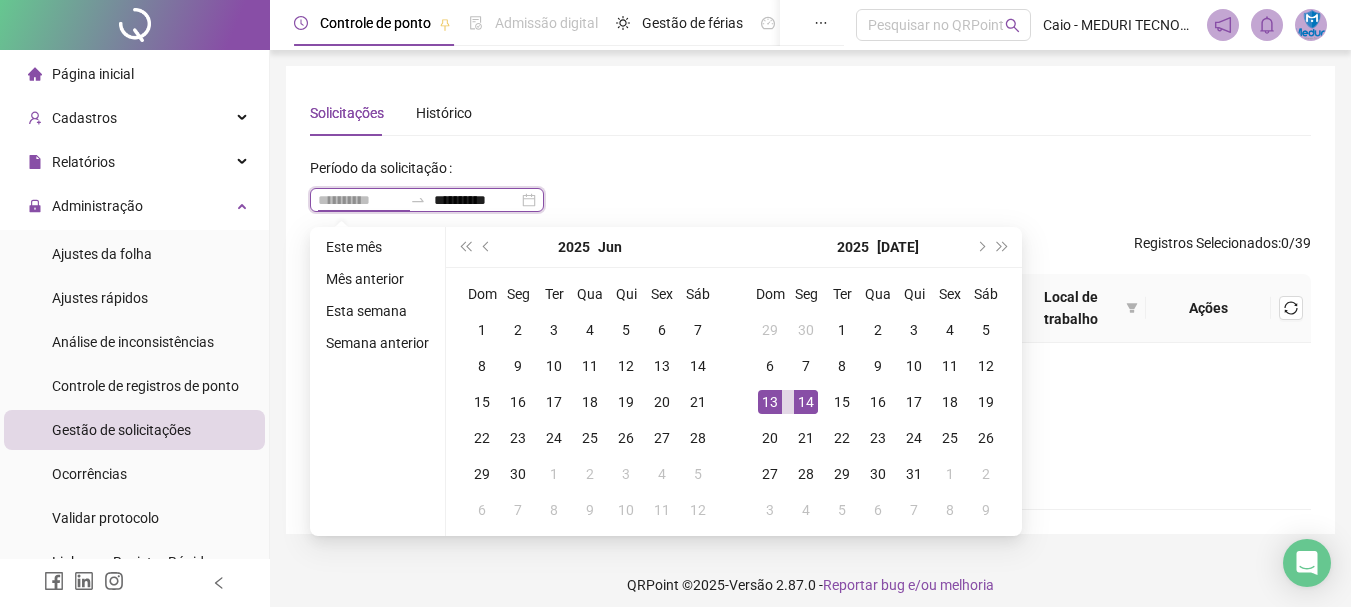 type on "**********" 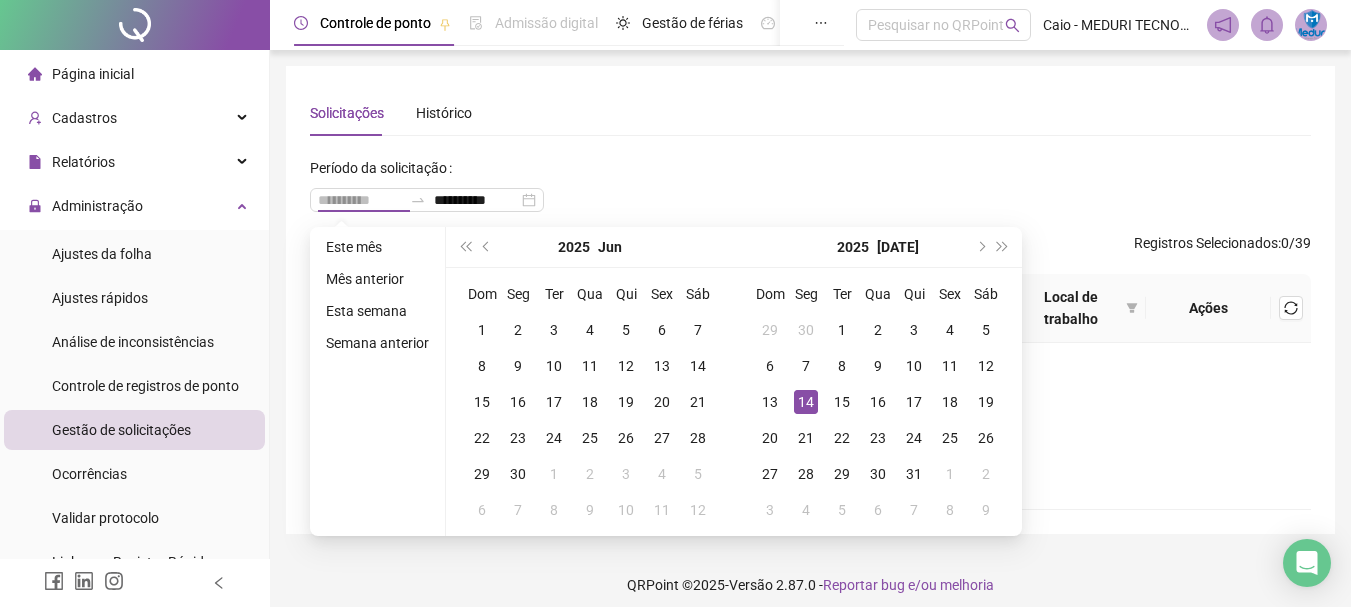 click on "14" at bounding box center (806, 402) 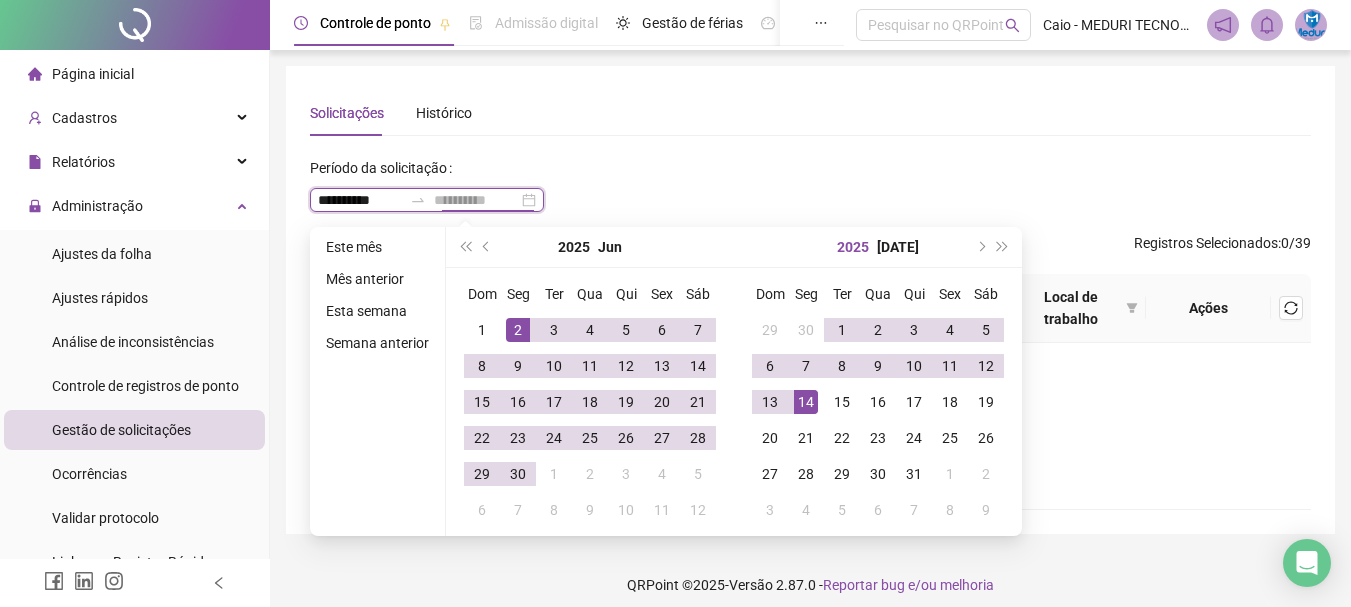 type on "**********" 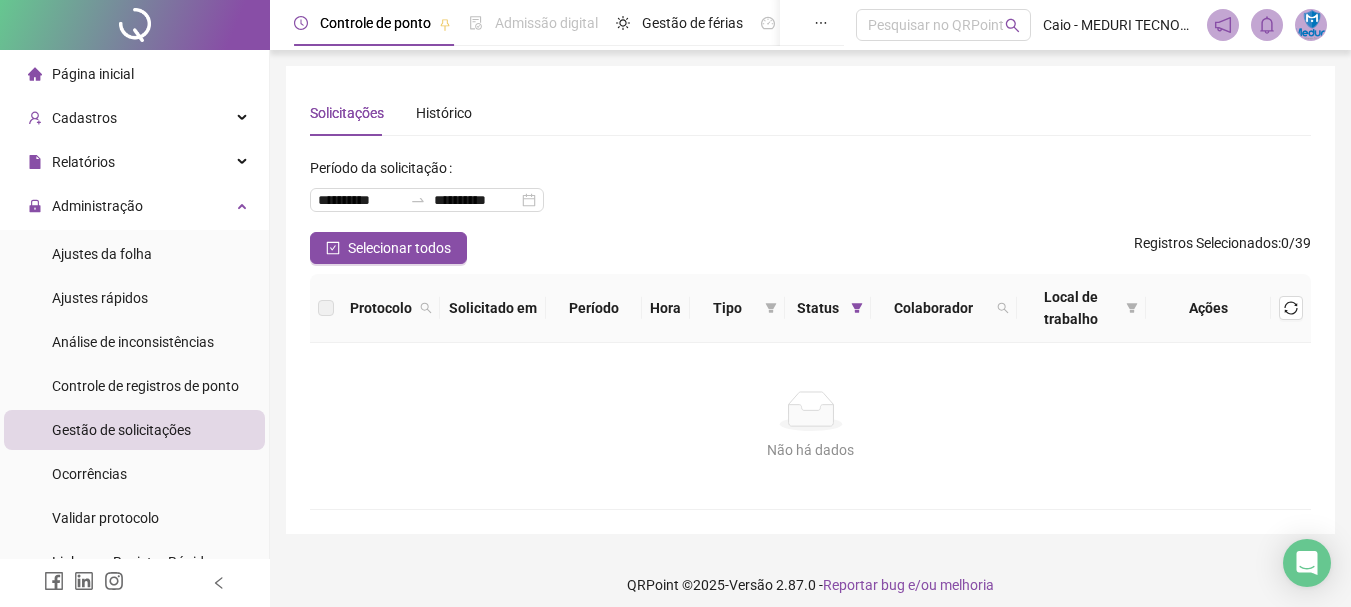 click on "**********" at bounding box center (810, 192) 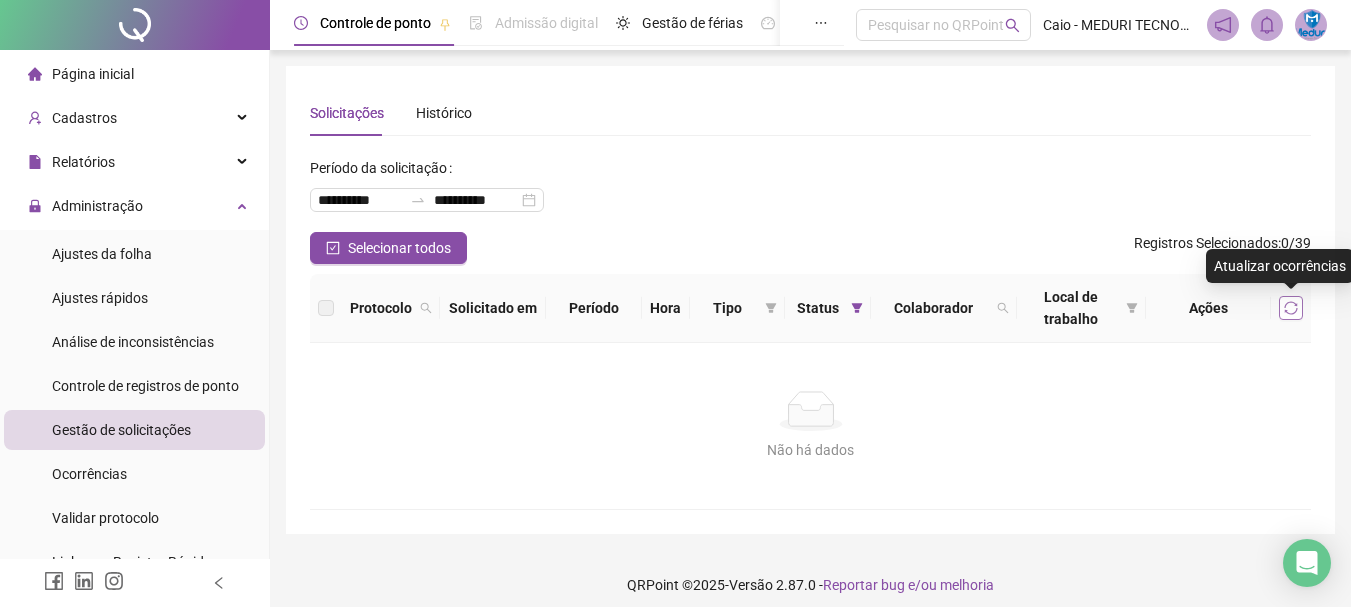 click 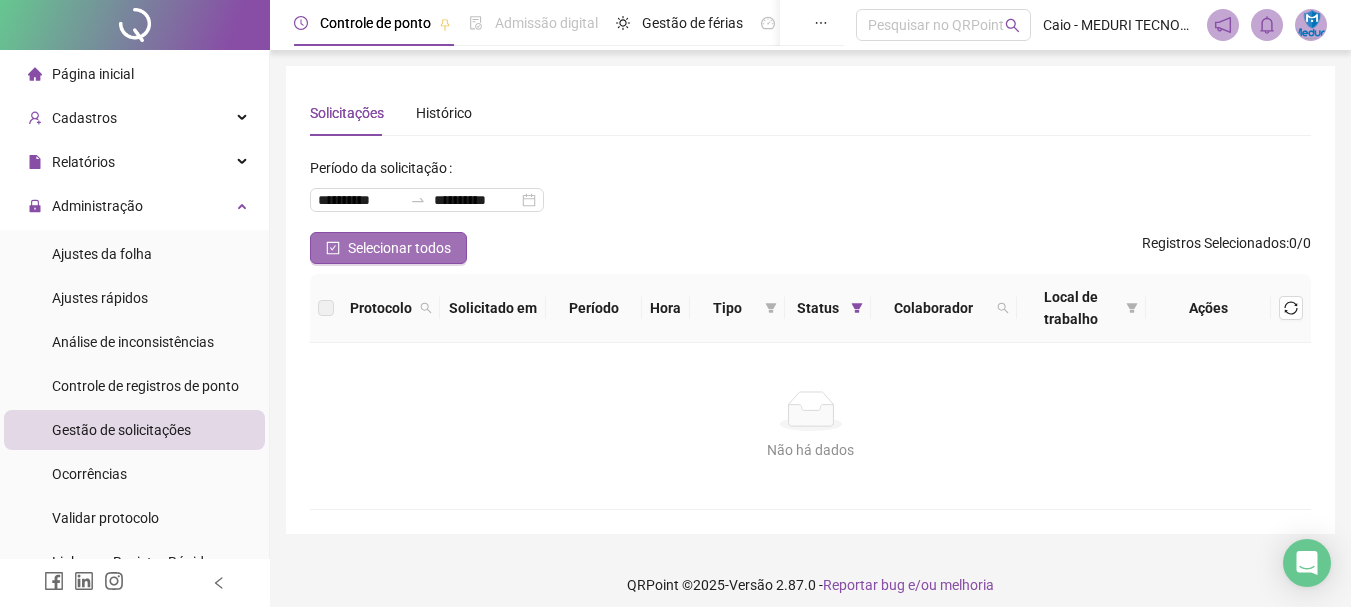 click on "Selecionar todos" at bounding box center [399, 248] 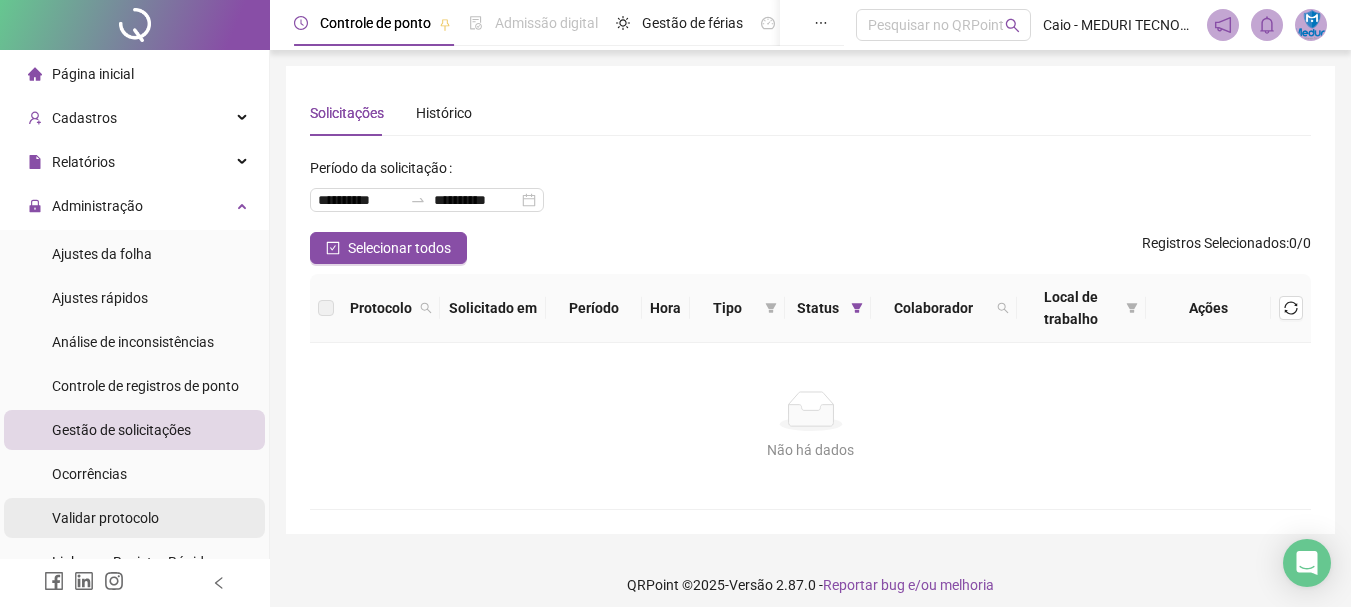 click on "Validar protocolo" at bounding box center (105, 518) 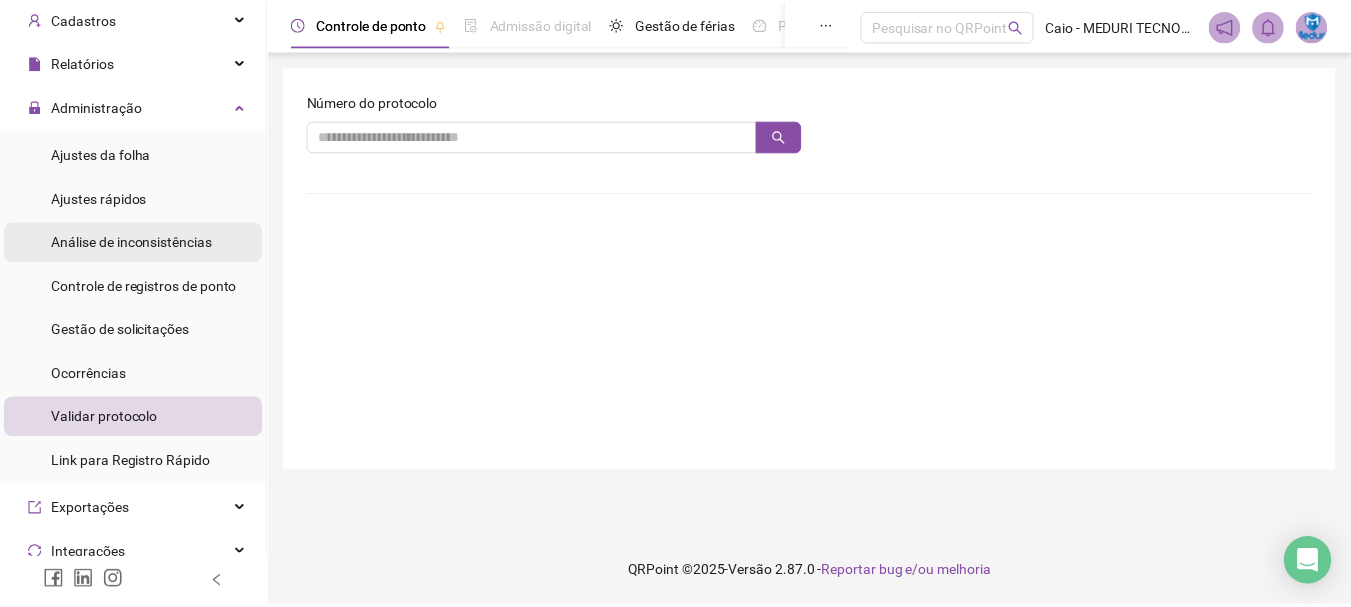 scroll, scrollTop: 0, scrollLeft: 0, axis: both 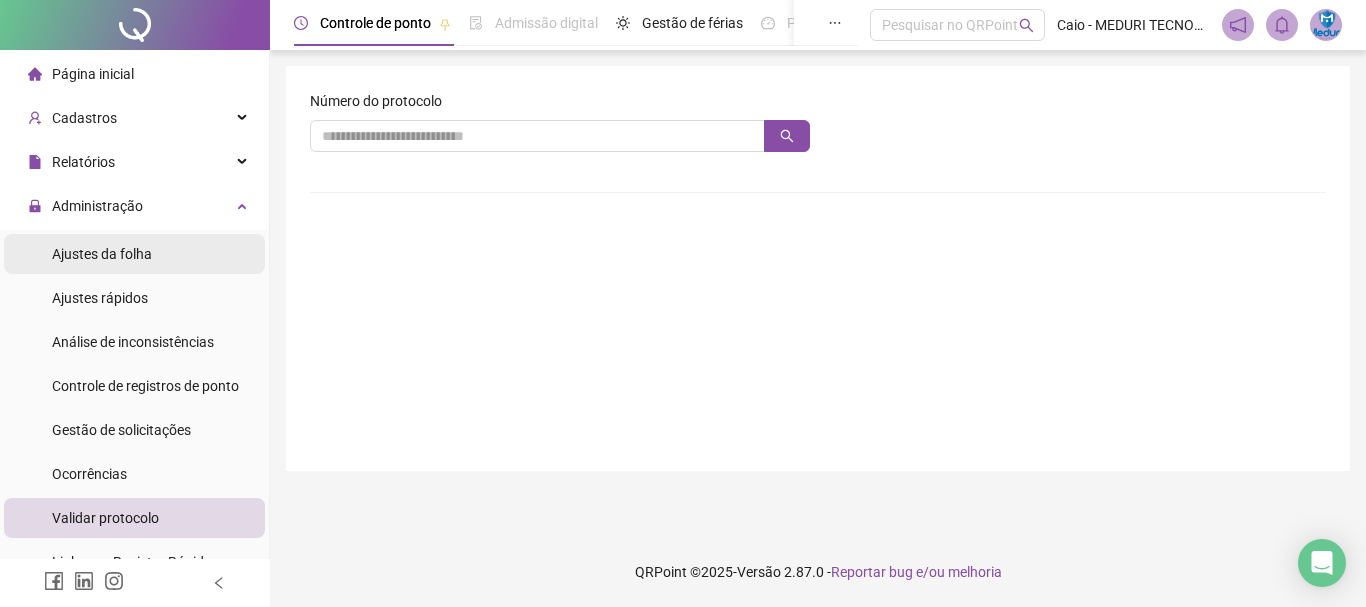 click on "Ajustes da folha" at bounding box center [102, 254] 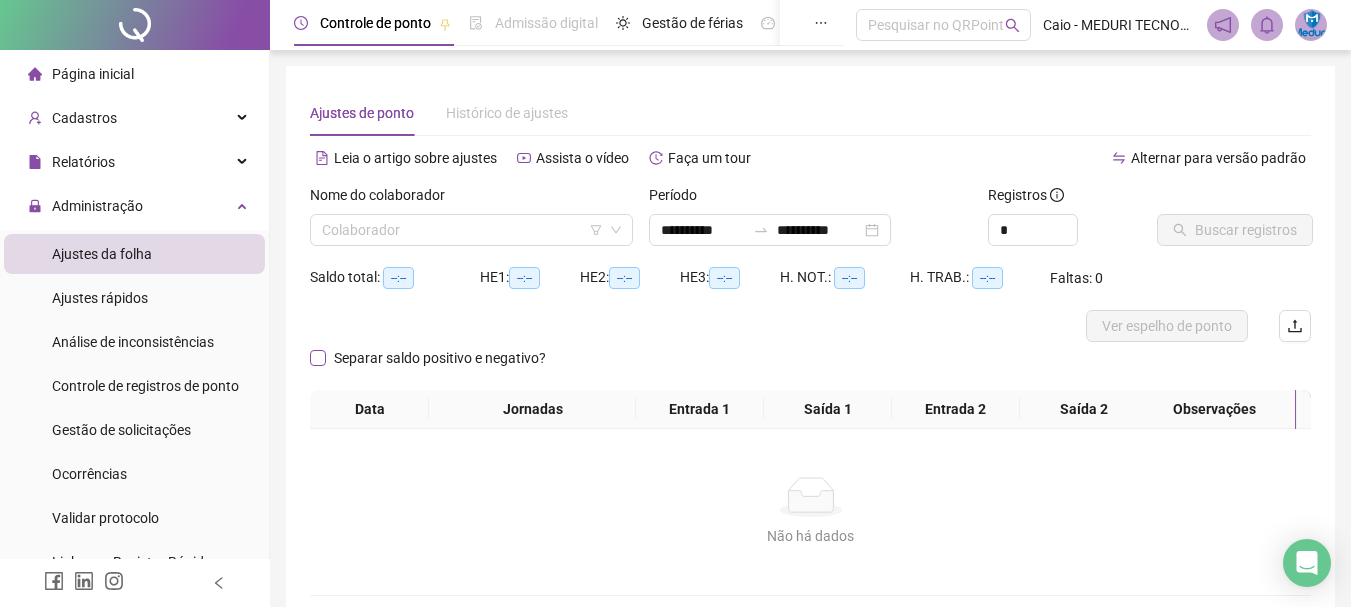 click on "Separar saldo positivo e negativo?" at bounding box center (440, 358) 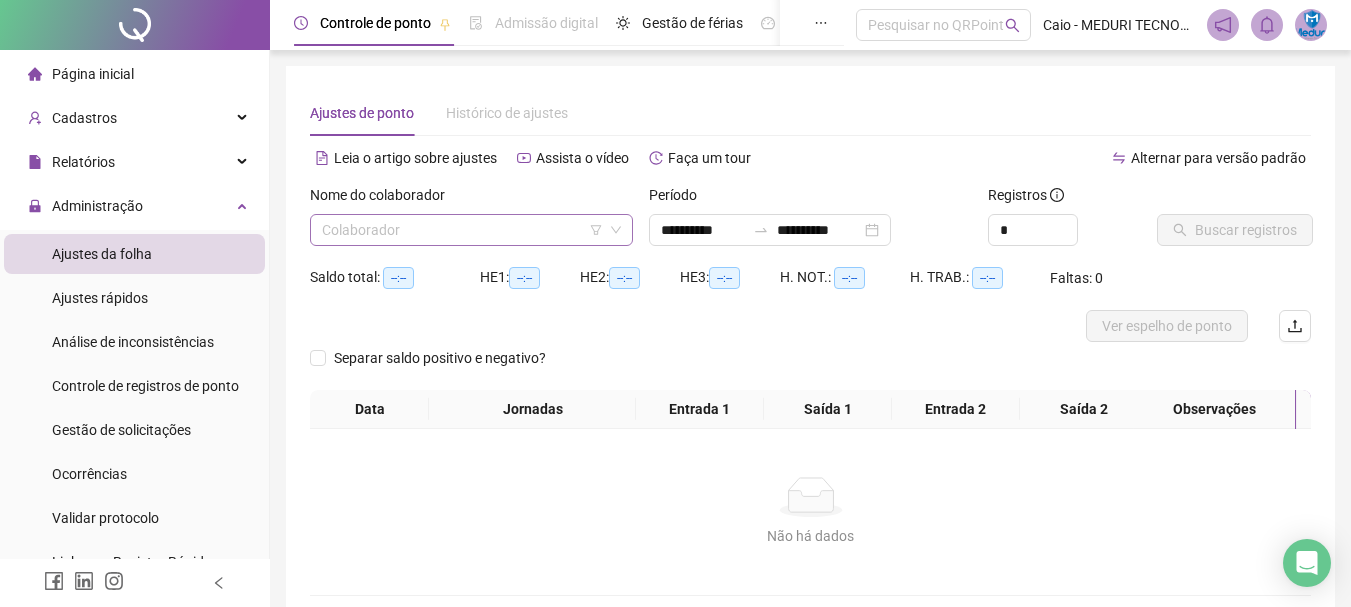 click at bounding box center [465, 230] 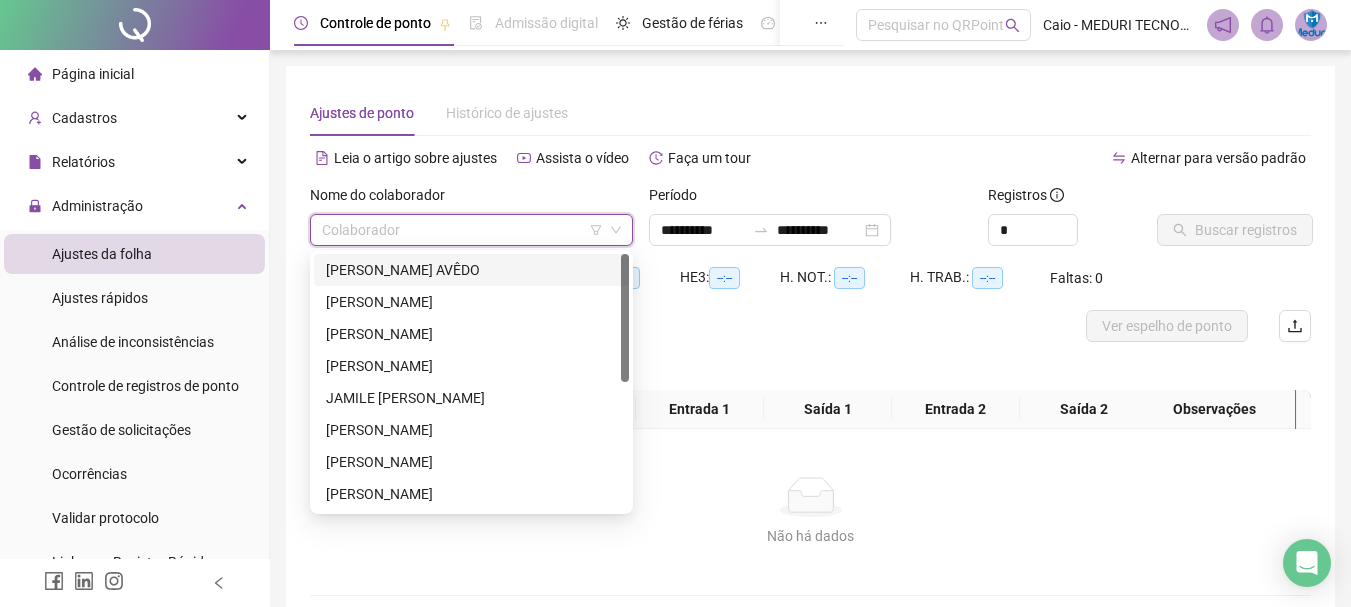 click on "[PERSON_NAME] AVÊDO" at bounding box center [471, 270] 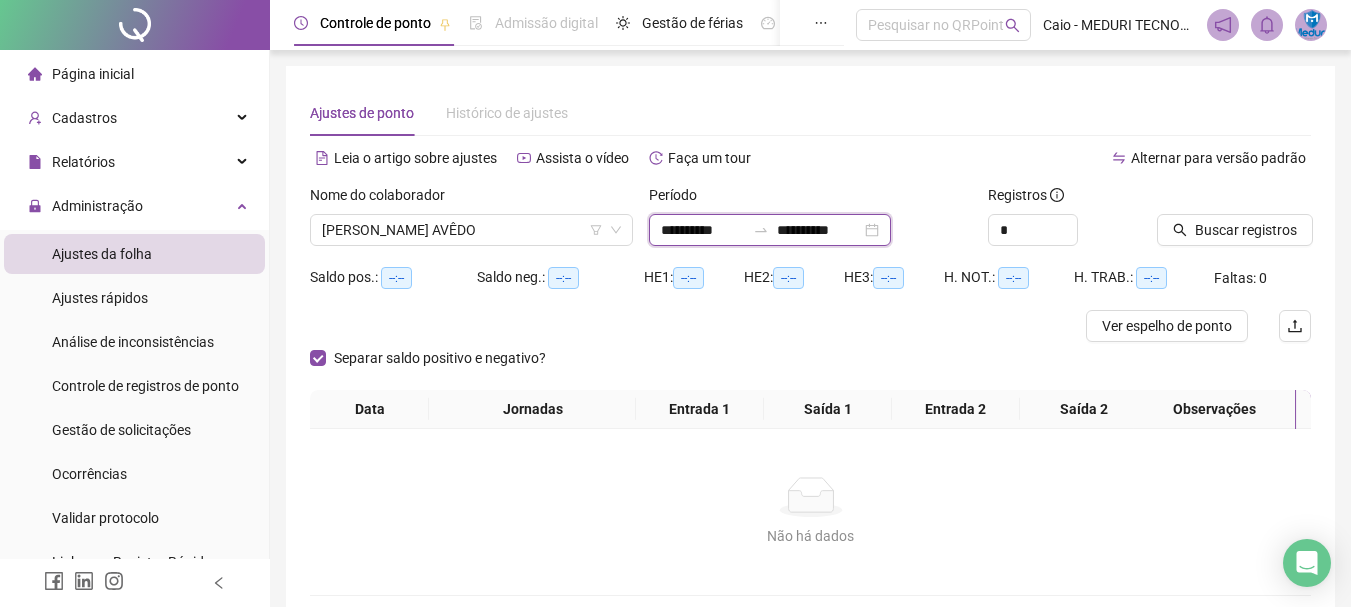 click on "**********" at bounding box center (703, 230) 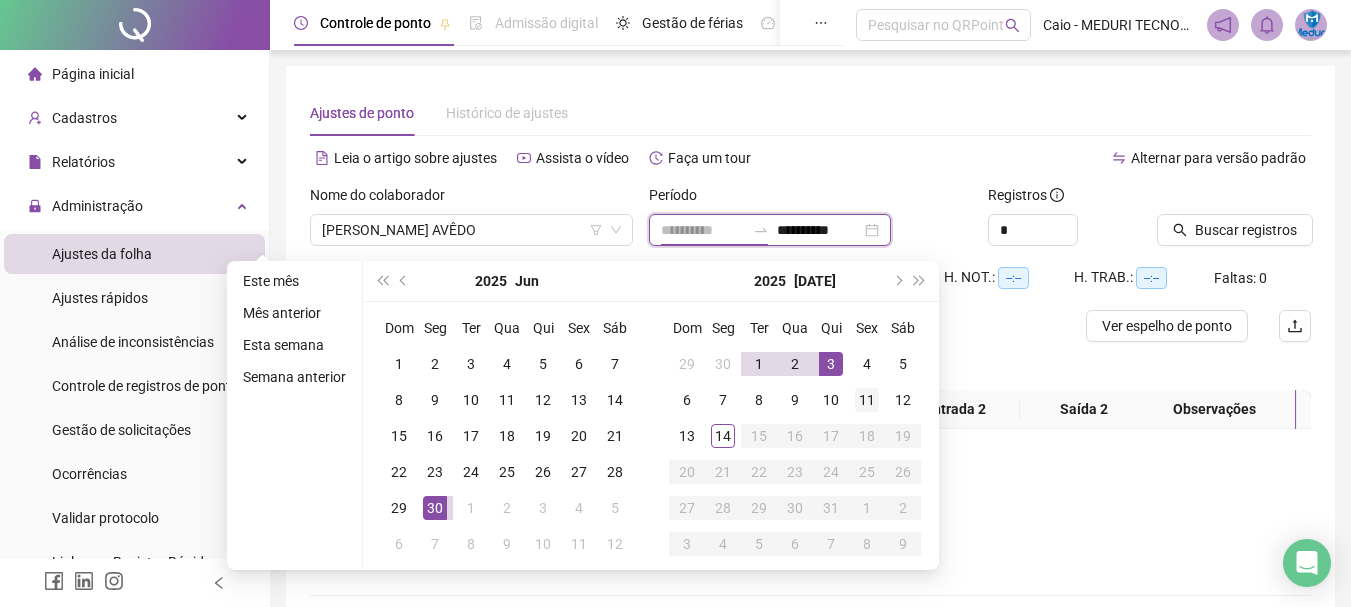 type on "**********" 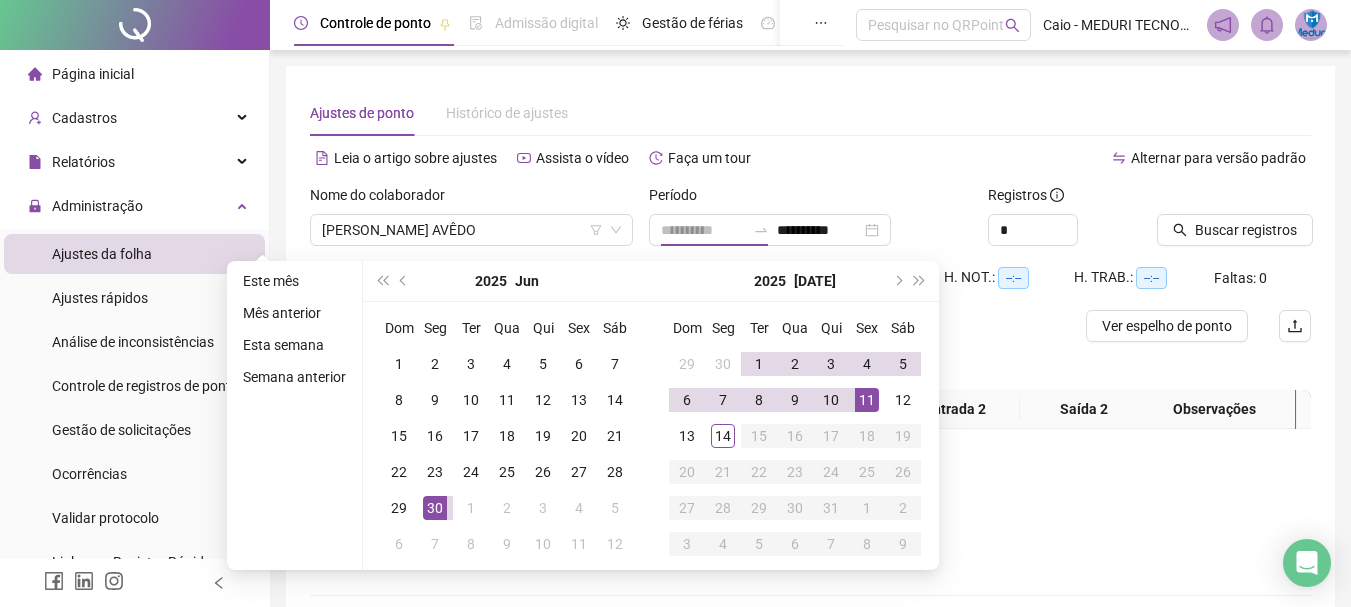 click on "11" at bounding box center [867, 400] 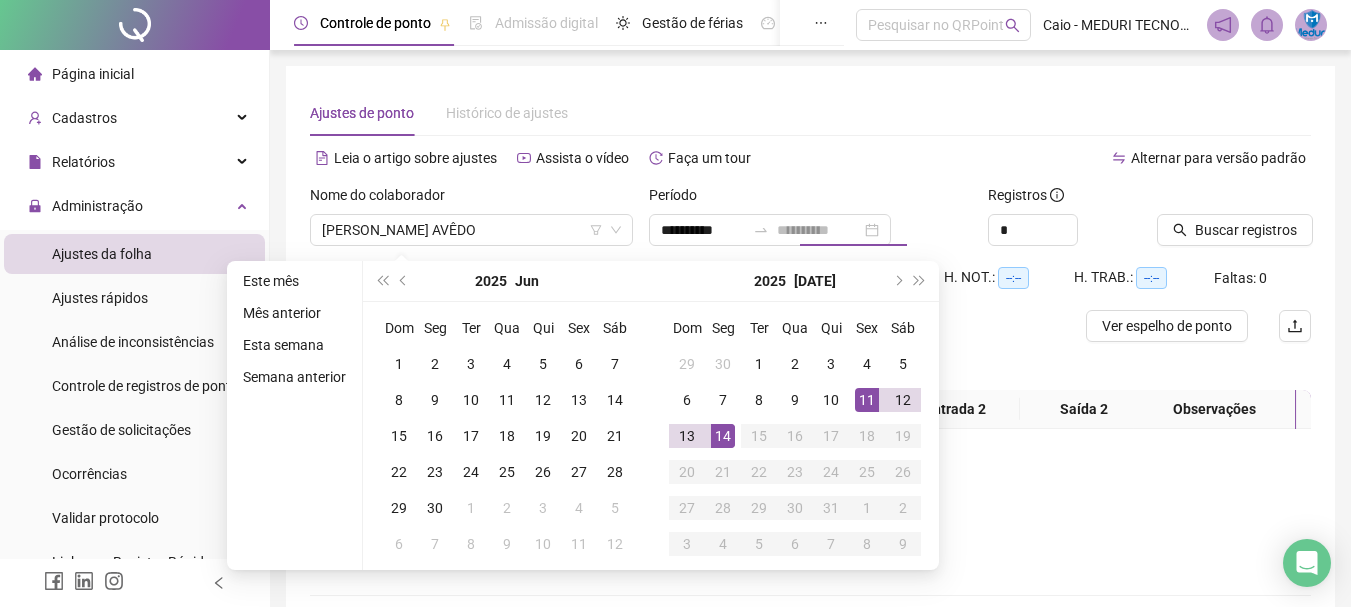 click on "14" at bounding box center [723, 436] 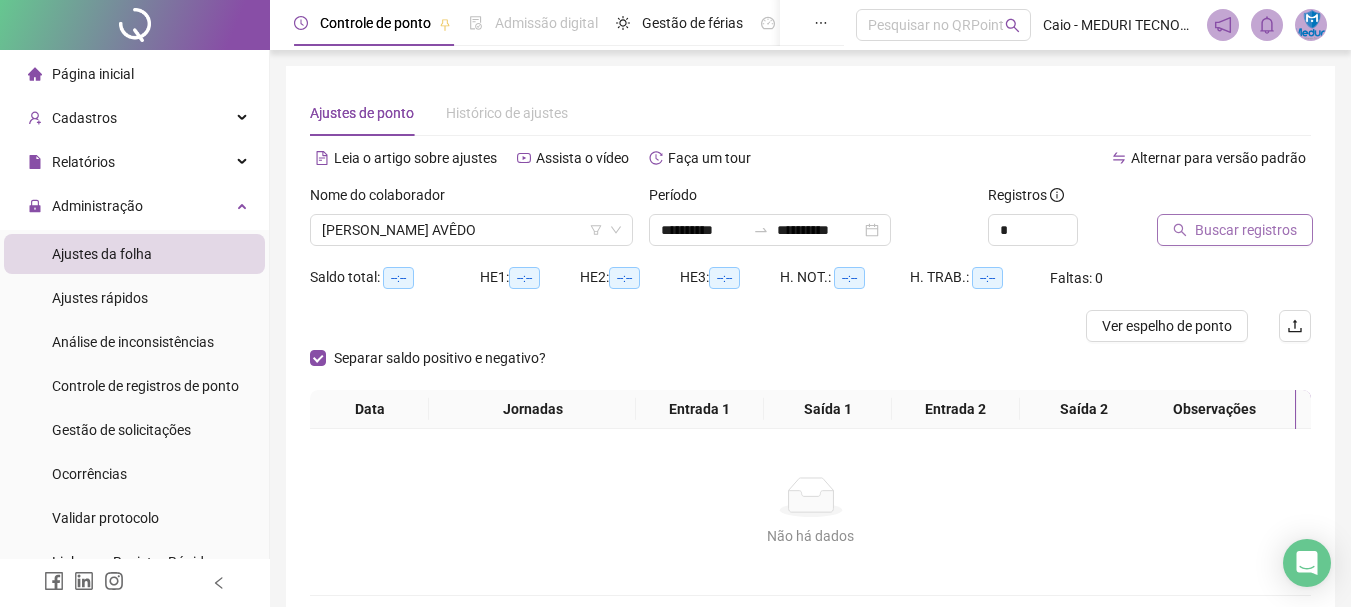 click on "Buscar registros" at bounding box center (1246, 230) 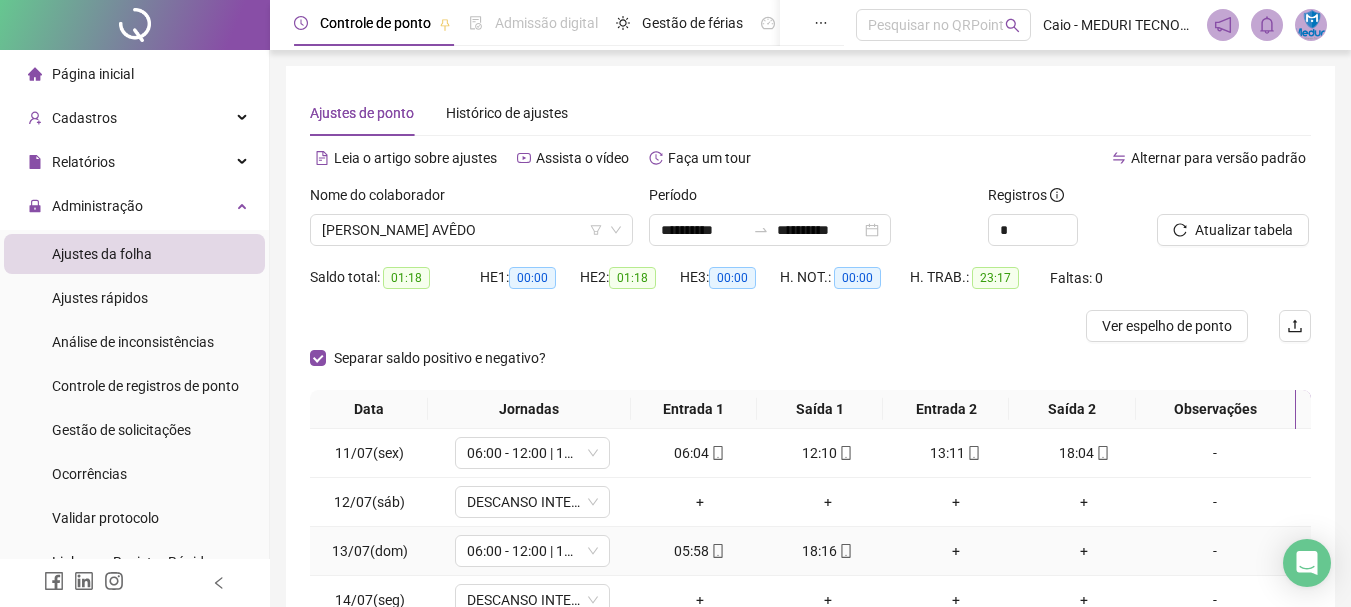 scroll, scrollTop: 100, scrollLeft: 0, axis: vertical 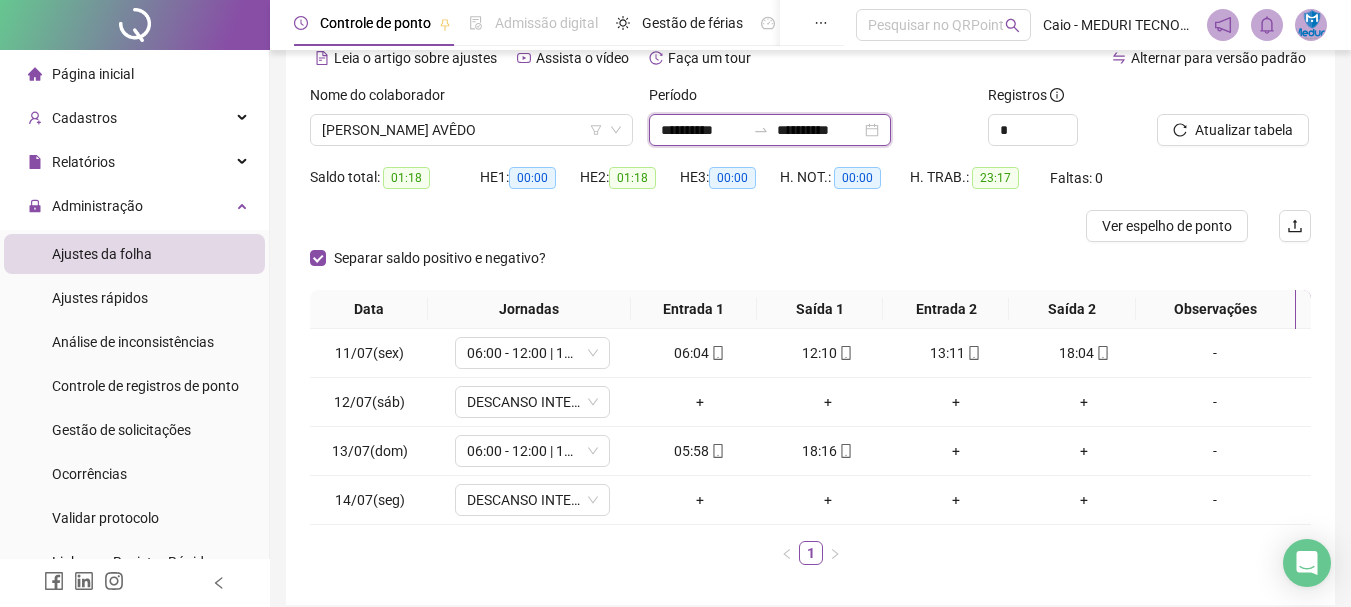click on "**********" at bounding box center [819, 130] 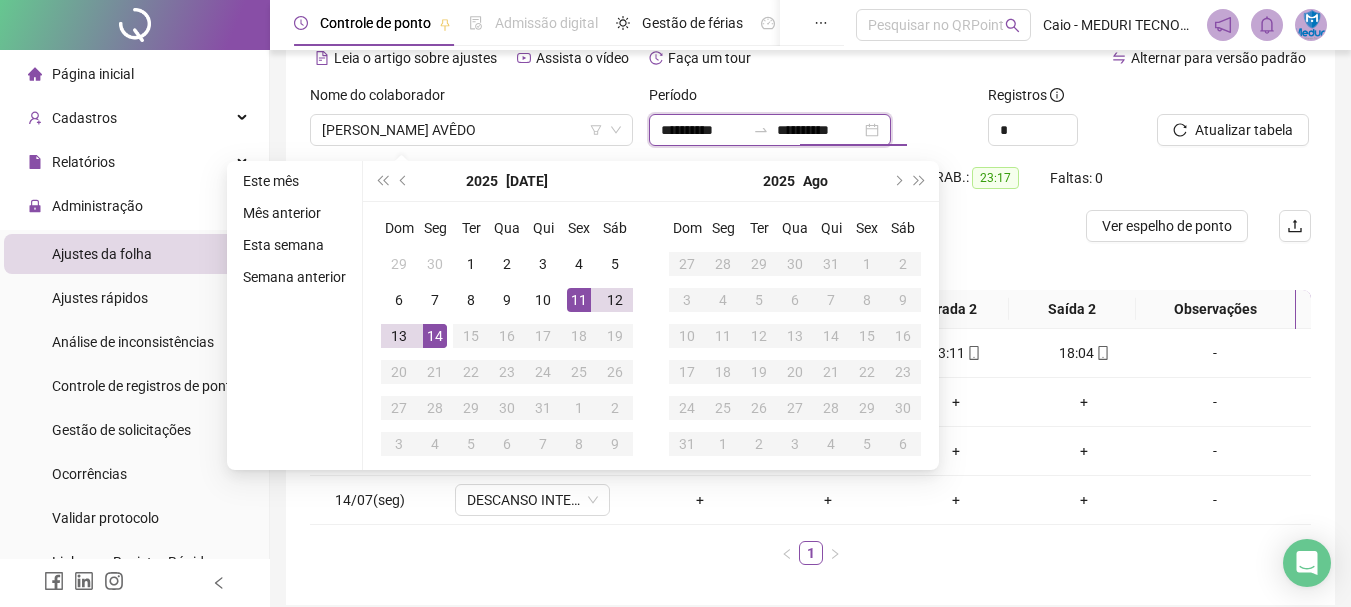 type on "**********" 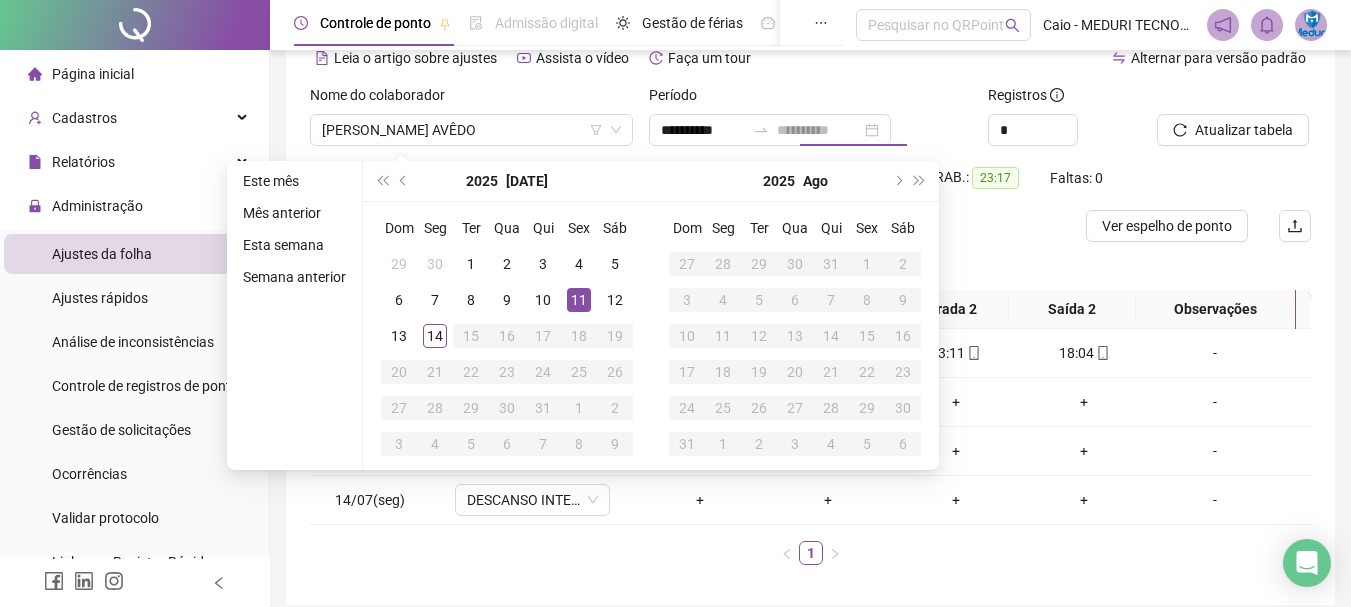 click on "11" at bounding box center [579, 300] 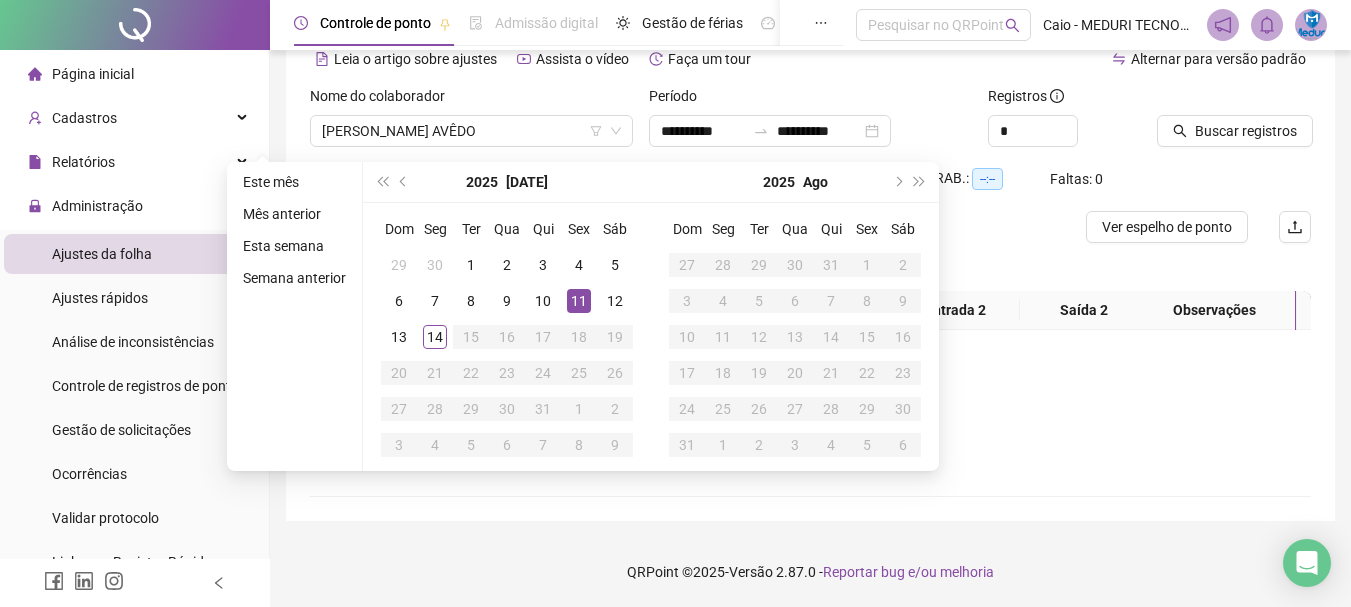 click on "Leia o artigo sobre ajustes Assista o vídeo Faça um tour" at bounding box center (560, 69) 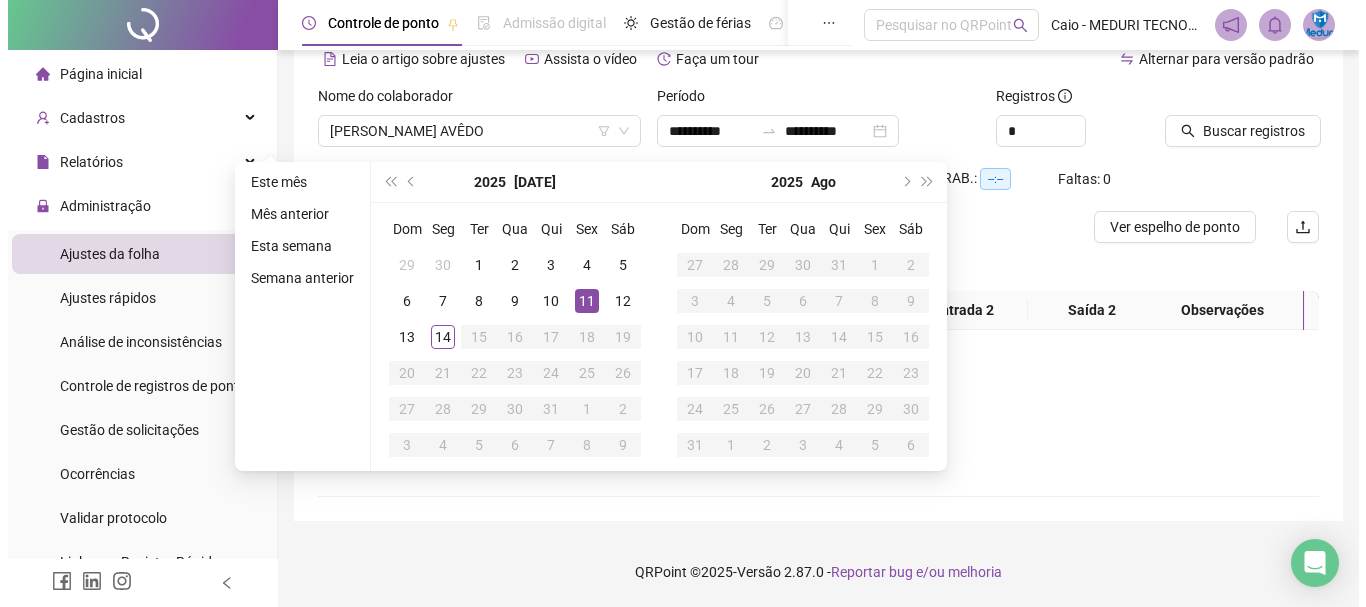 scroll, scrollTop: 99, scrollLeft: 0, axis: vertical 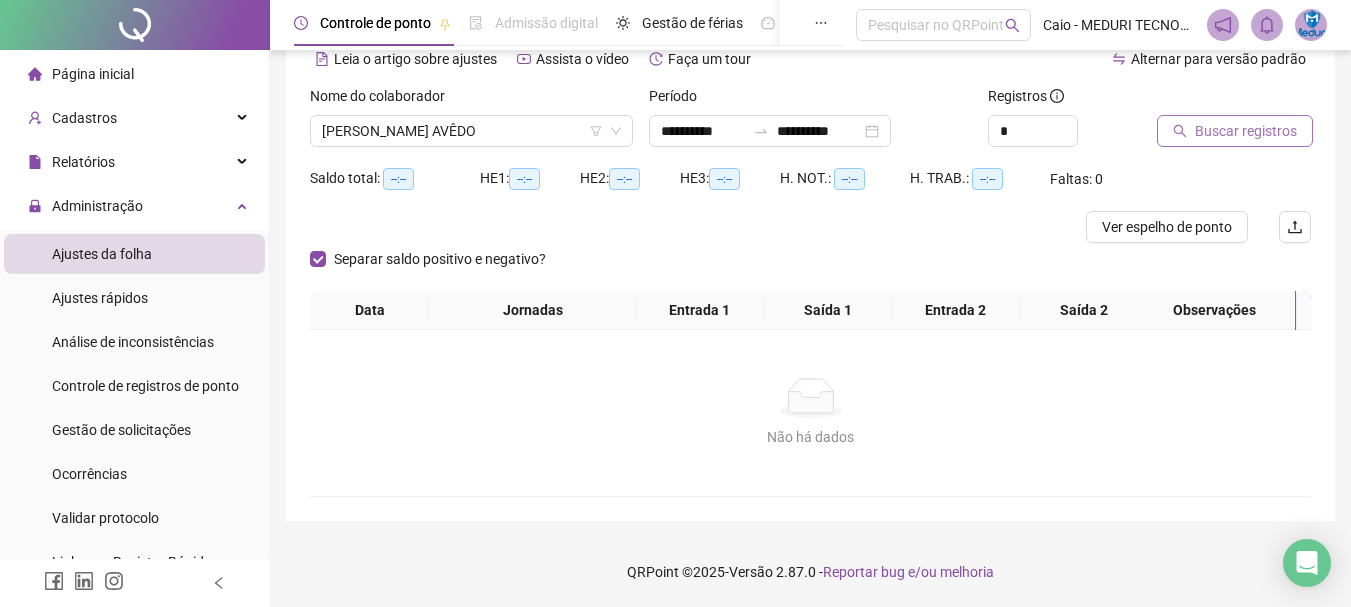click on "Buscar registros" at bounding box center [1246, 131] 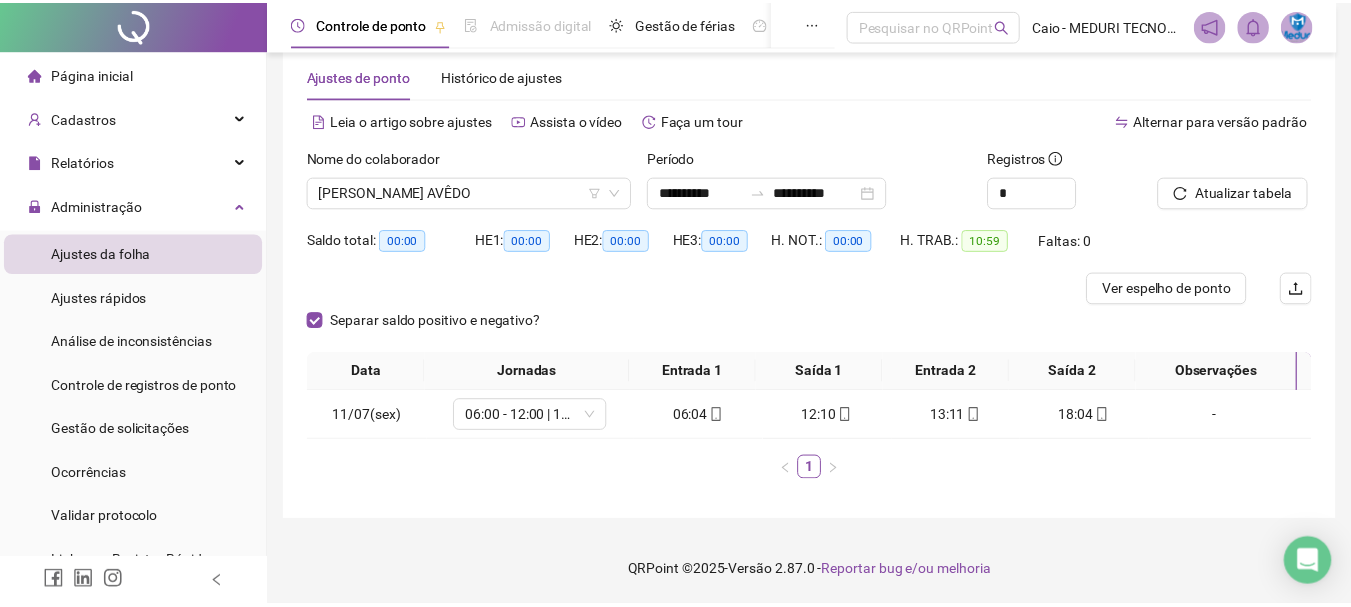 scroll, scrollTop: 37, scrollLeft: 0, axis: vertical 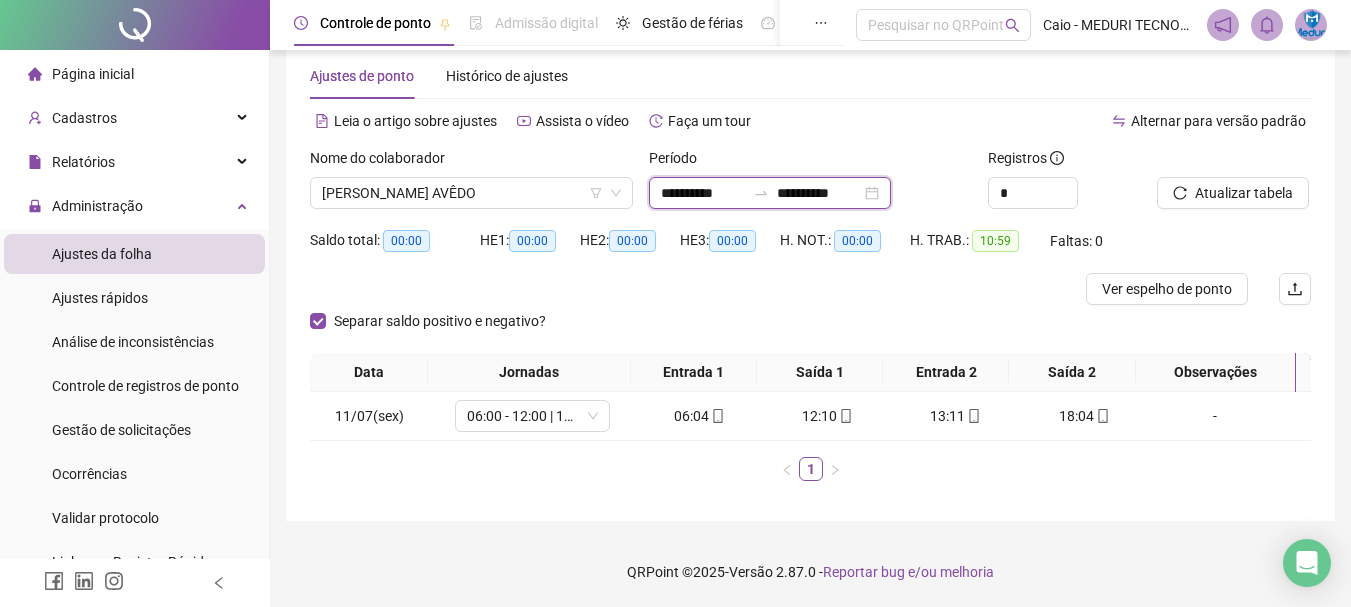 click on "**********" at bounding box center [703, 193] 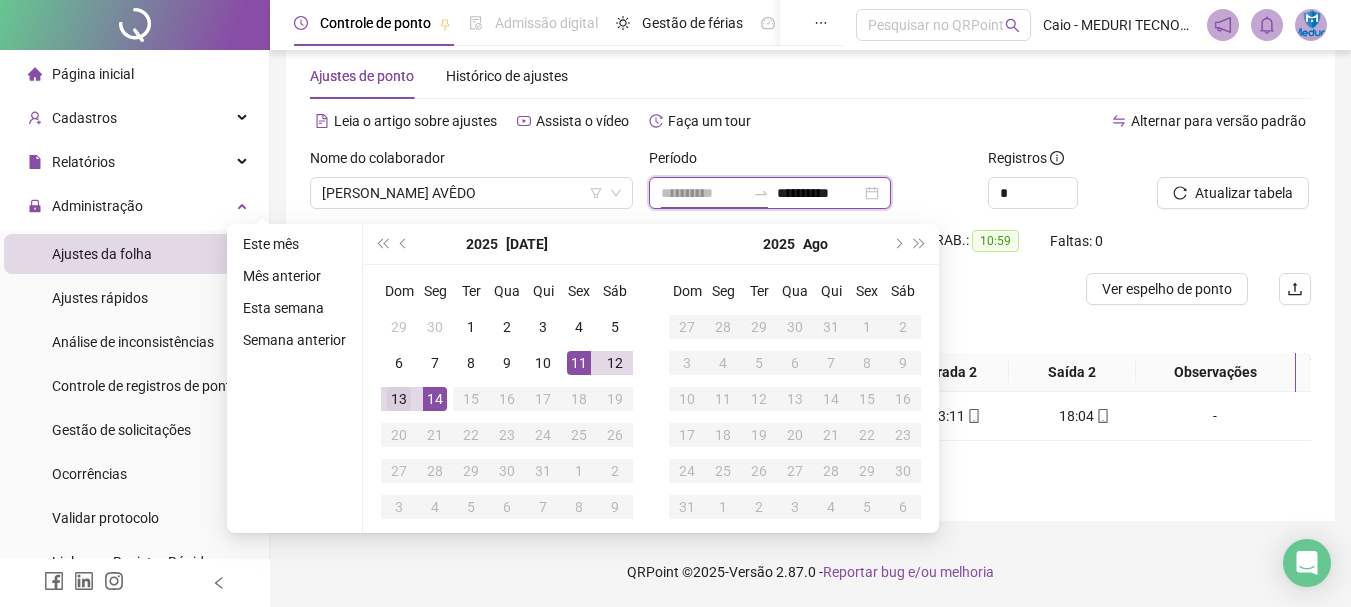 type on "**********" 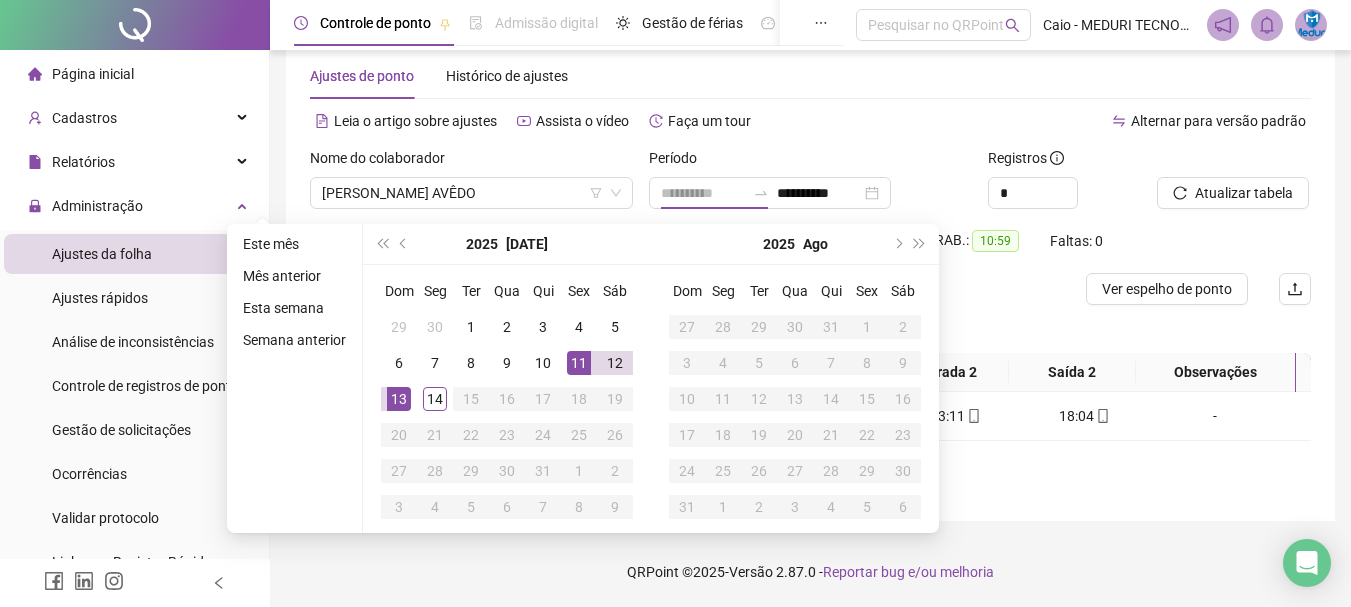 click on "13" at bounding box center (399, 399) 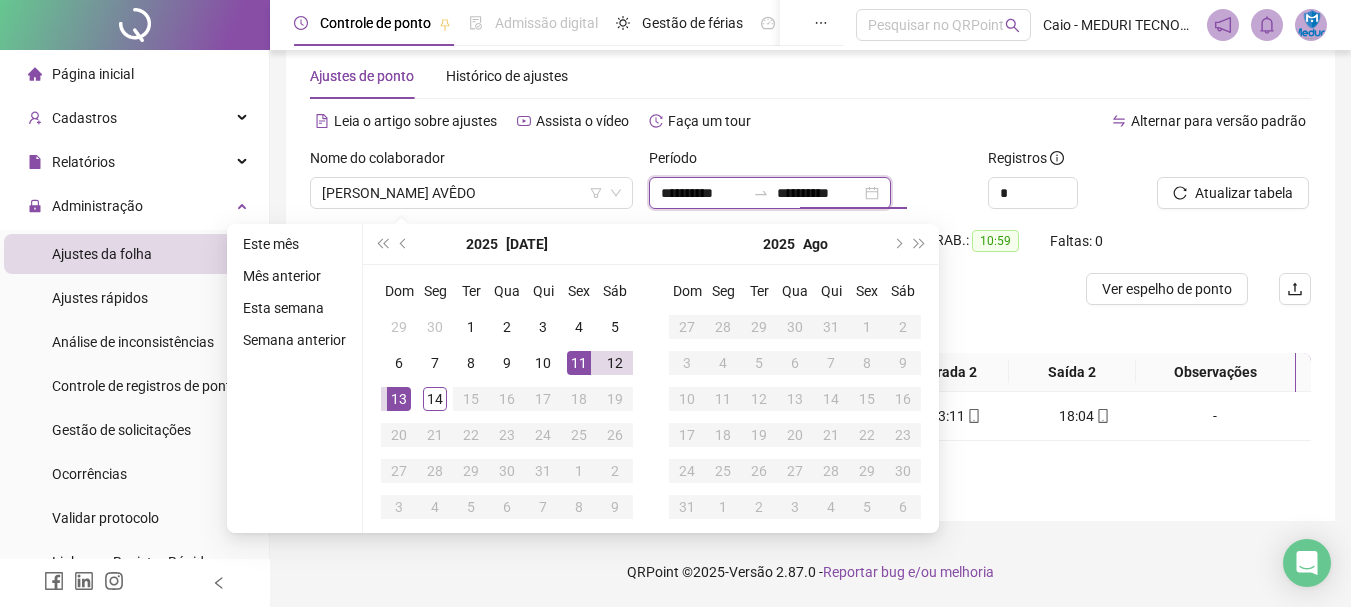 type on "**********" 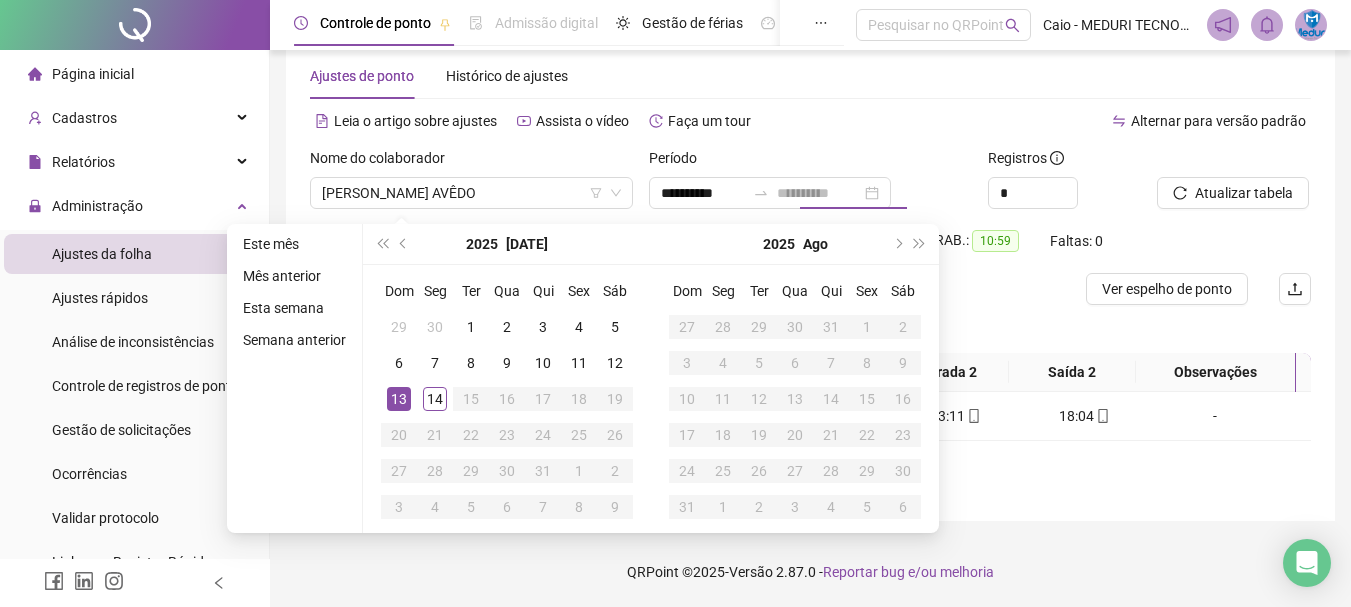 click on "13" at bounding box center [399, 399] 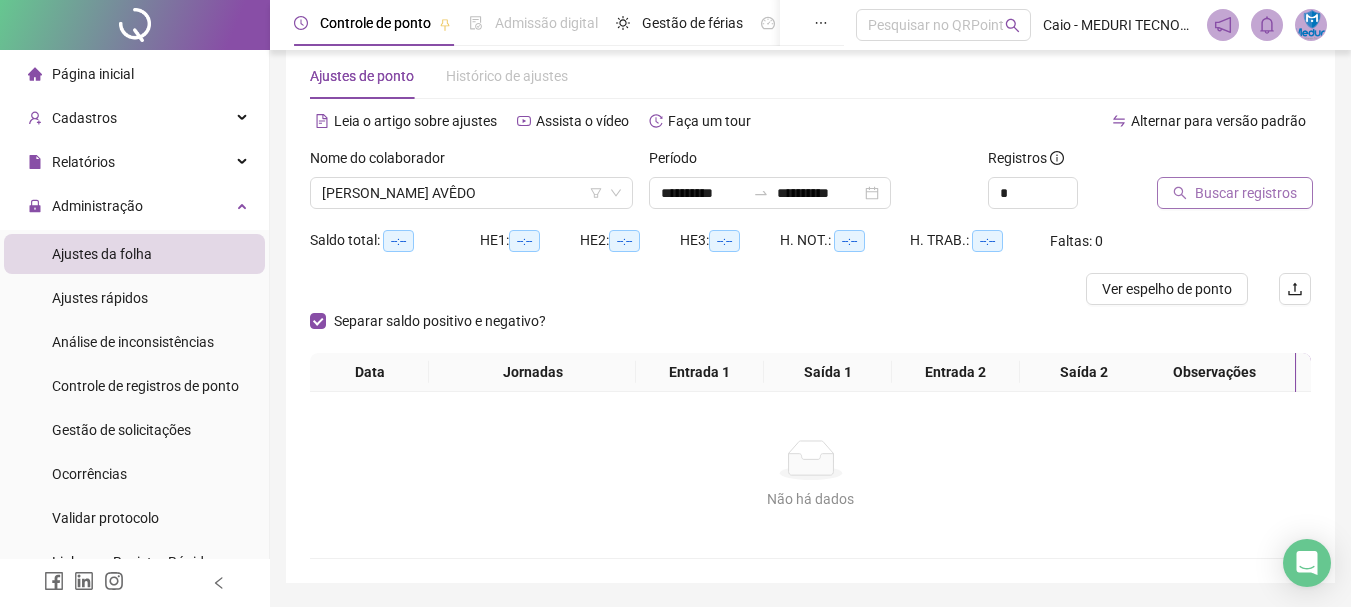click on "Buscar registros" at bounding box center [1246, 193] 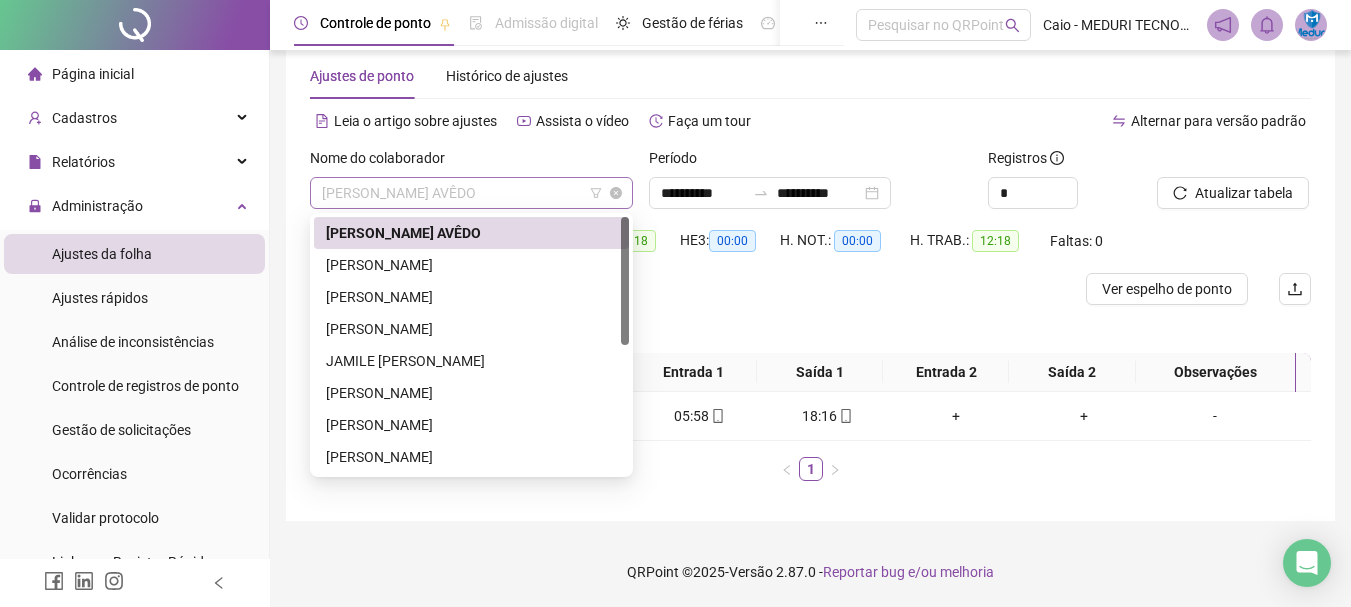 click on "[PERSON_NAME] AVÊDO" at bounding box center (471, 193) 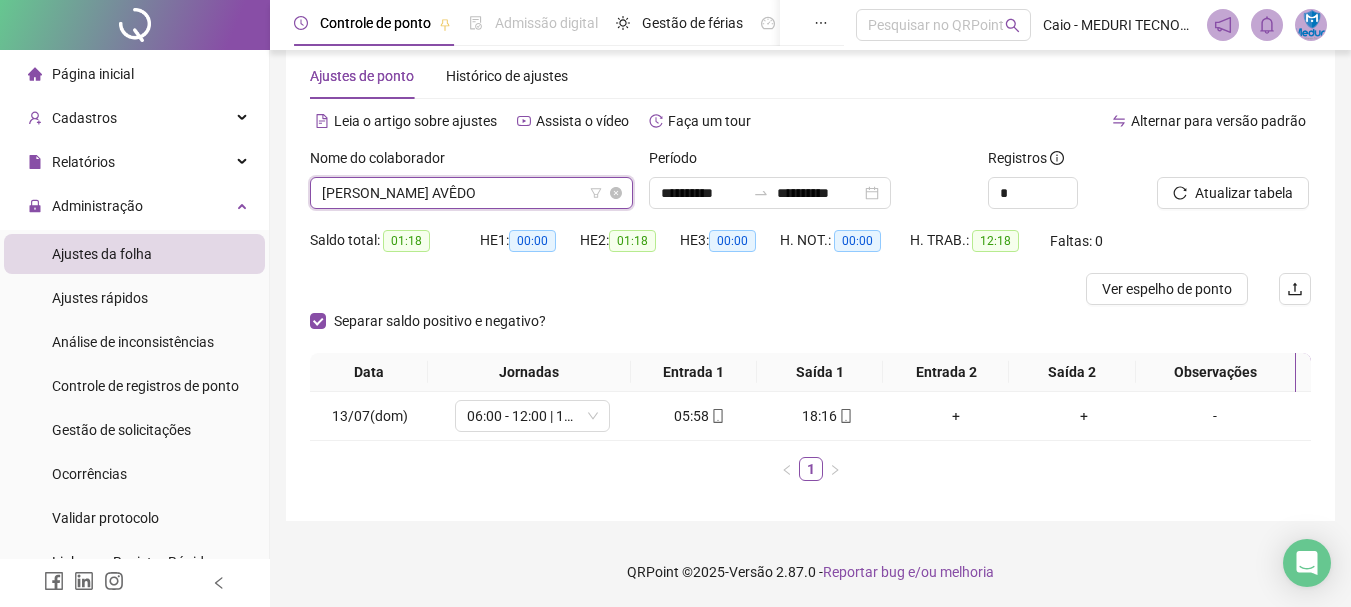 click on "[PERSON_NAME] AVÊDO" at bounding box center (471, 193) 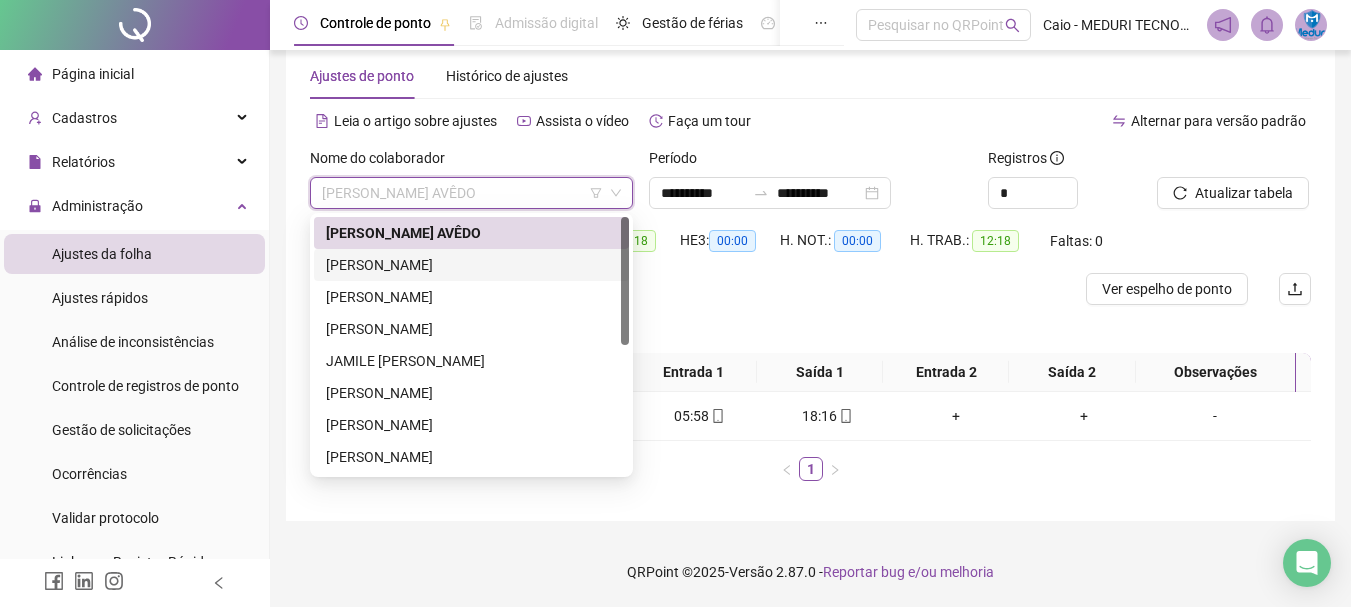 click on "[PERSON_NAME]" at bounding box center [471, 265] 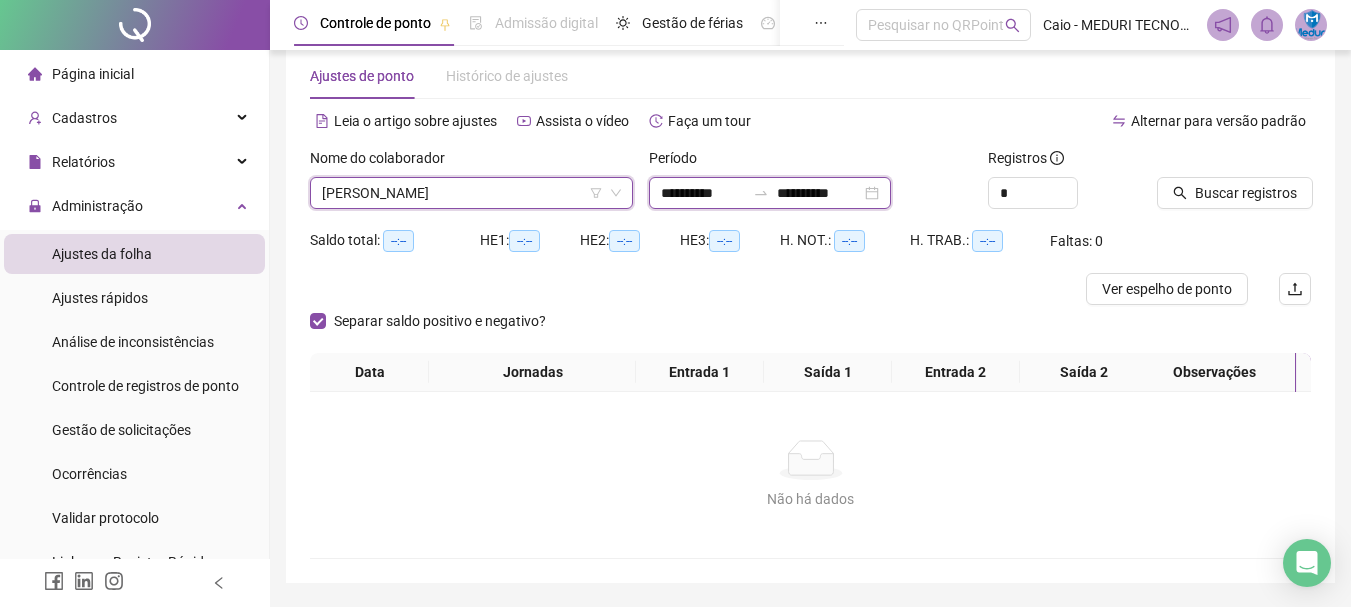 click on "**********" at bounding box center [703, 193] 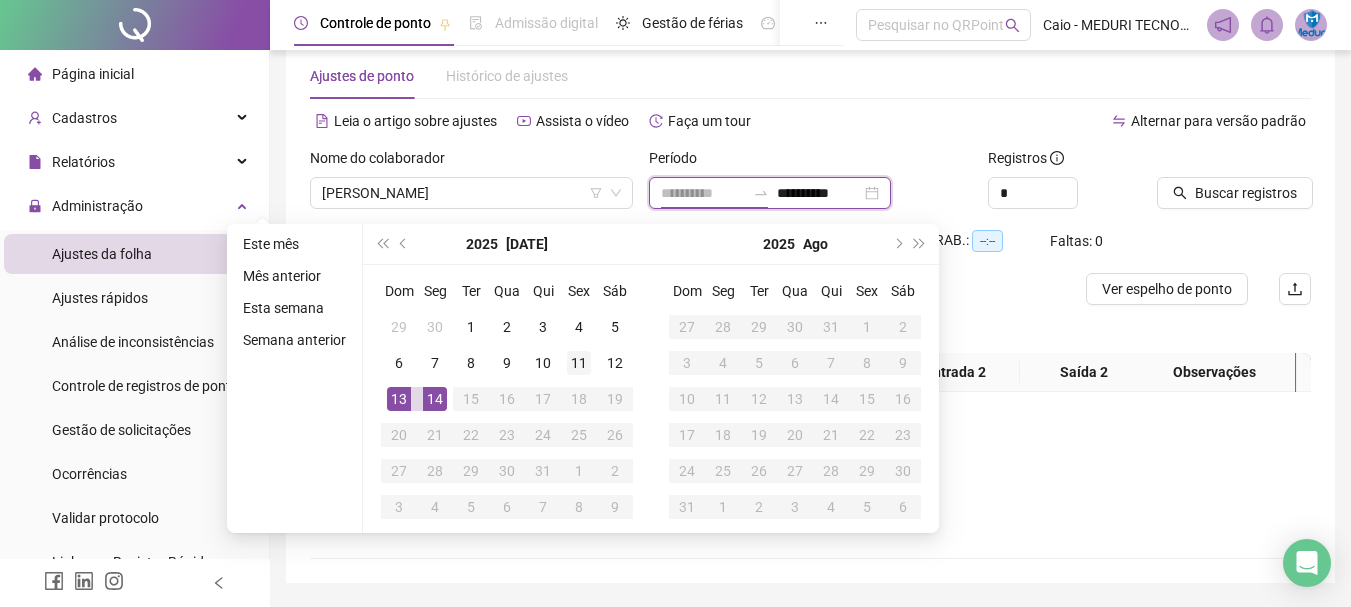 type on "**********" 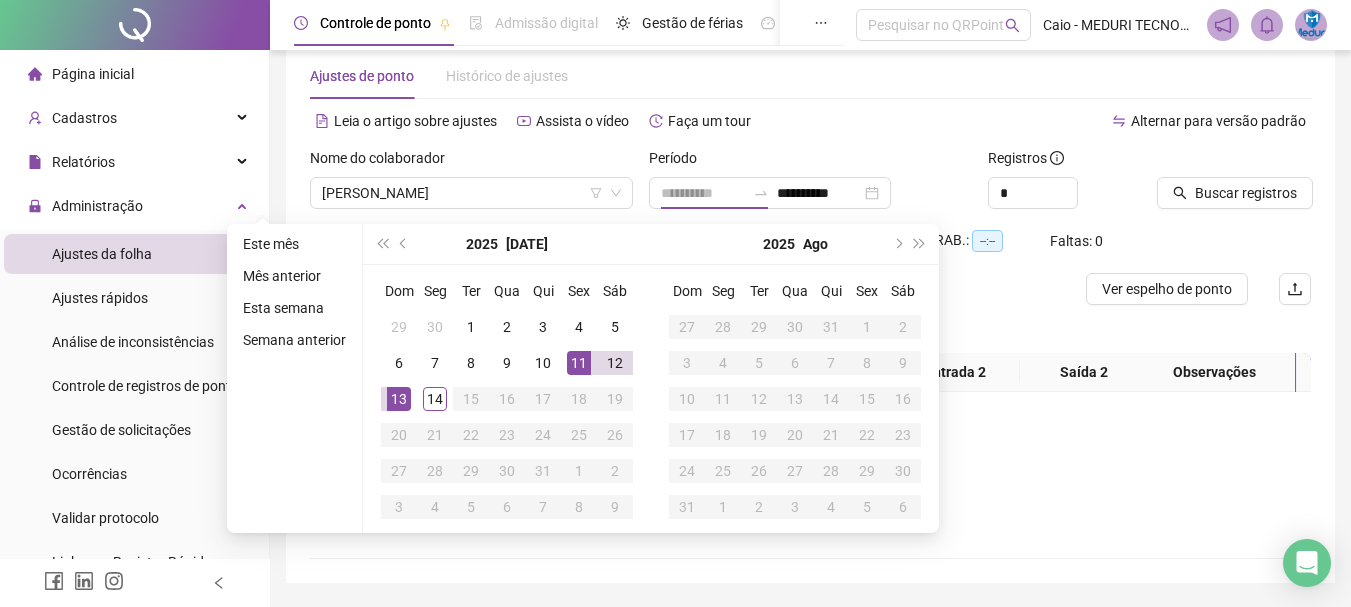 click on "11" at bounding box center (579, 363) 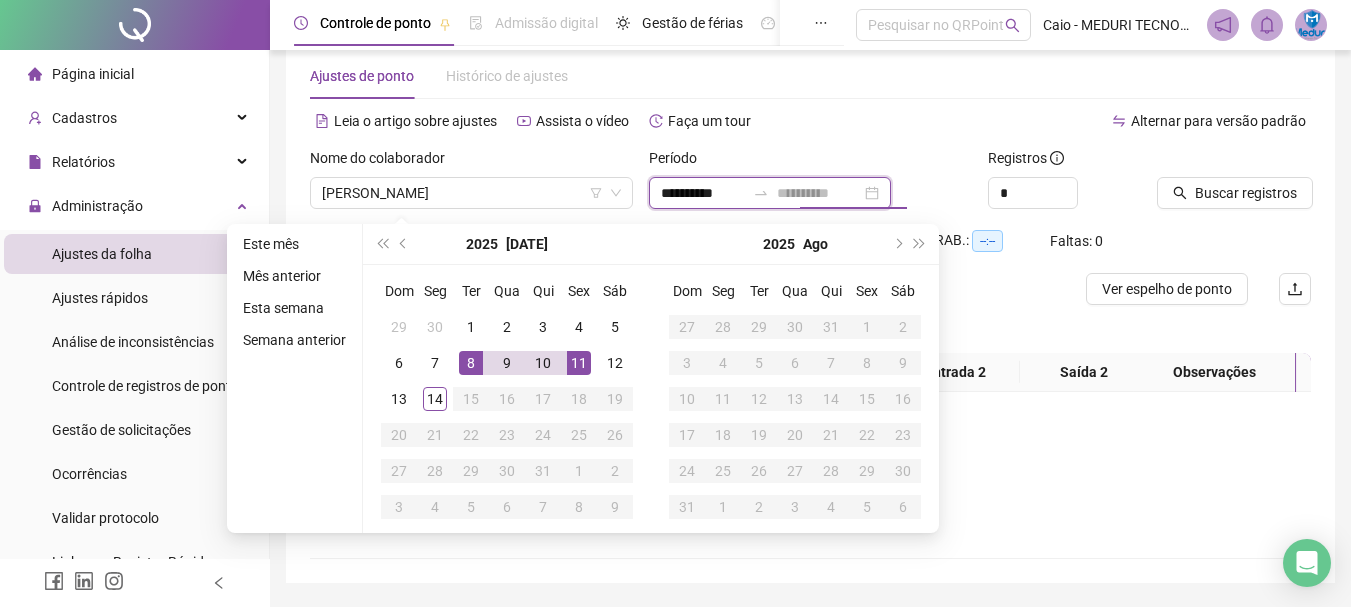 type on "**********" 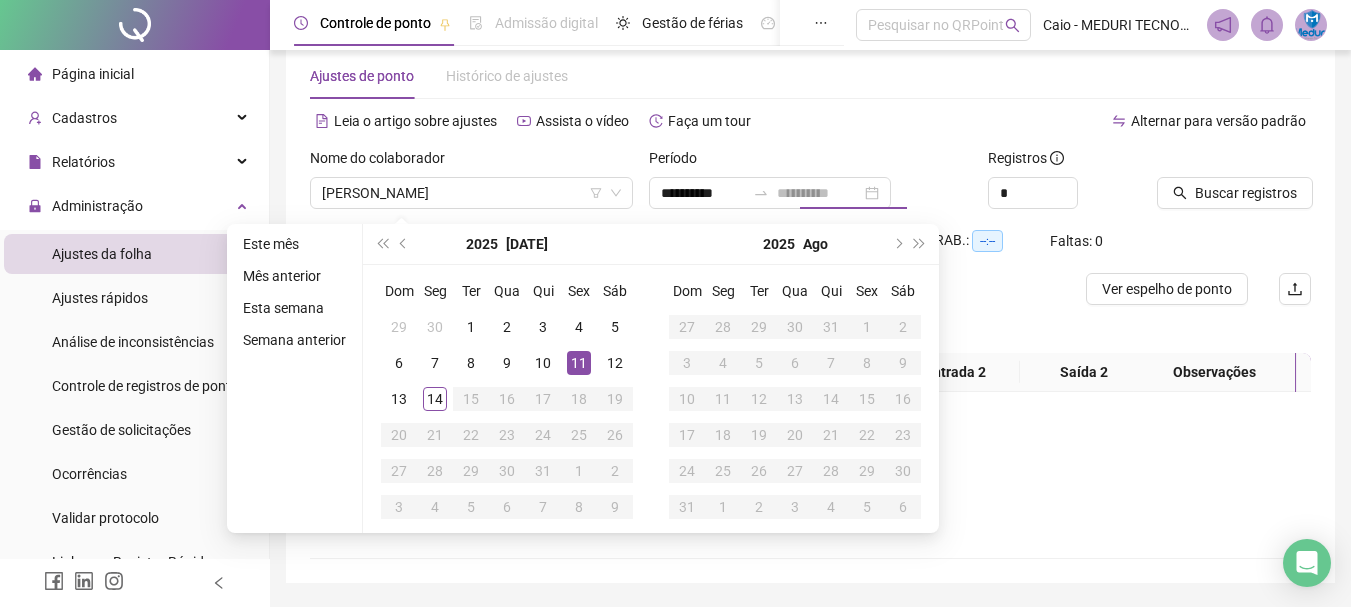 click on "11" at bounding box center [579, 363] 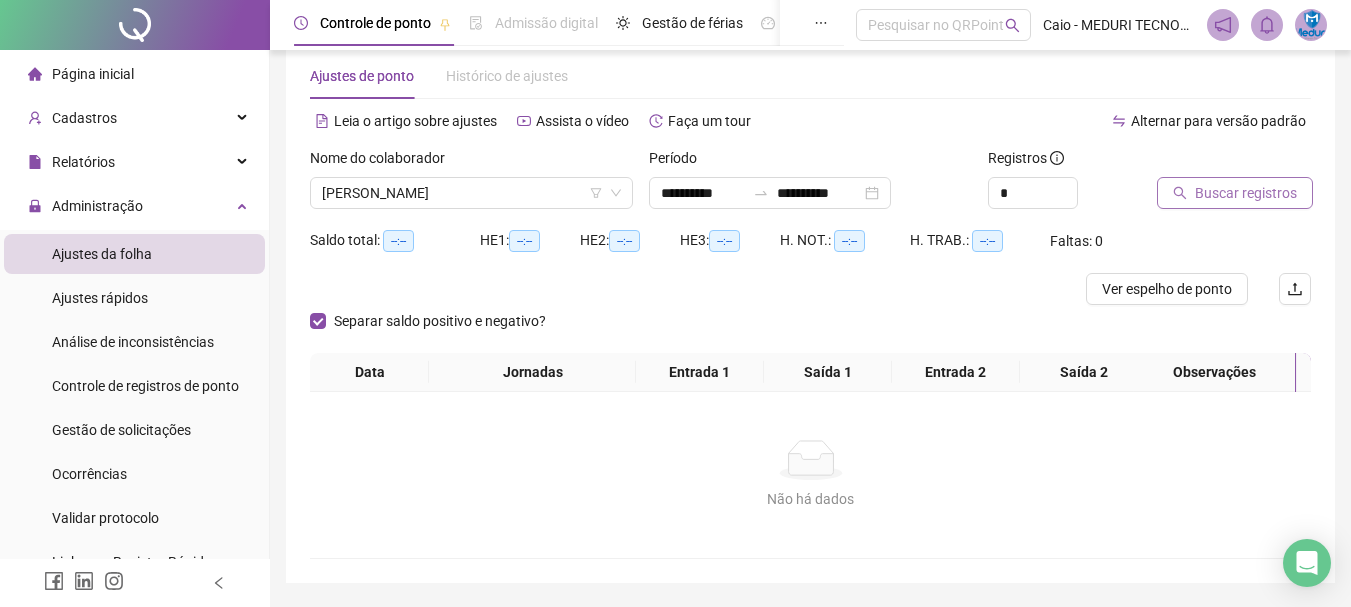 click on "Buscar registros" at bounding box center (1246, 193) 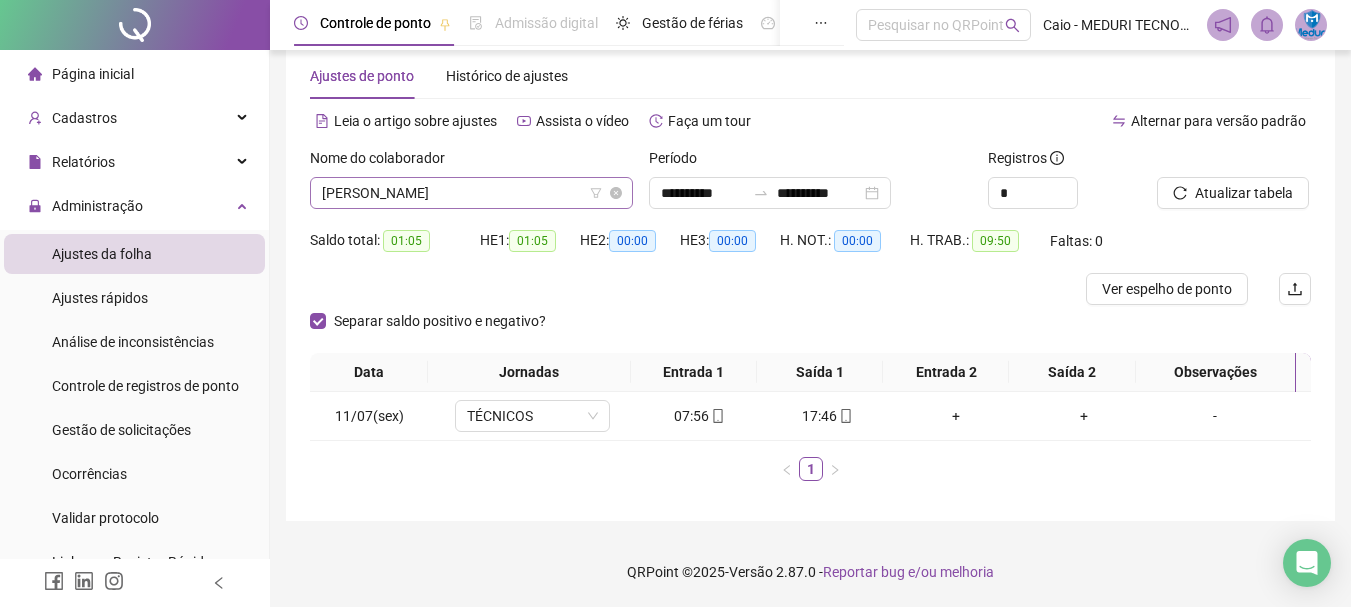 click on "[PERSON_NAME]" at bounding box center (471, 193) 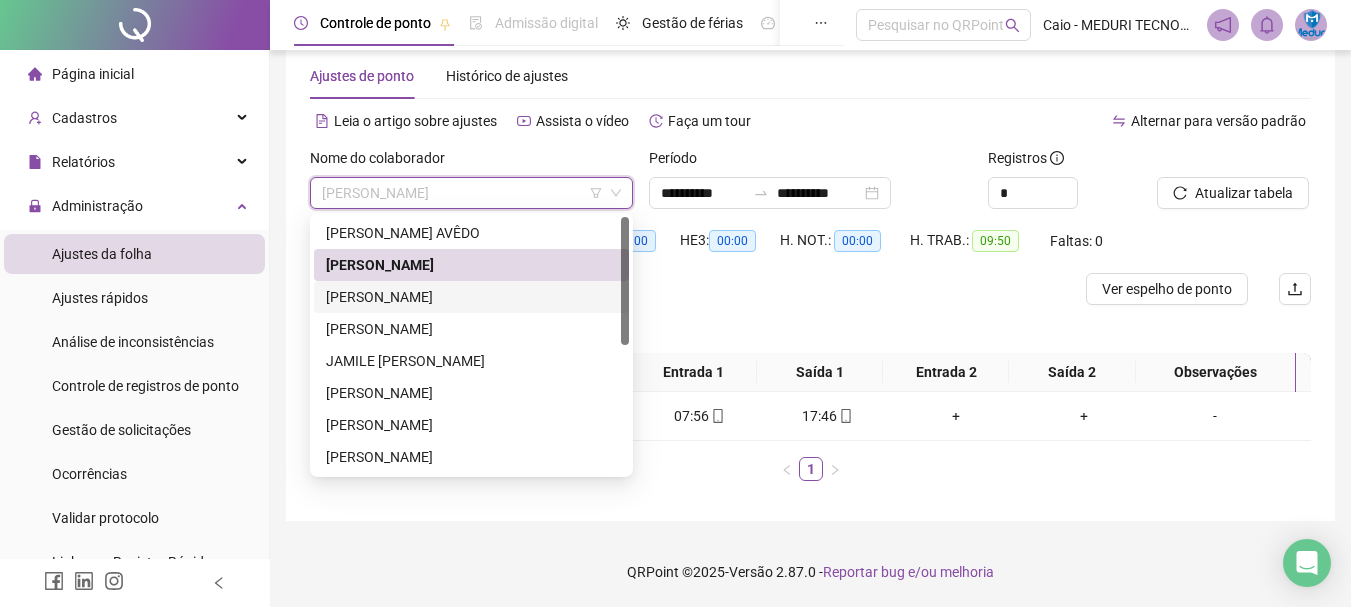 click on "[PERSON_NAME]" at bounding box center (471, 297) 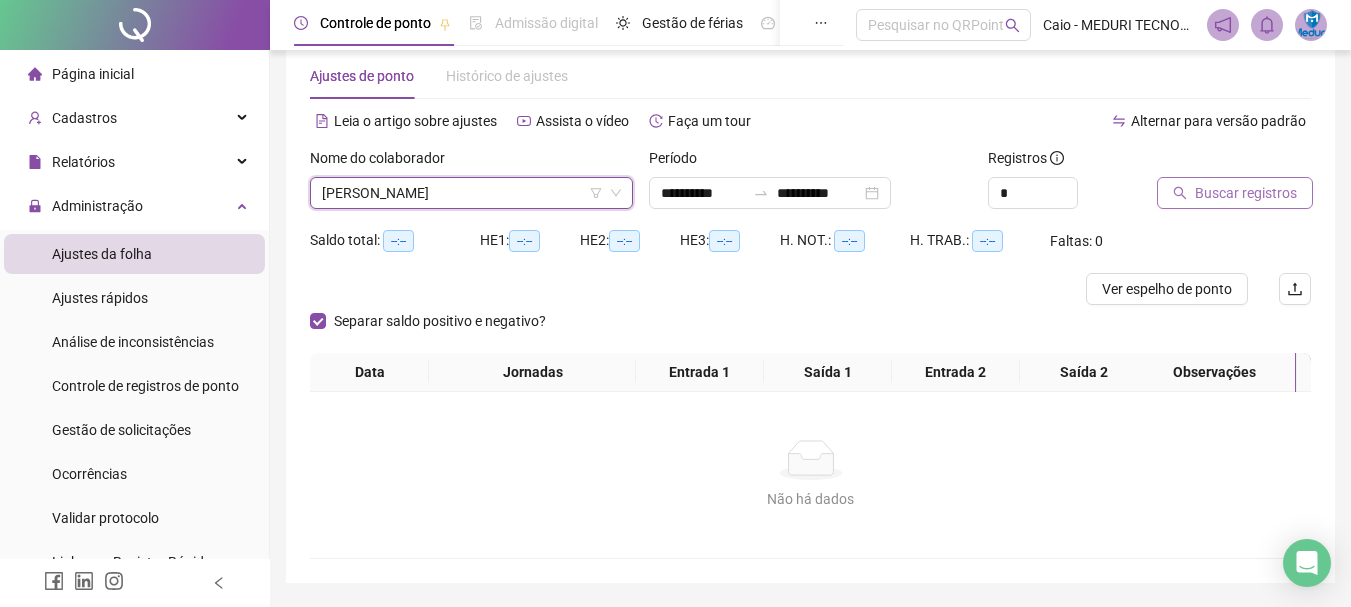 click on "Buscar registros" at bounding box center [1246, 193] 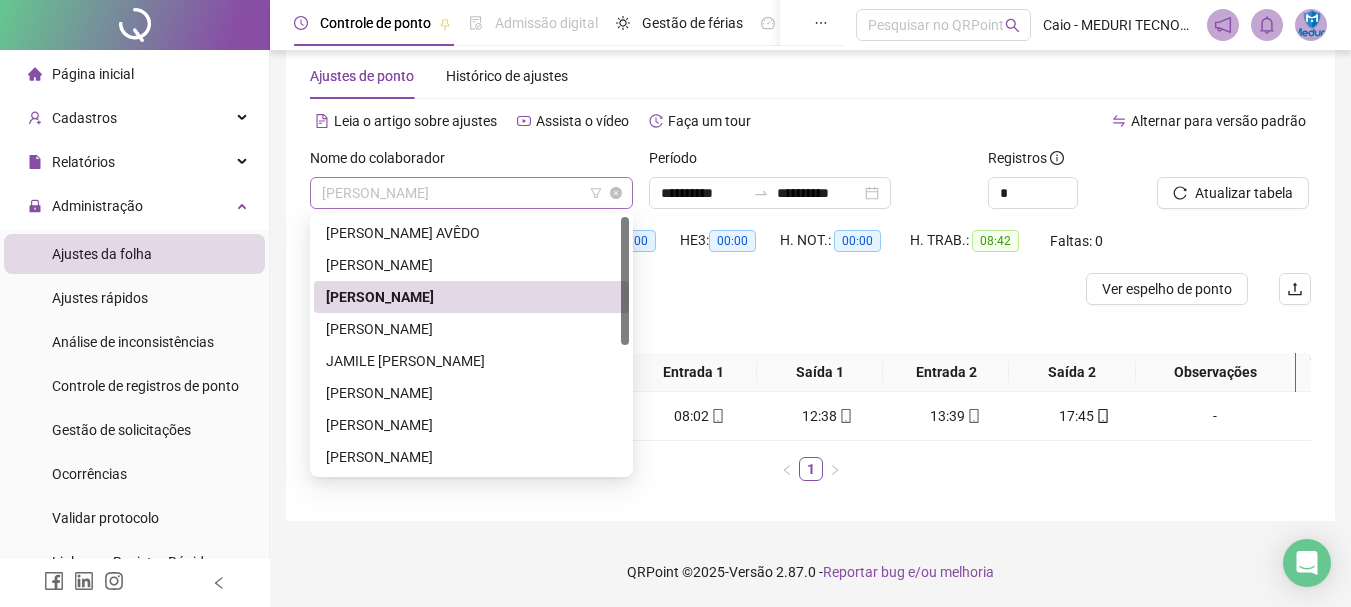 click on "[PERSON_NAME]" at bounding box center [471, 193] 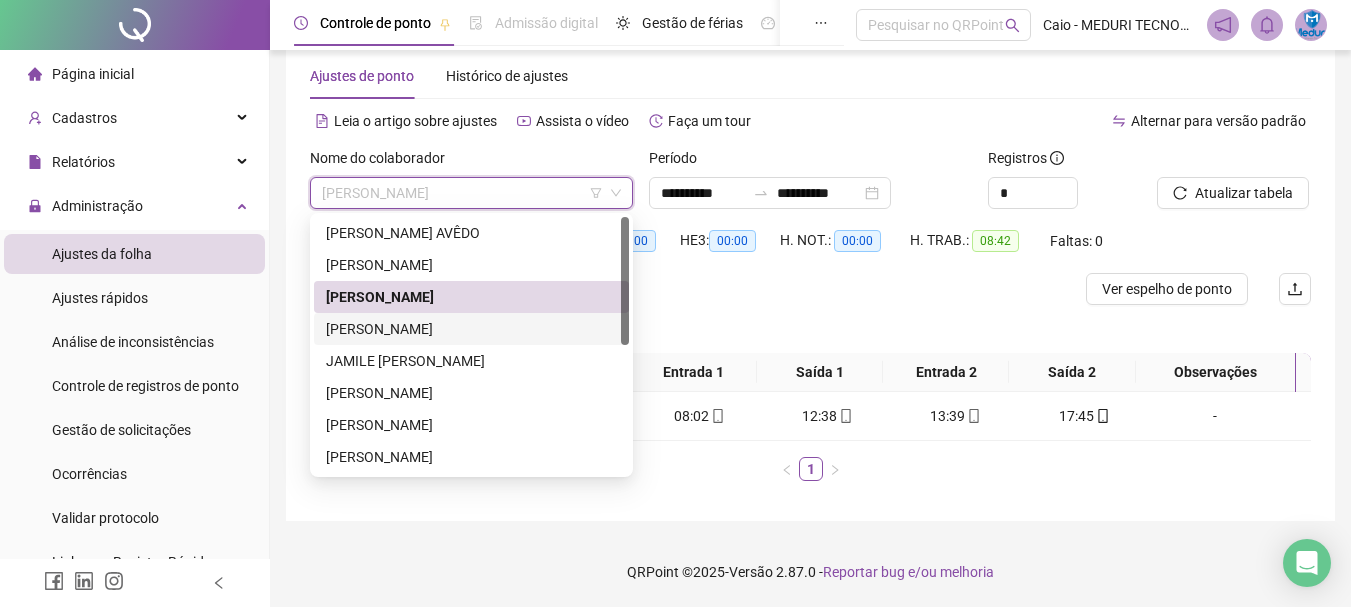 click on "[PERSON_NAME]" at bounding box center (471, 329) 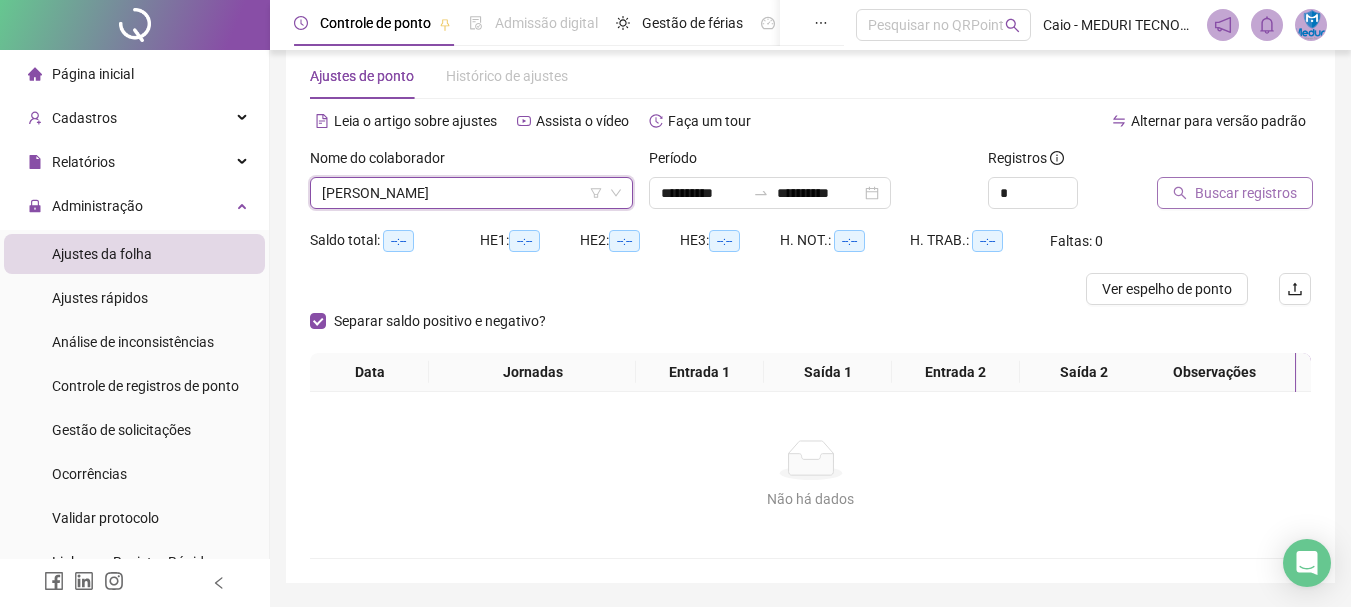 click on "Buscar registros" at bounding box center [1246, 193] 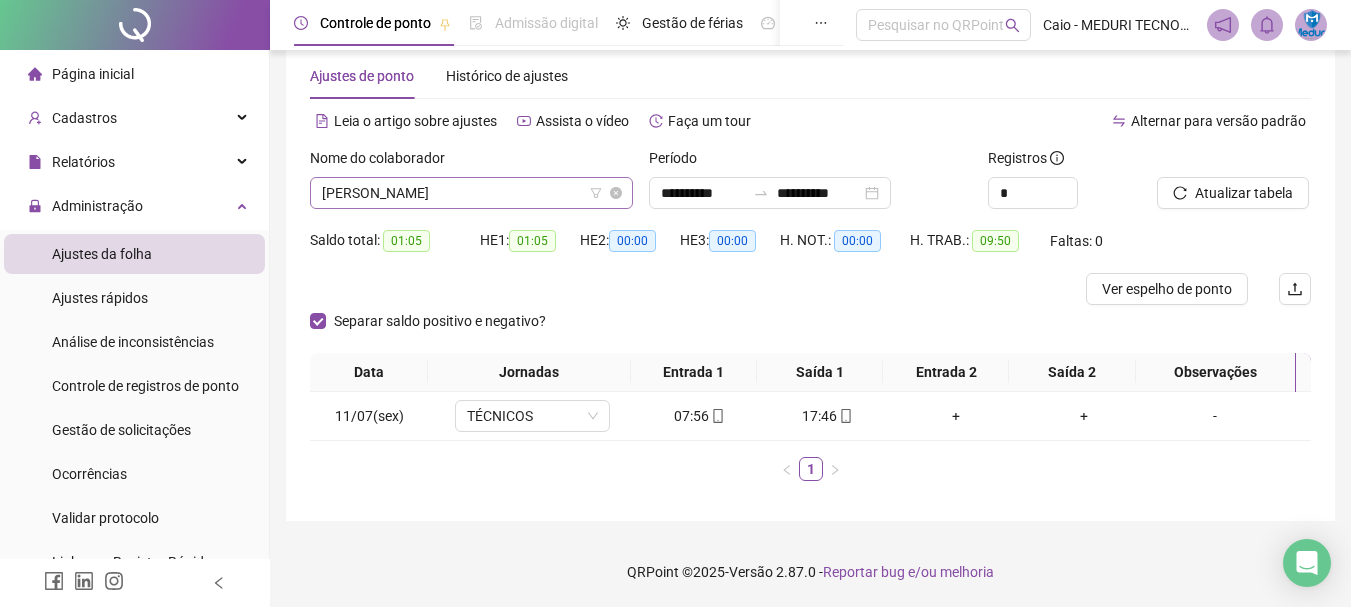 click on "[PERSON_NAME]" at bounding box center [471, 193] 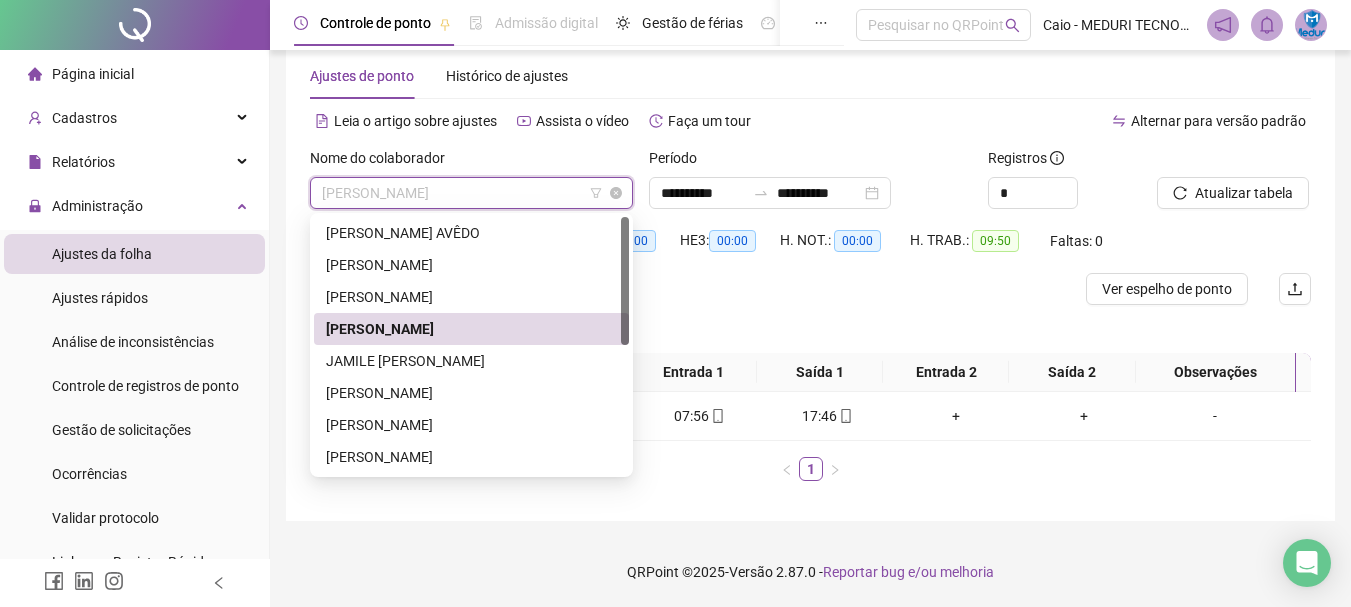 click on "[PERSON_NAME]" at bounding box center [471, 193] 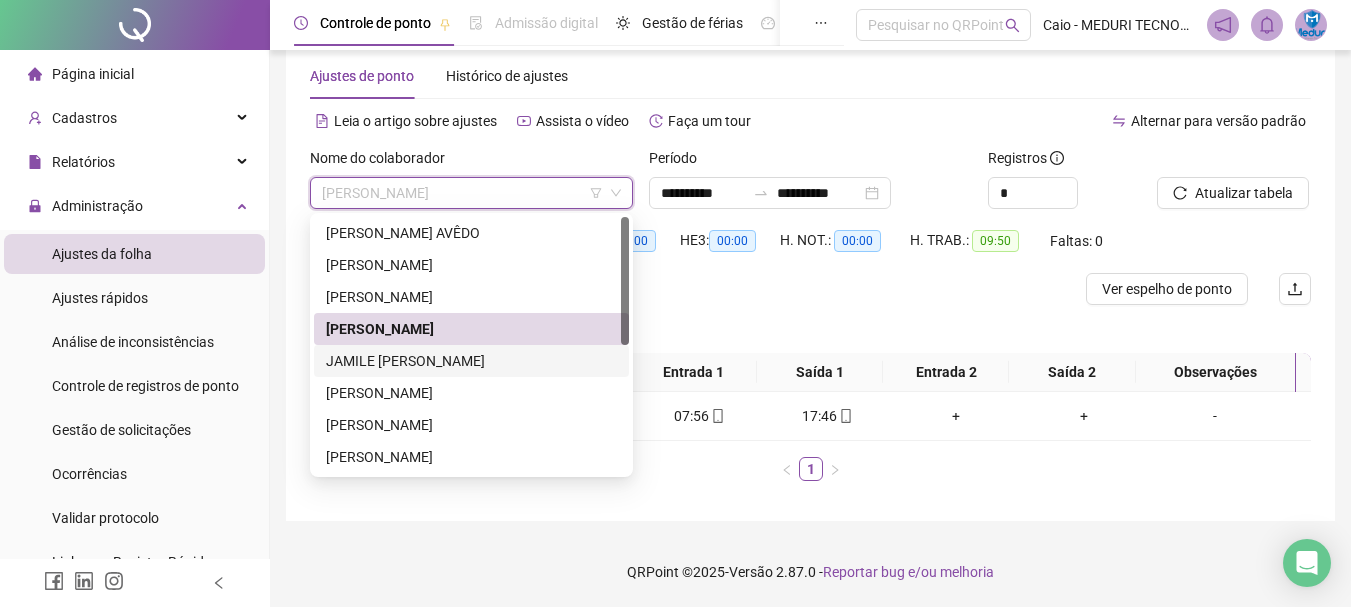 click on "JAMILE [PERSON_NAME]" at bounding box center (471, 361) 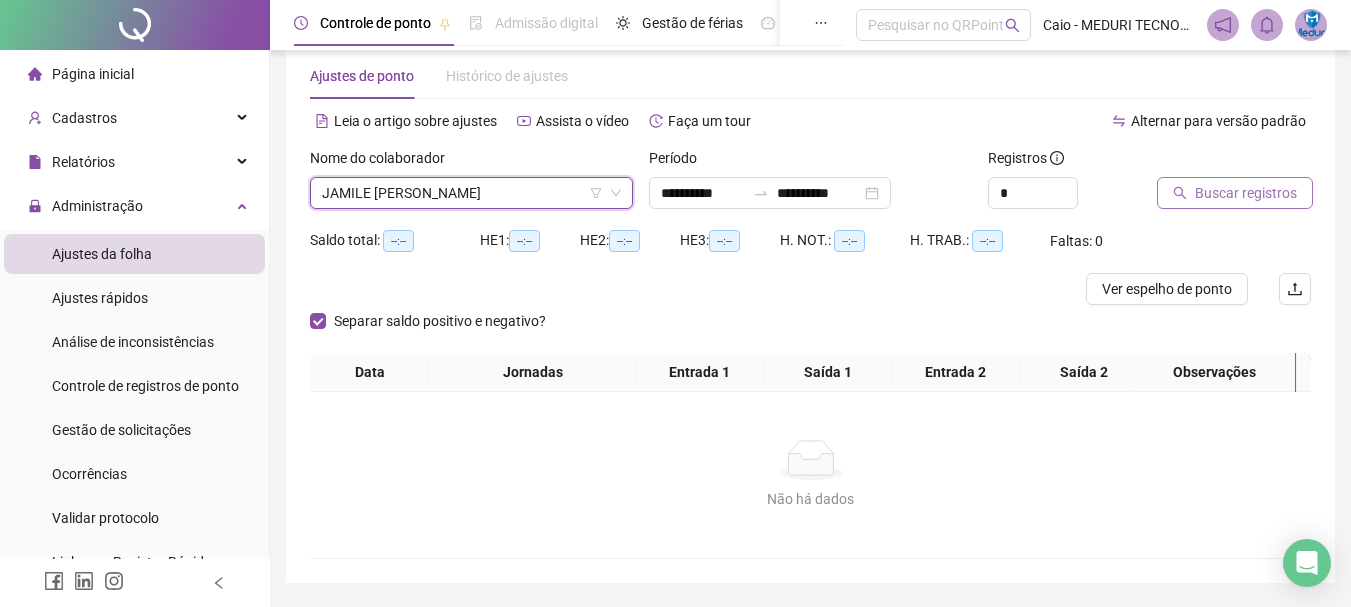 click on "Buscar registros" at bounding box center (1246, 193) 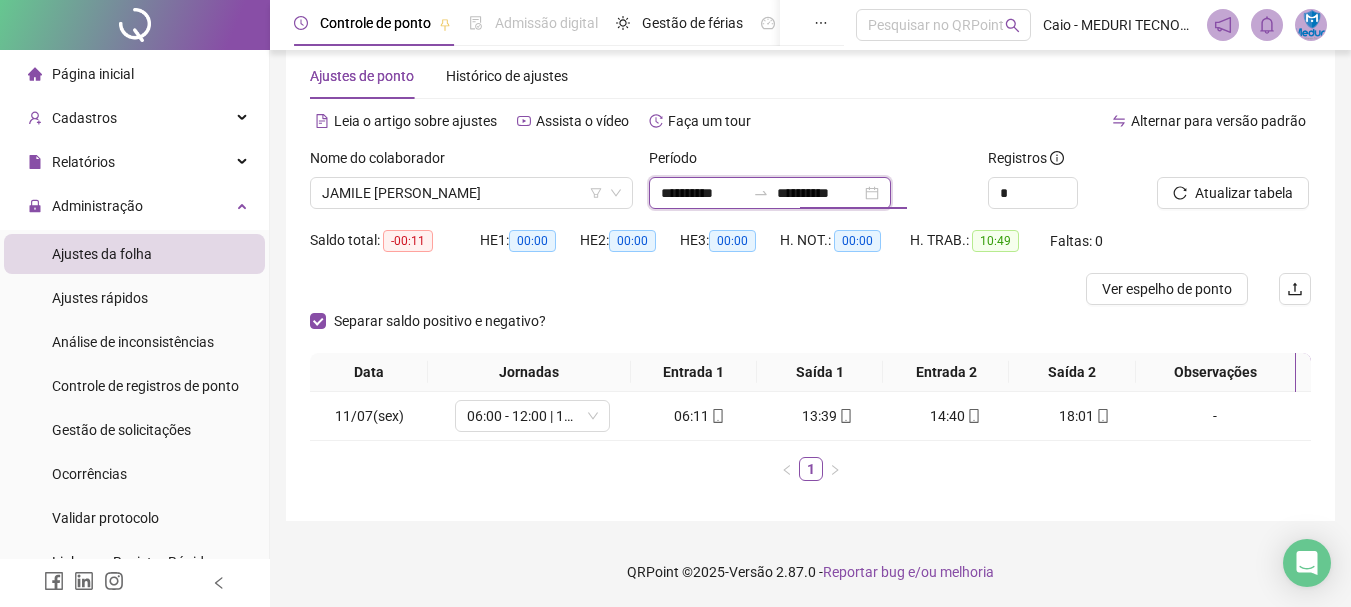 click on "**********" at bounding box center [703, 193] 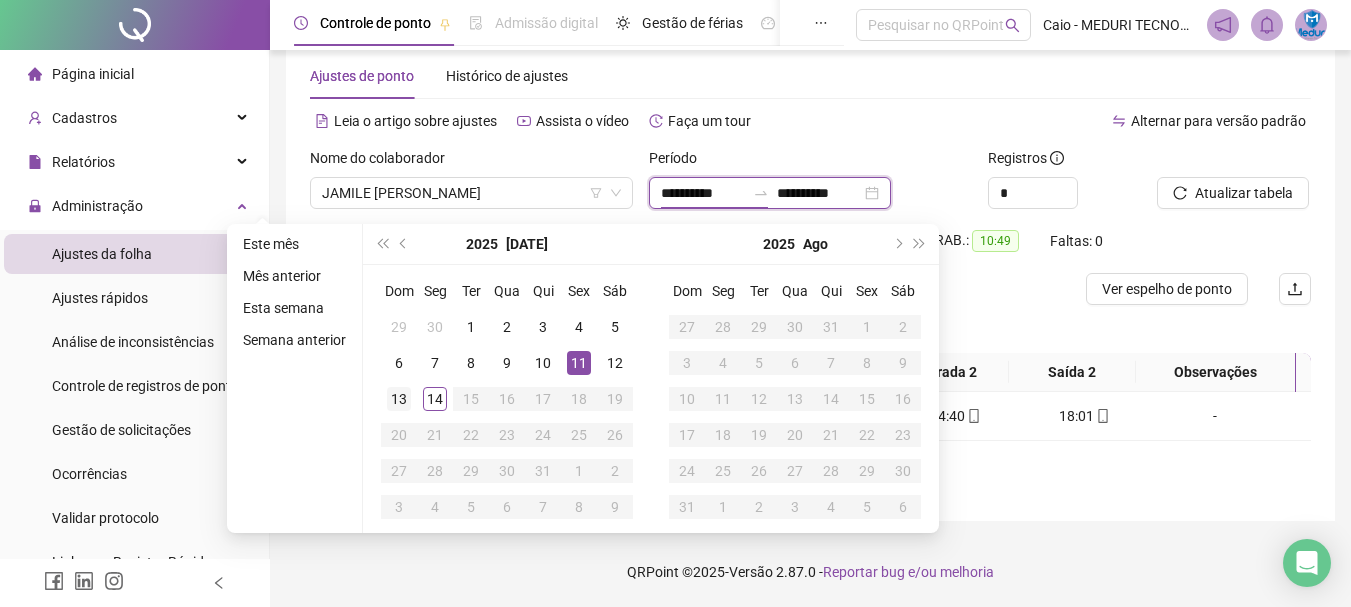 type on "**********" 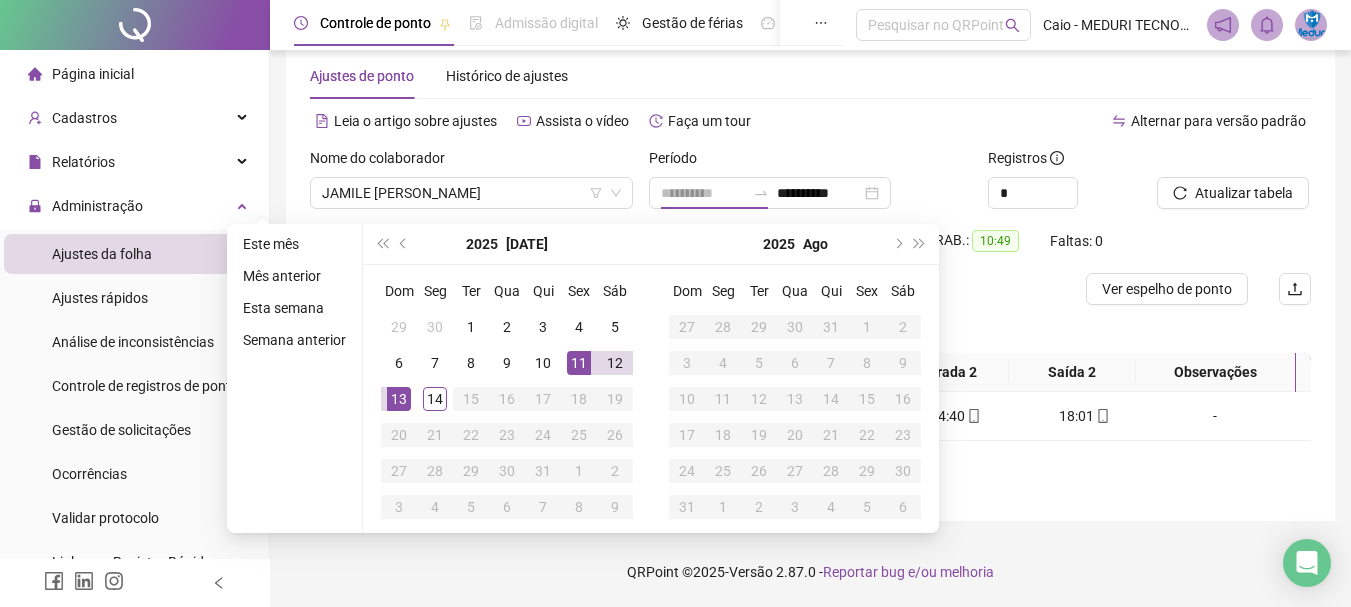 click on "13" at bounding box center [399, 399] 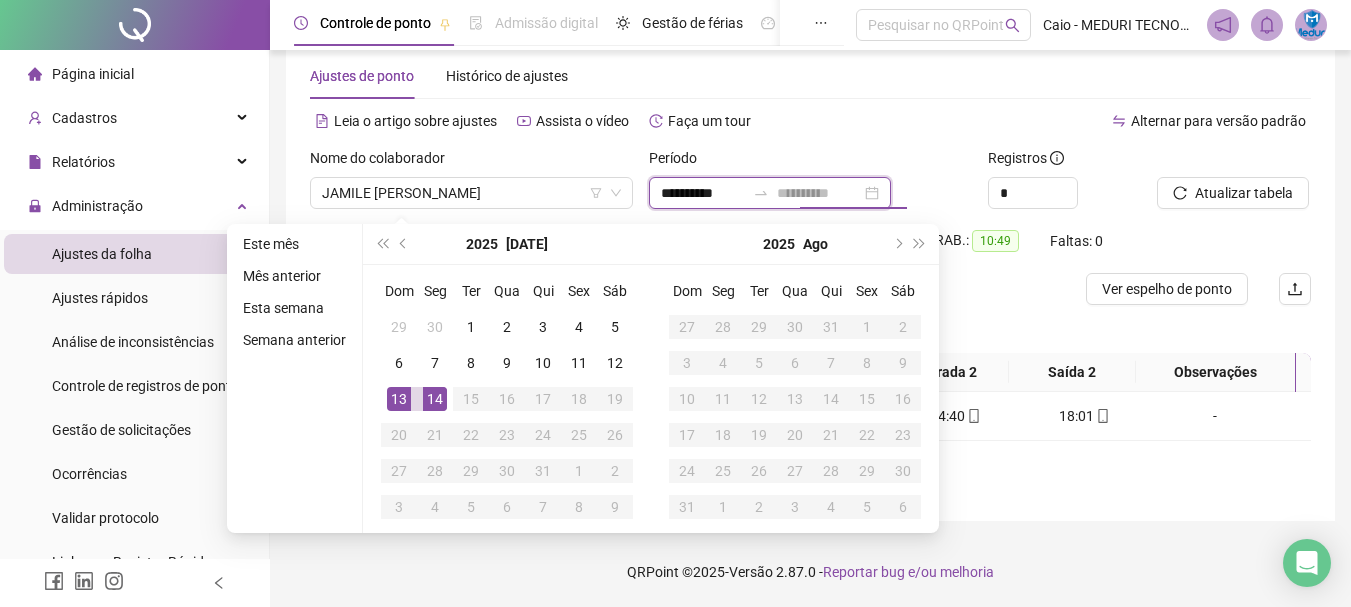 type on "**********" 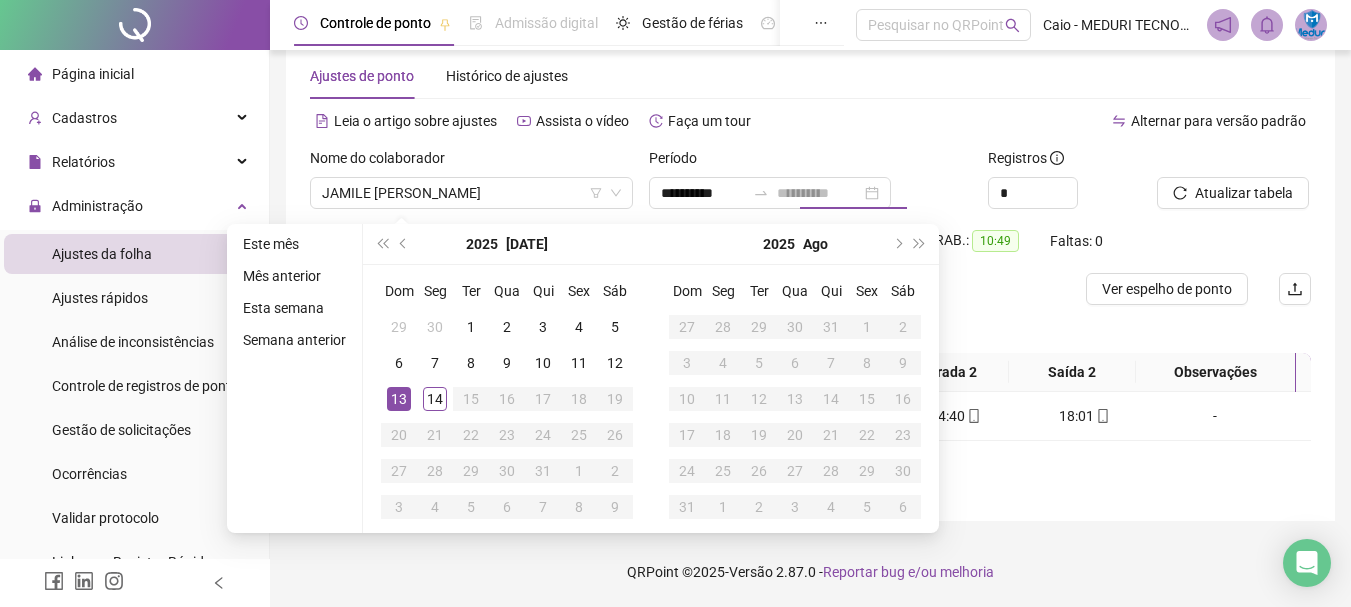 click on "13" at bounding box center [399, 399] 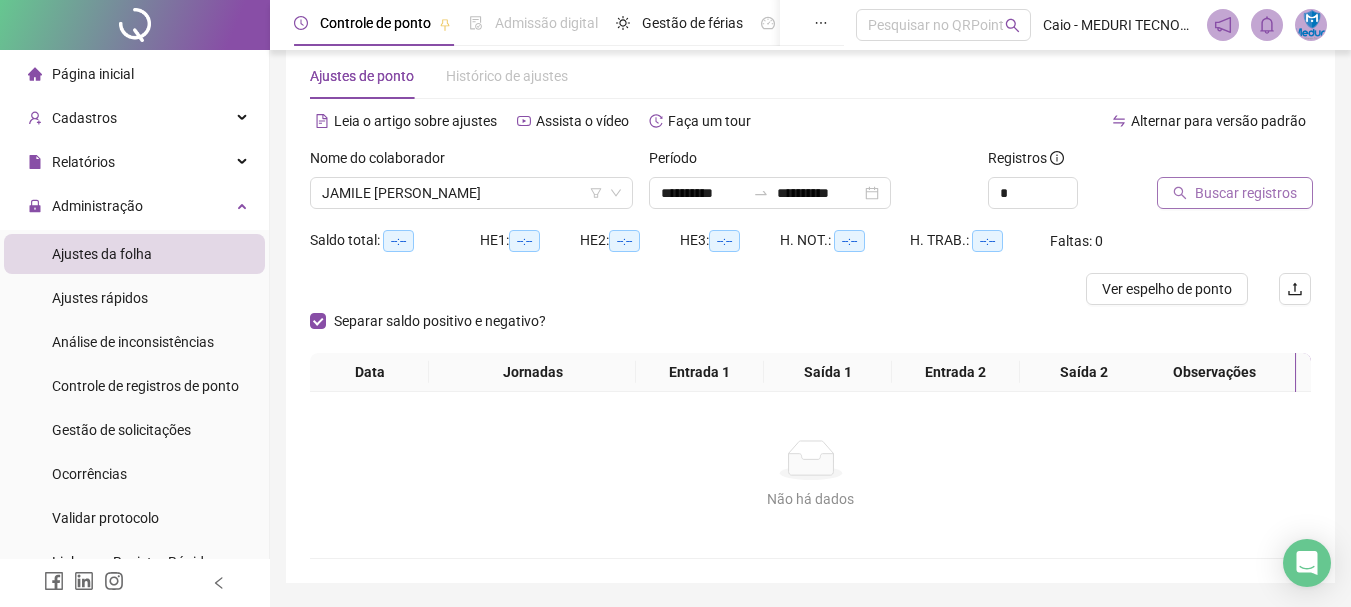 click on "Buscar registros" at bounding box center [1246, 193] 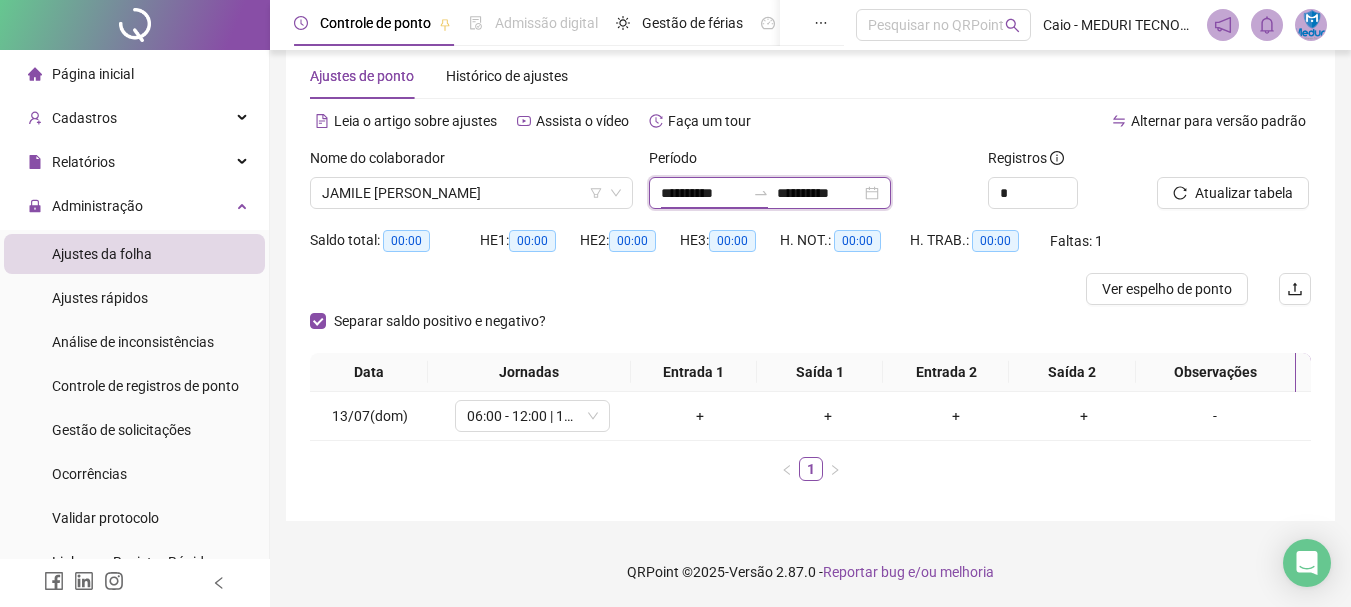 click on "**********" at bounding box center [703, 193] 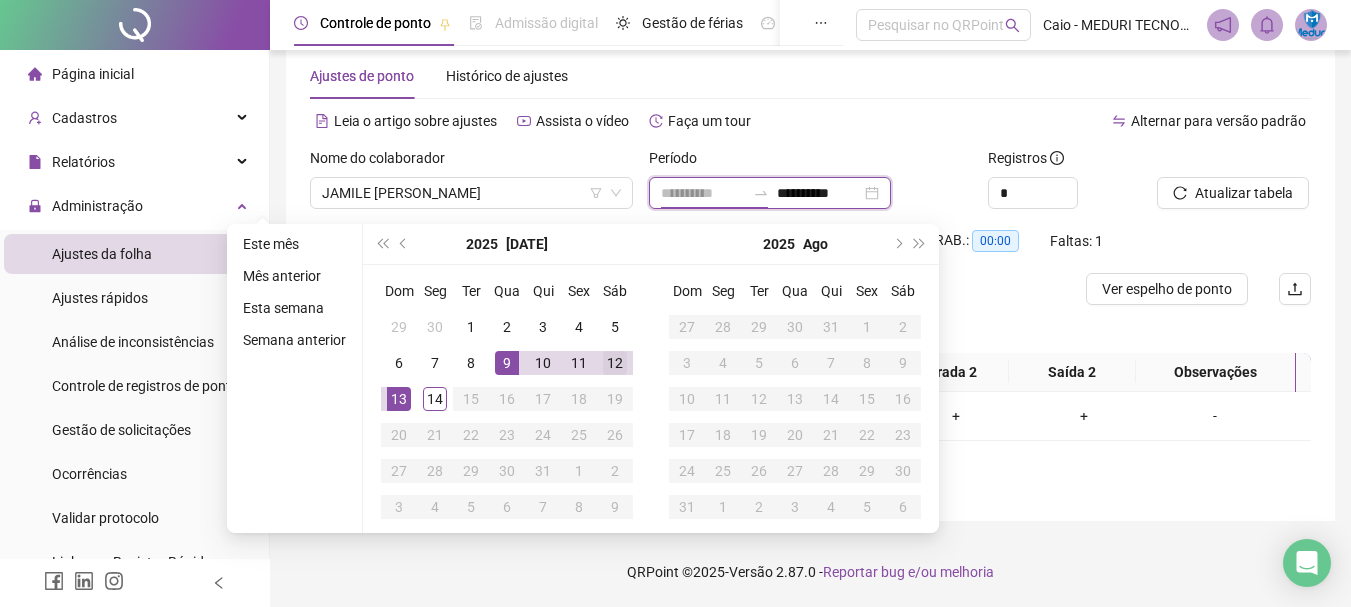type on "**********" 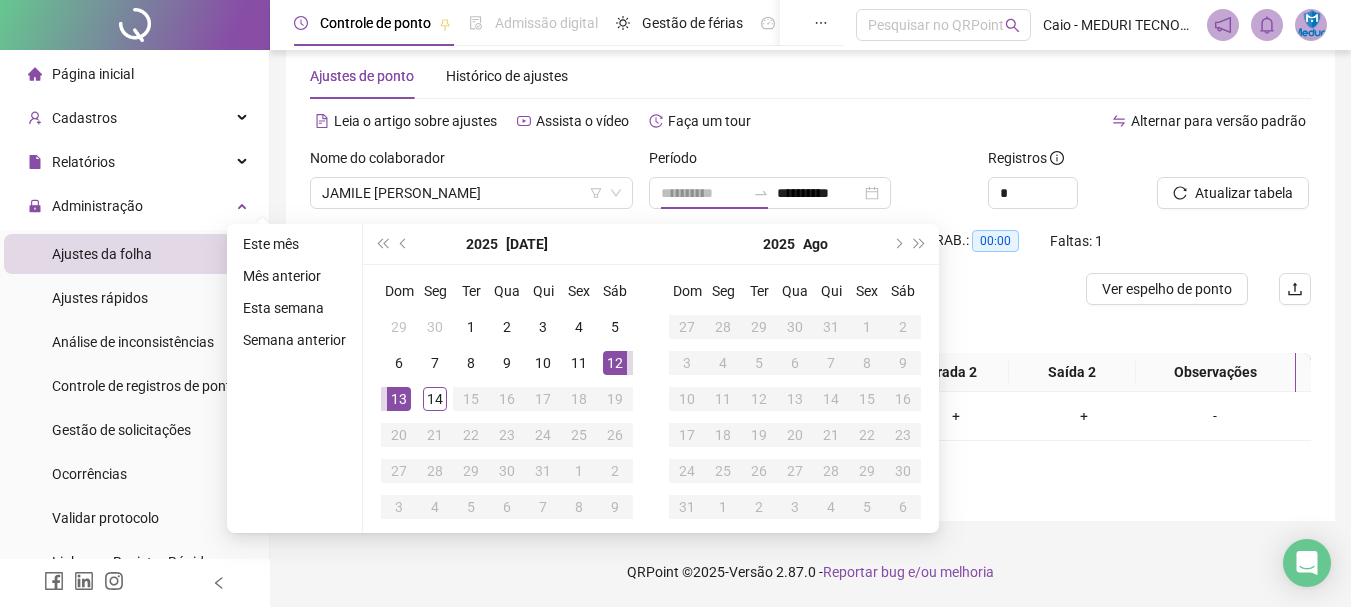 click on "12" at bounding box center (615, 363) 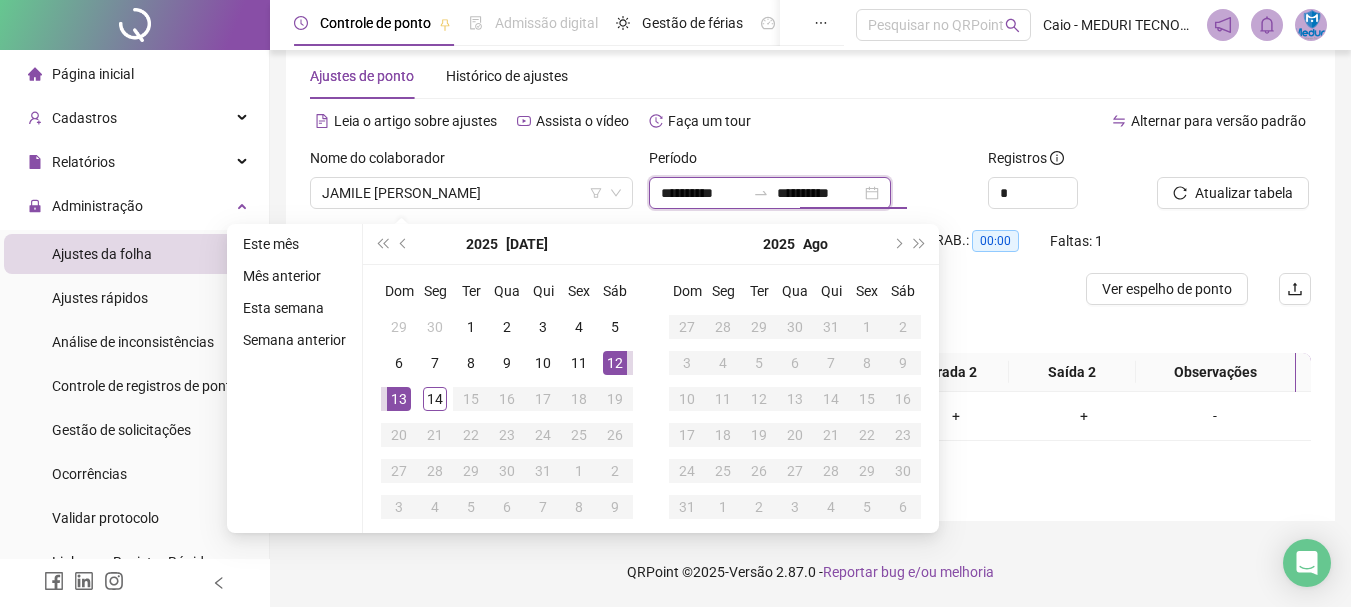 type on "**********" 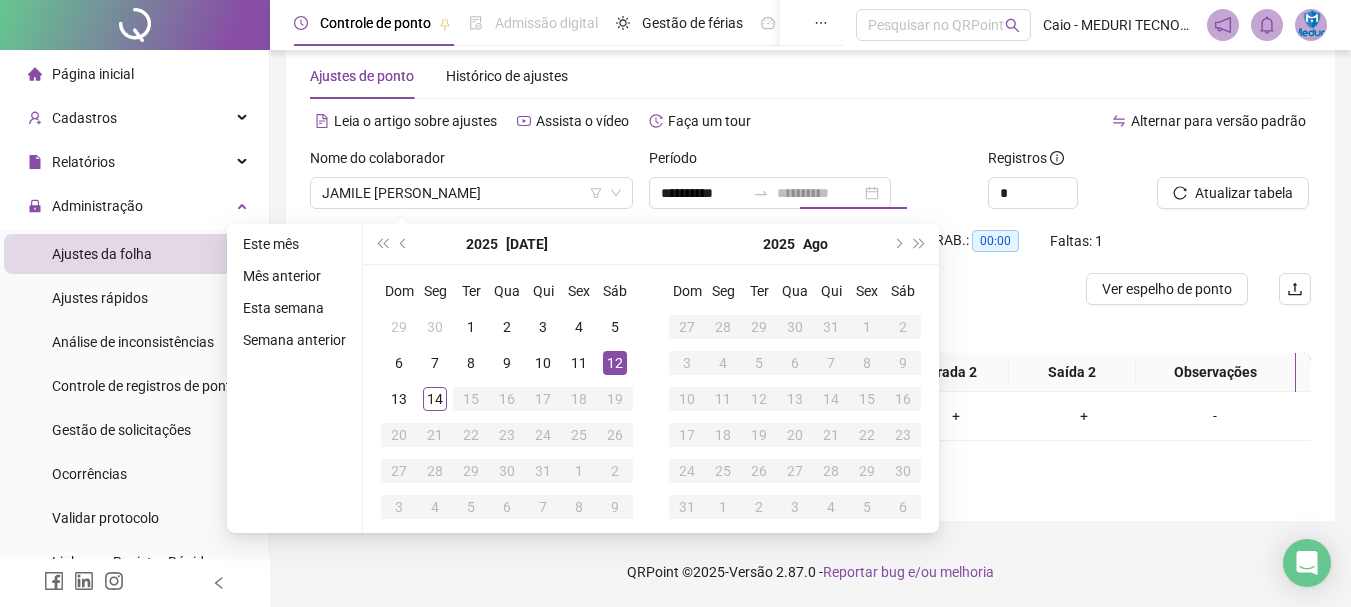 click on "12" at bounding box center [615, 363] 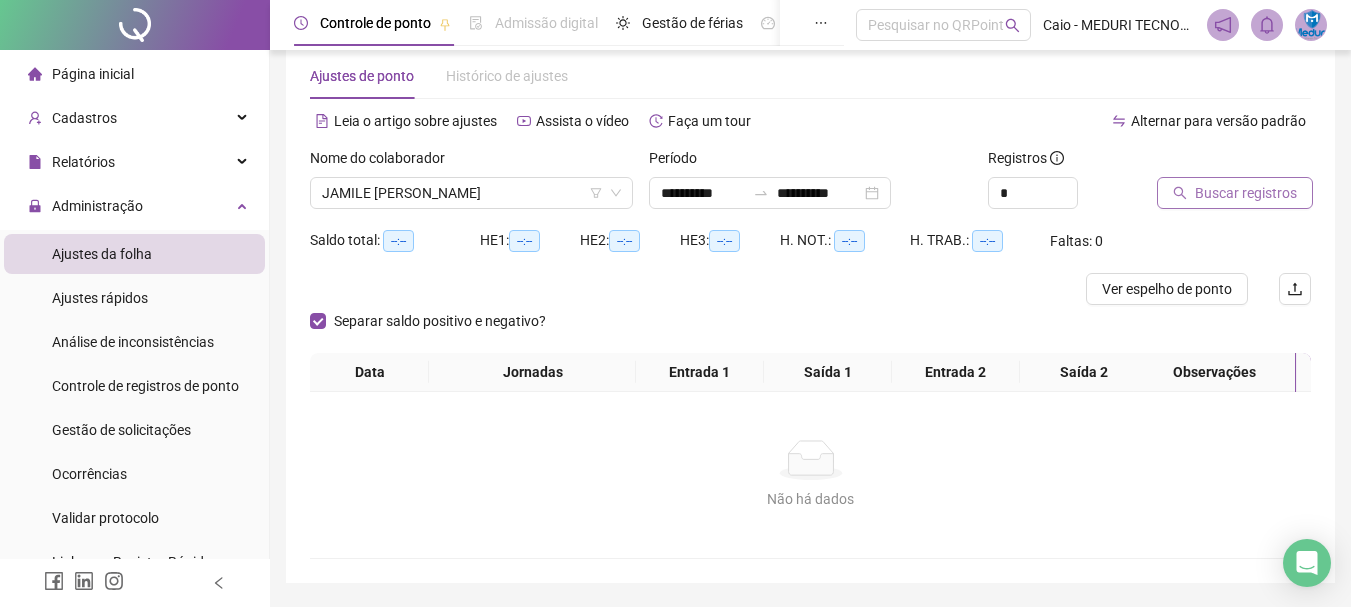 click on "Buscar registros" at bounding box center [1246, 193] 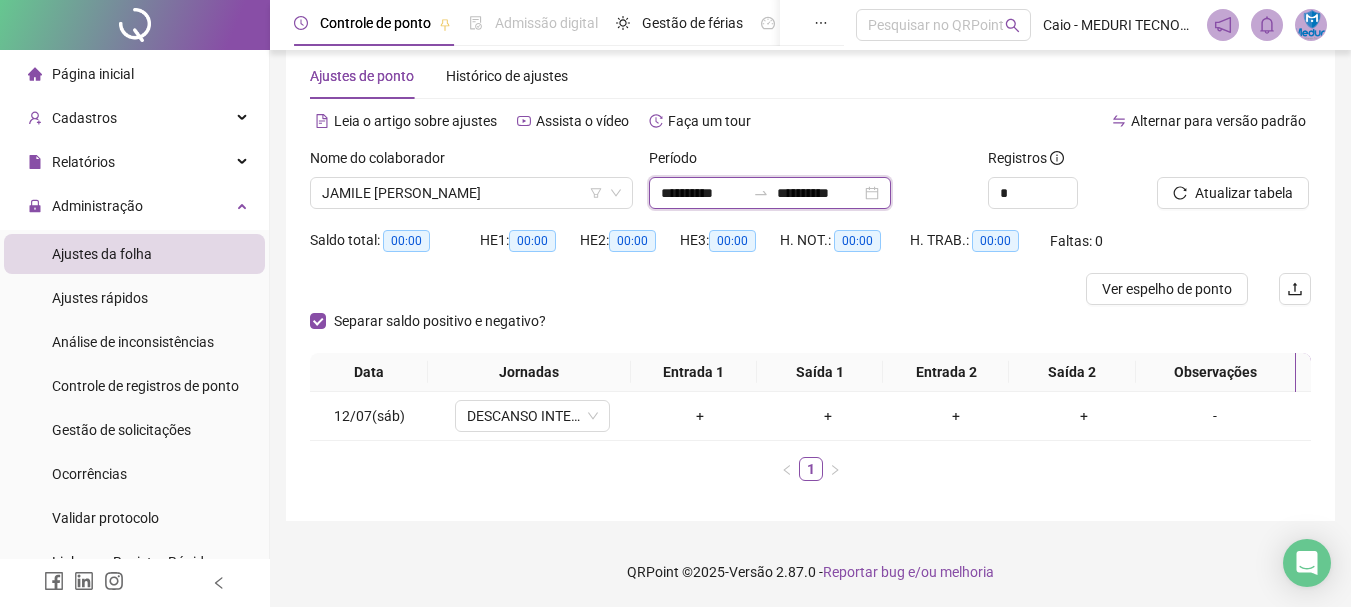 click on "**********" at bounding box center (703, 193) 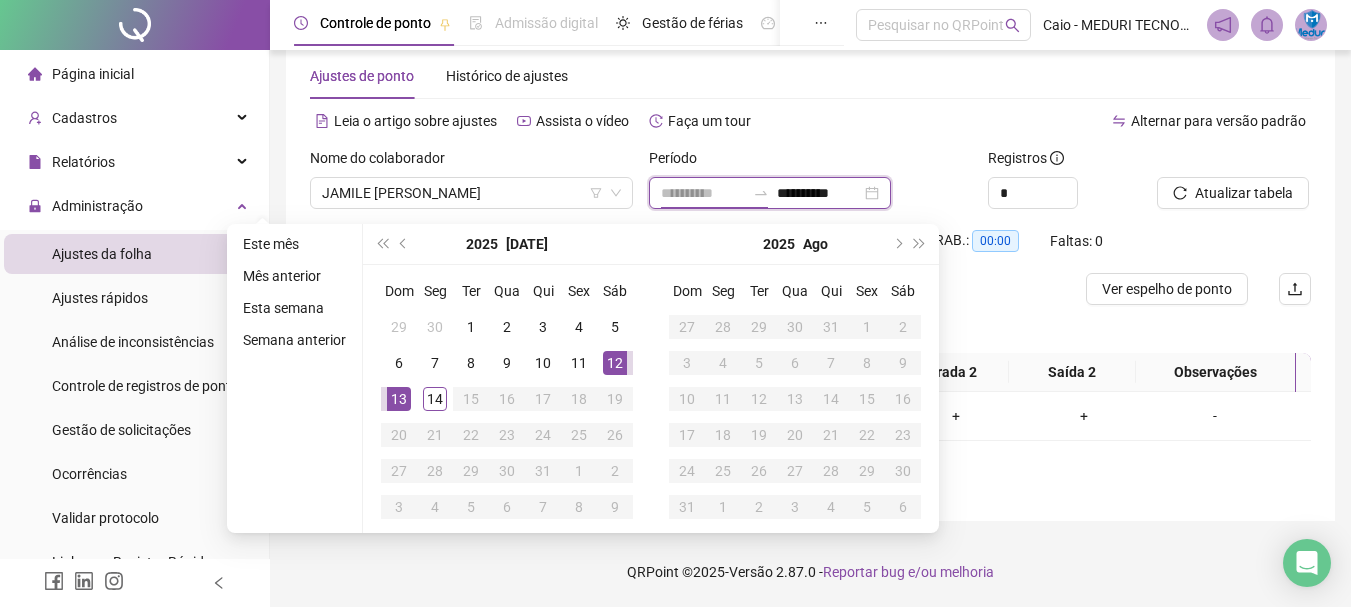 type on "**********" 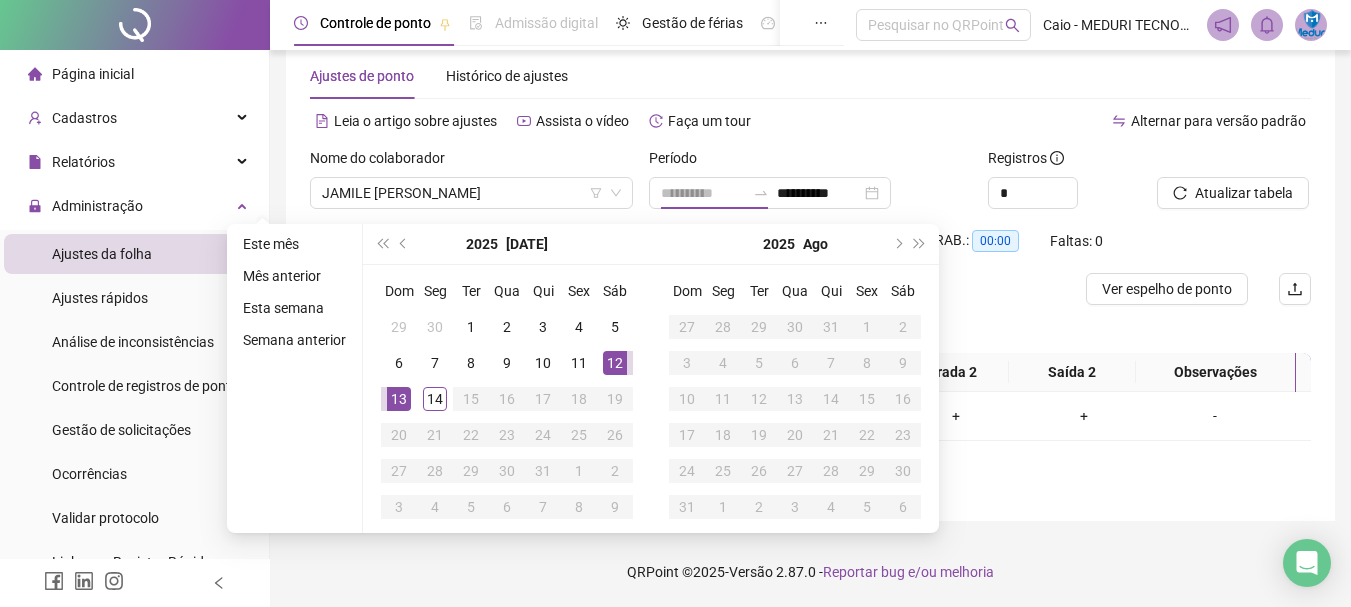 click on "13" at bounding box center [399, 399] 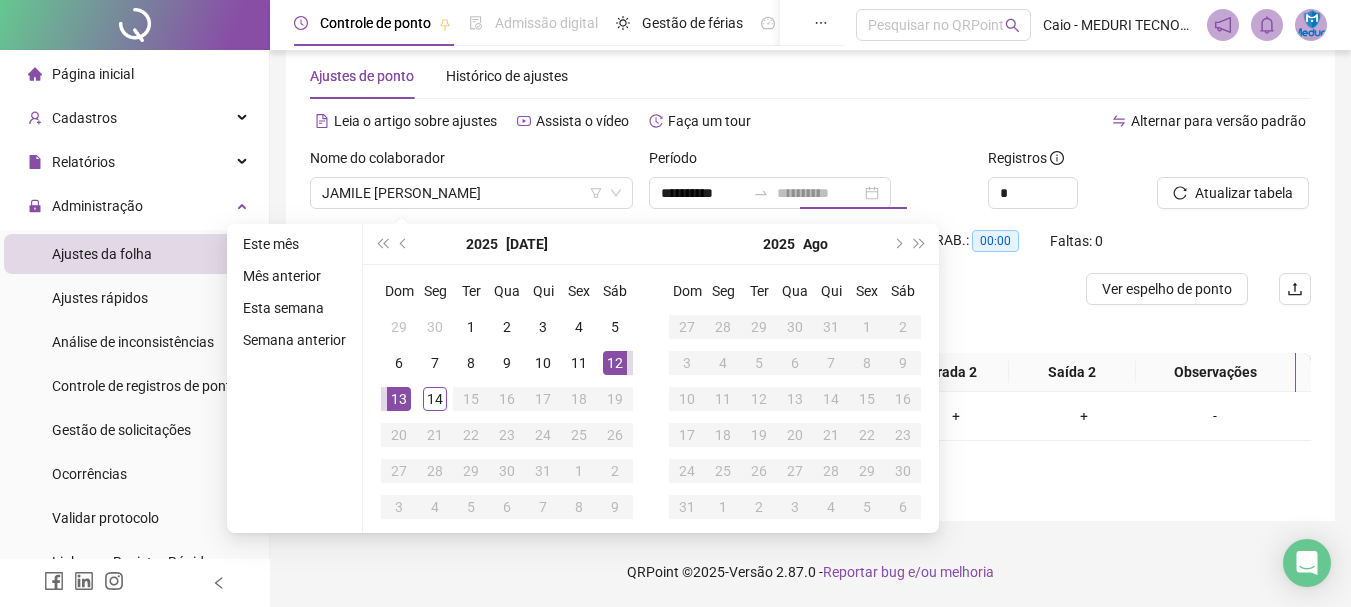click on "13" at bounding box center [399, 399] 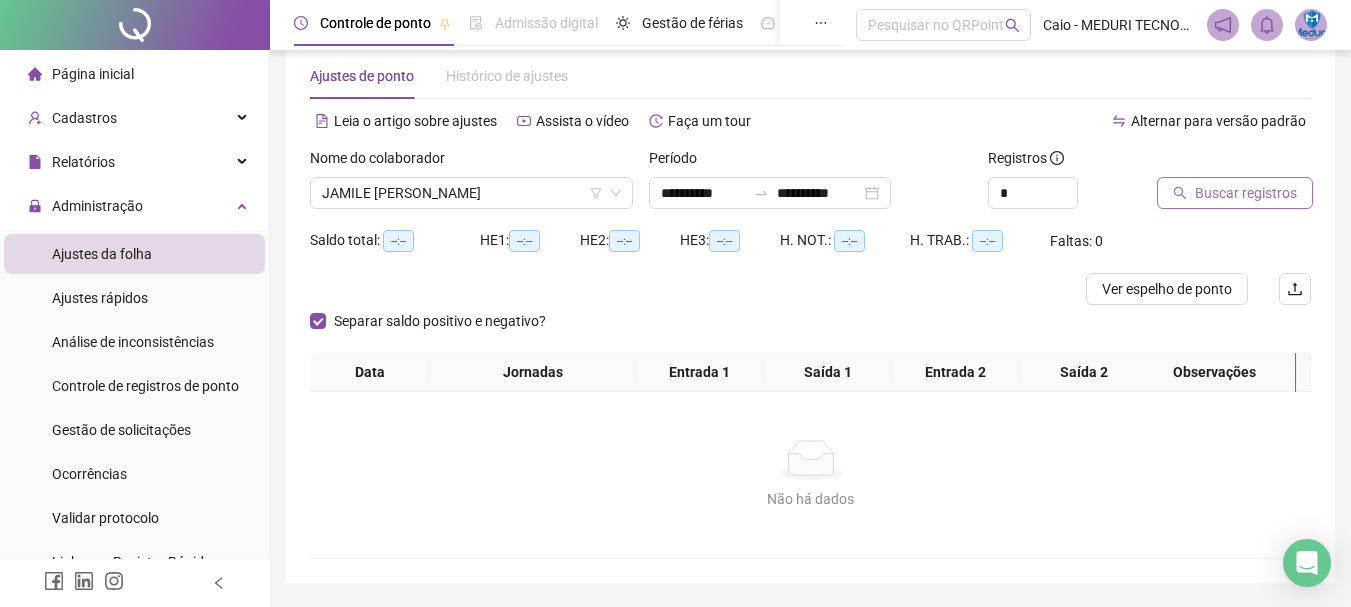 click on "Buscar registros" at bounding box center [1246, 193] 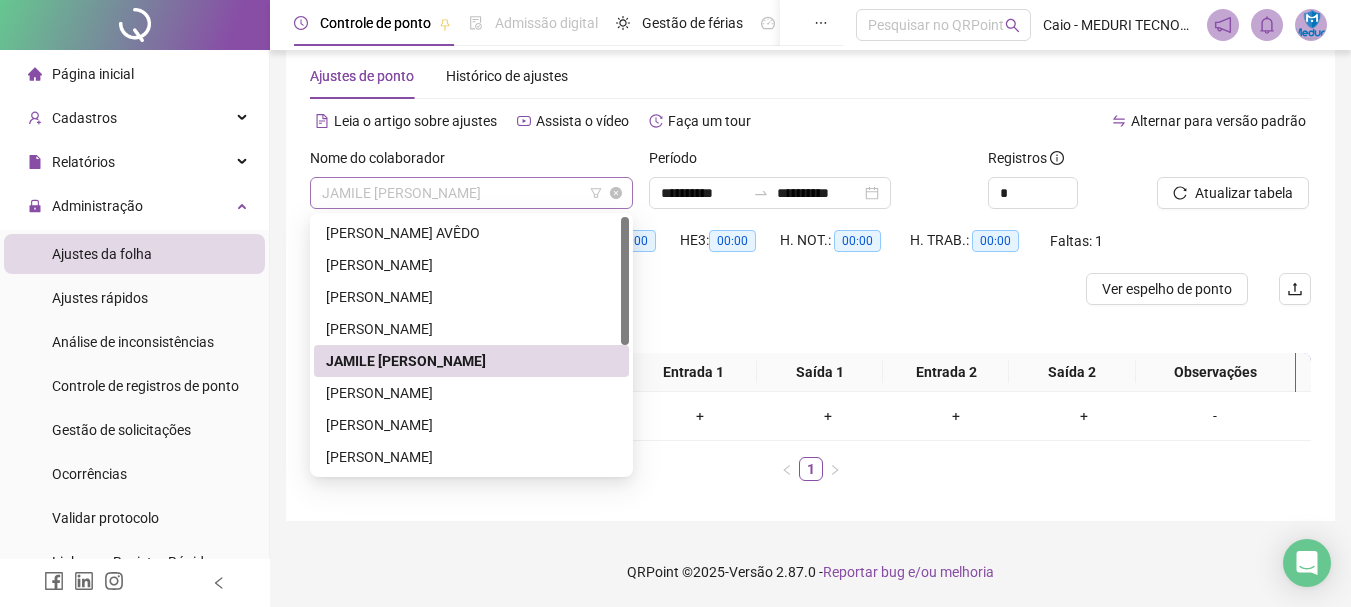click on "JAMILE [PERSON_NAME]" at bounding box center [471, 193] 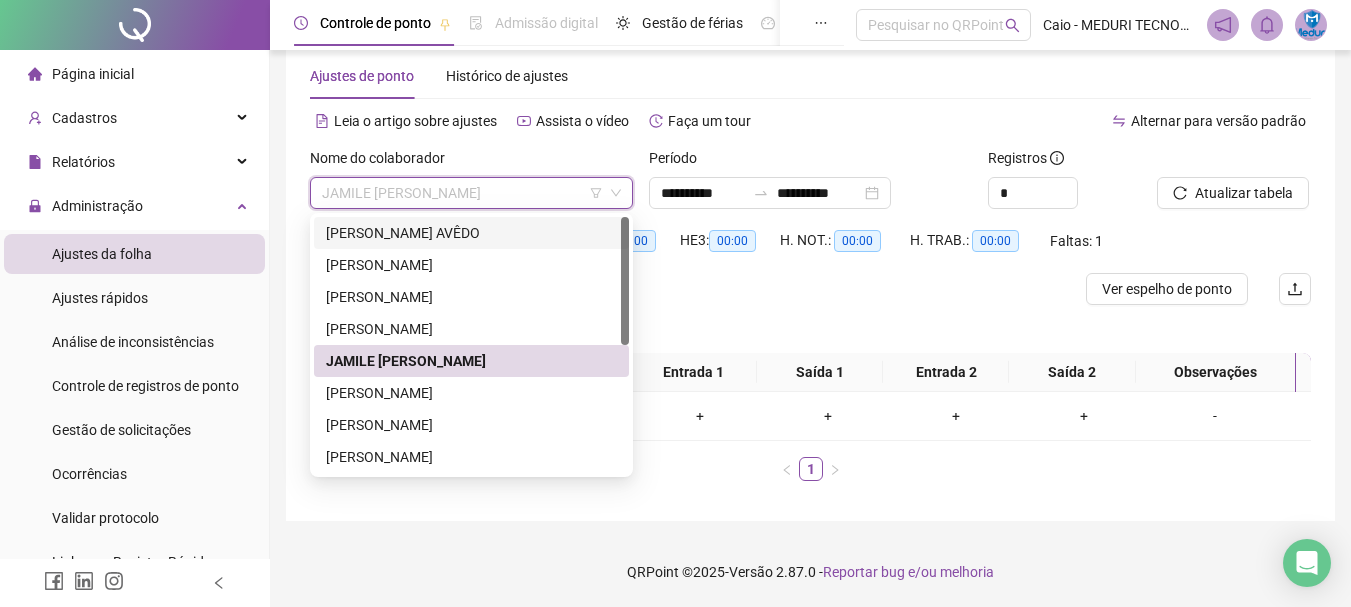 click on "[PERSON_NAME] AVÊDO" at bounding box center (471, 233) 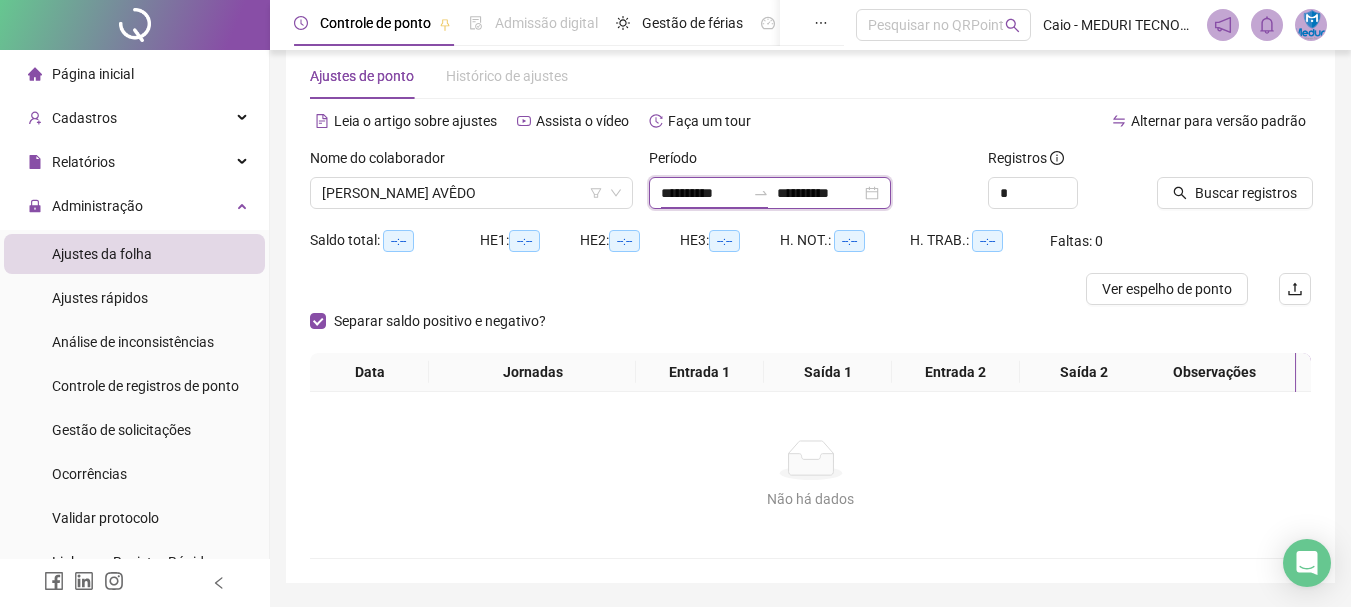 click on "**********" at bounding box center [703, 193] 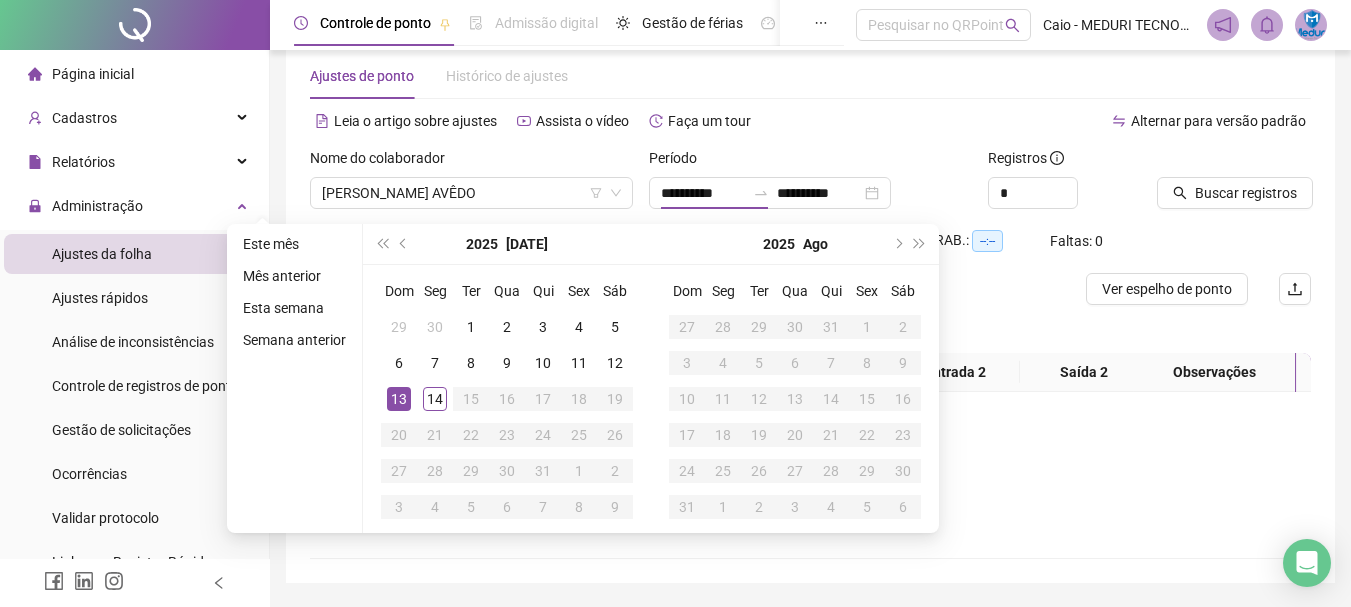 click on "Nome do colaborador" at bounding box center [471, 162] 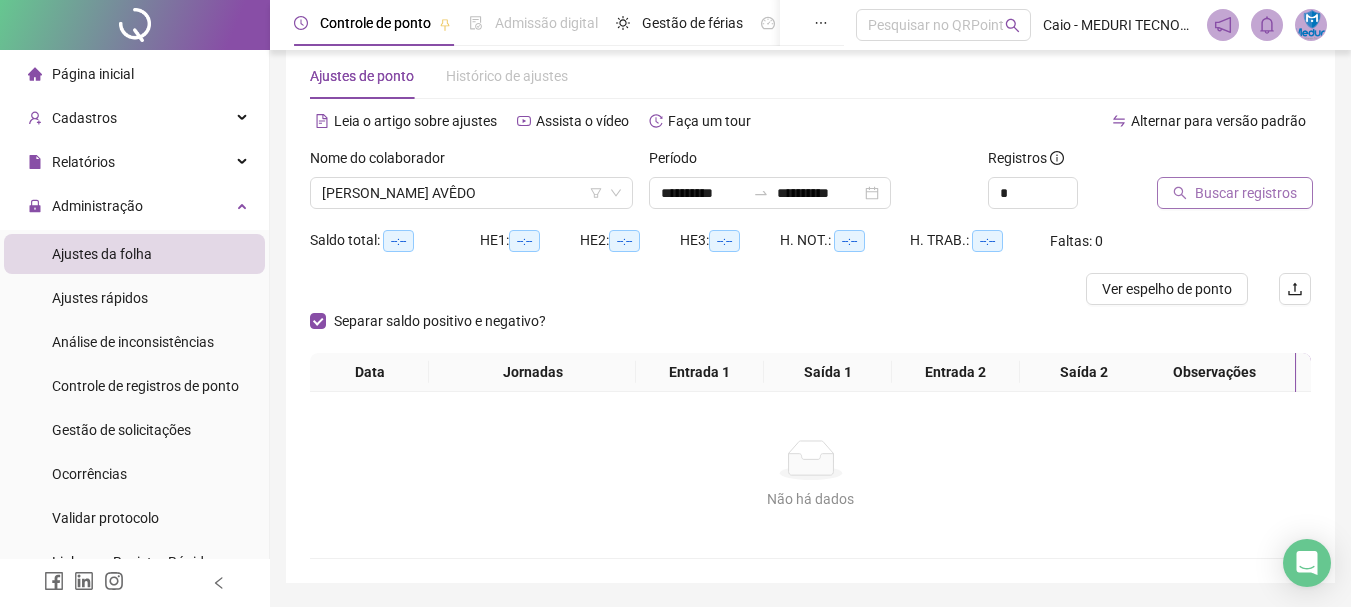 click on "Buscar registros" at bounding box center [1246, 193] 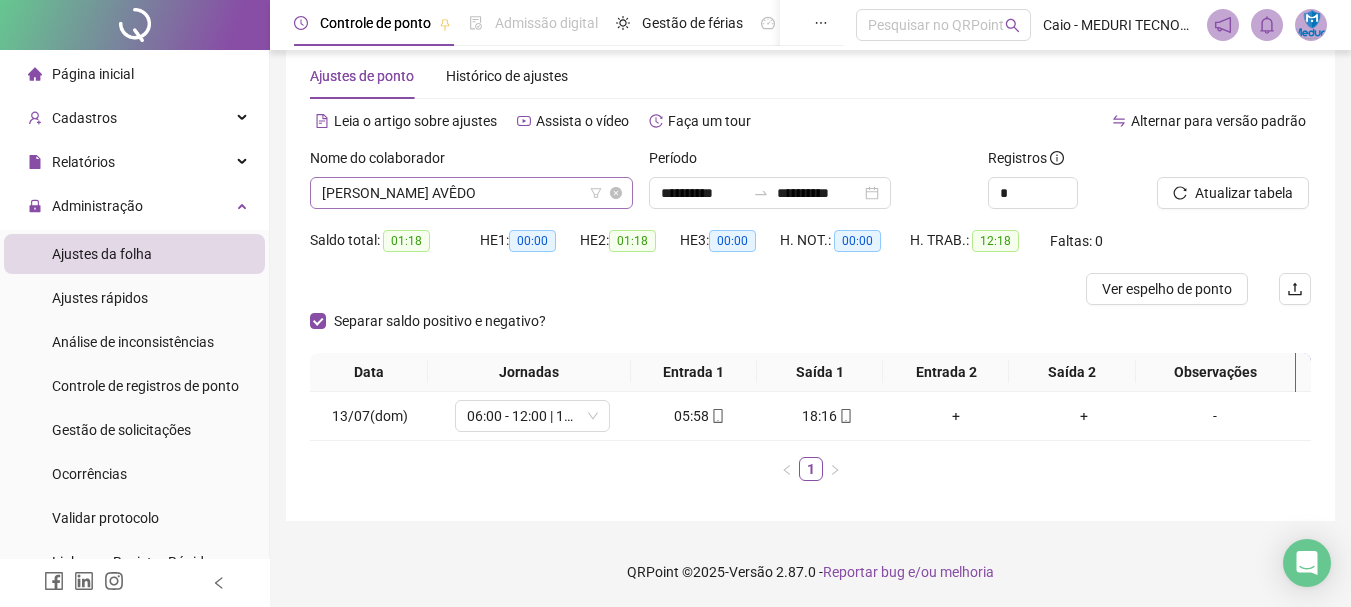 click on "[PERSON_NAME] AVÊDO" at bounding box center [471, 193] 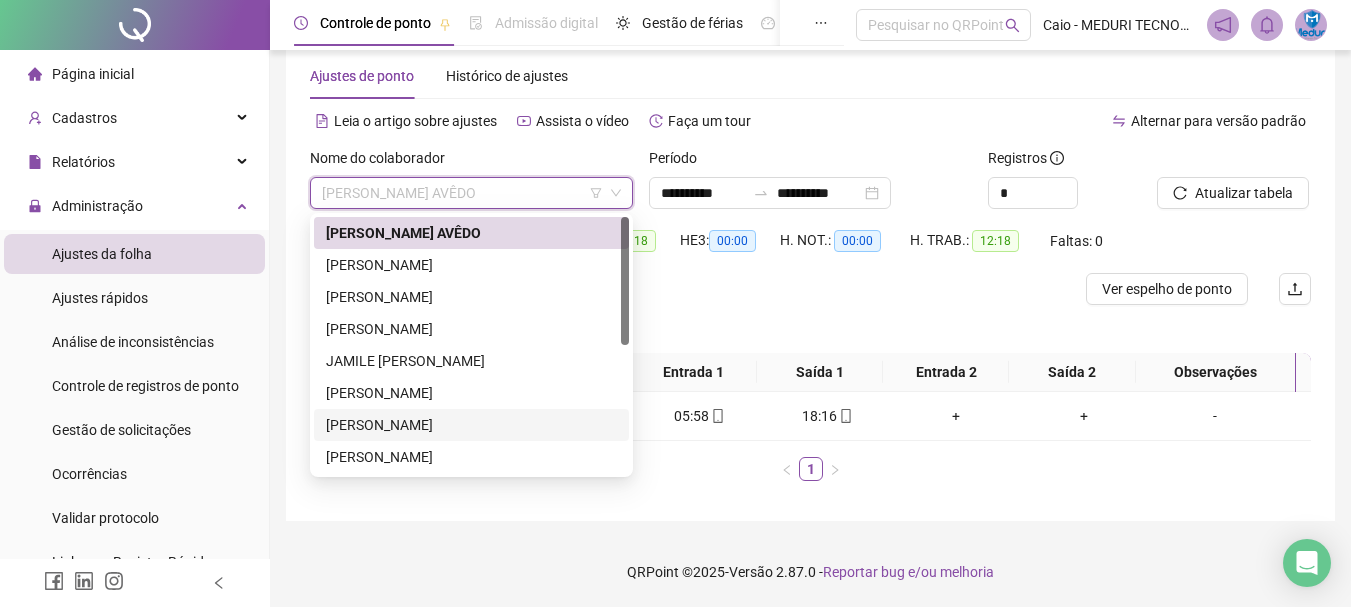 click on "[PERSON_NAME]" at bounding box center (471, 425) 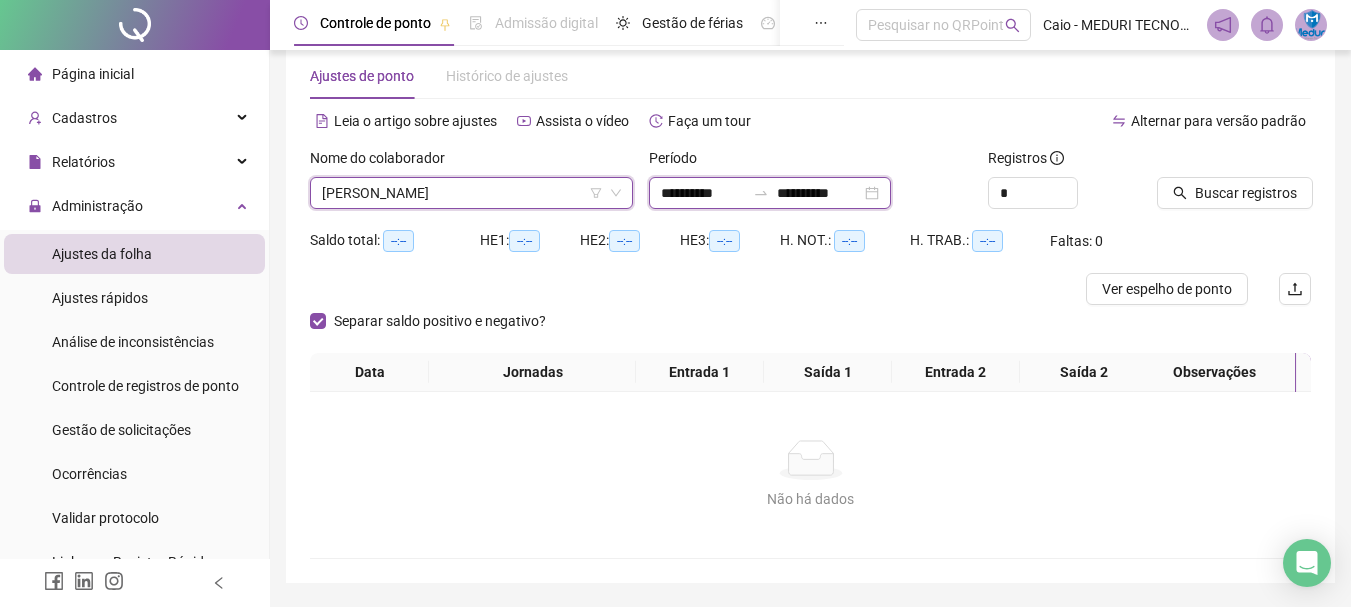 click on "**********" at bounding box center [703, 193] 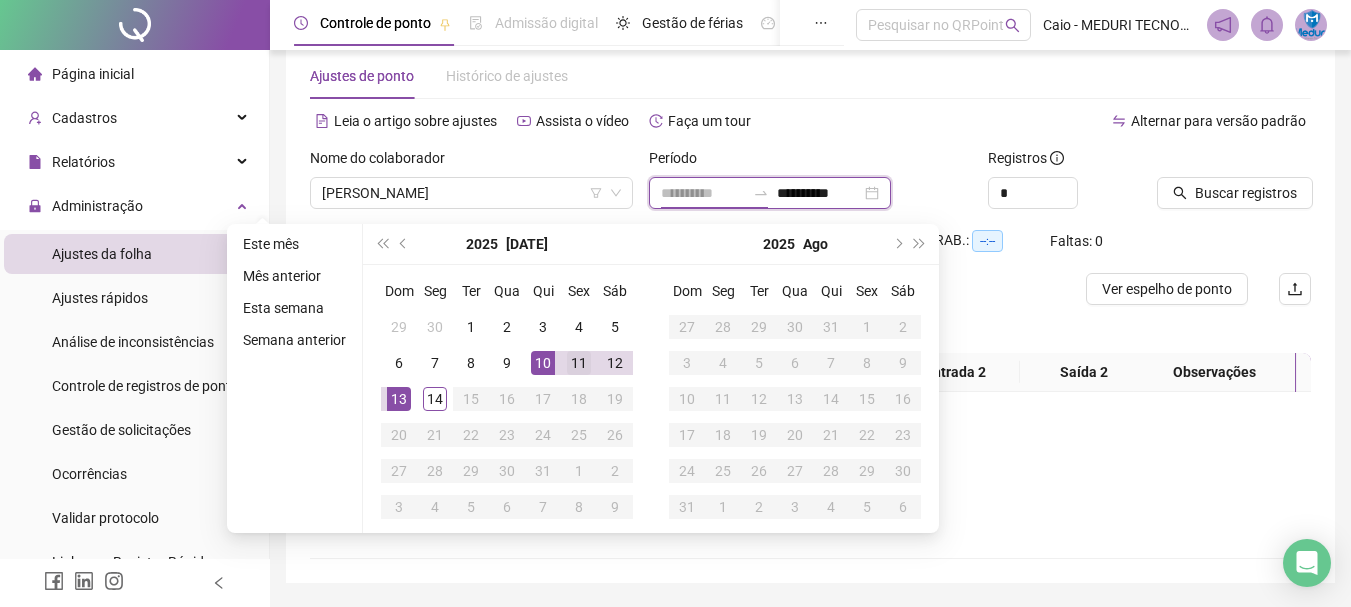 type on "**********" 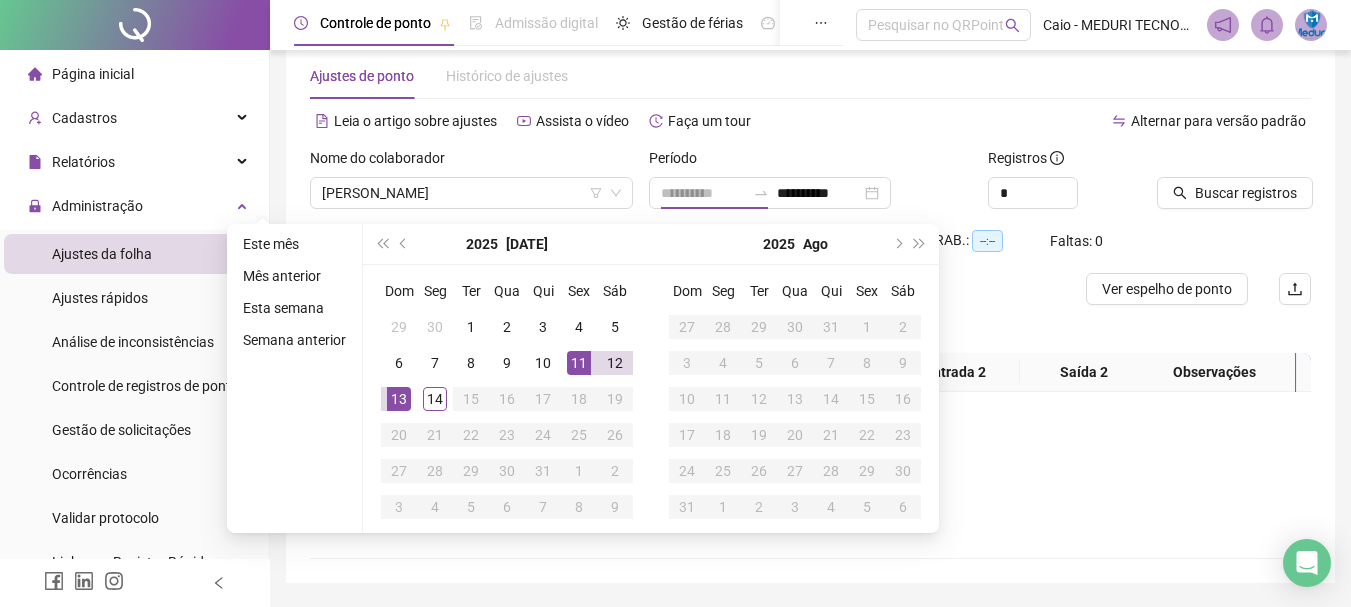 click on "11" at bounding box center [579, 363] 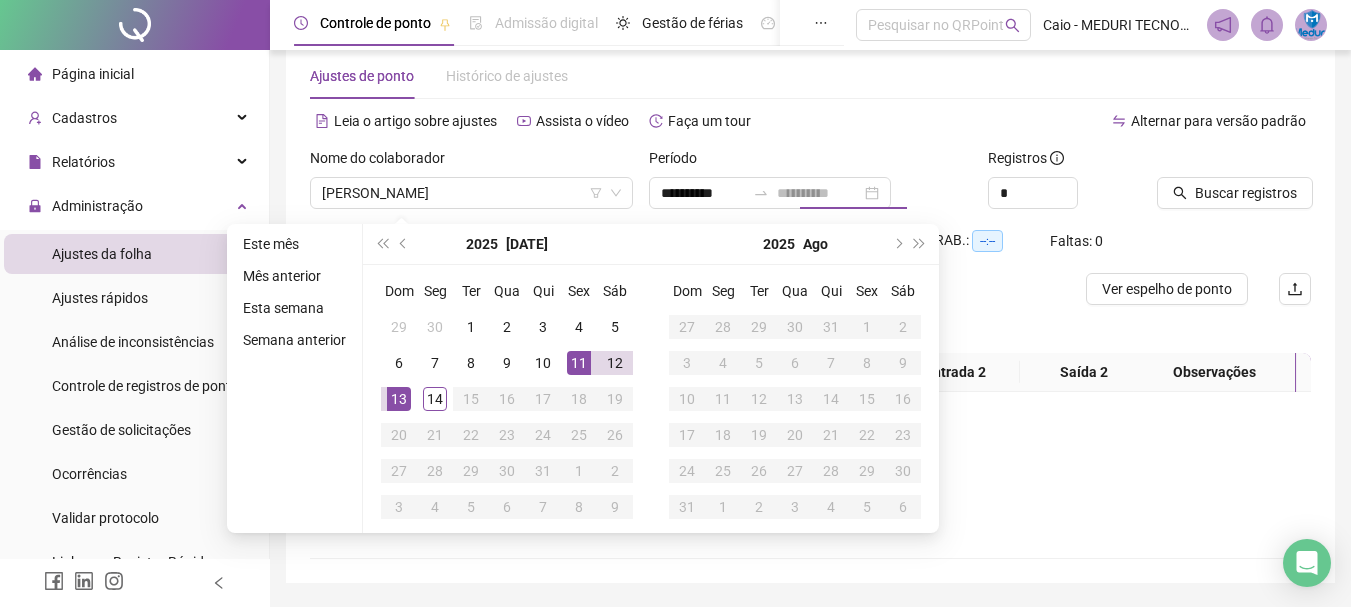 click on "11" at bounding box center (579, 363) 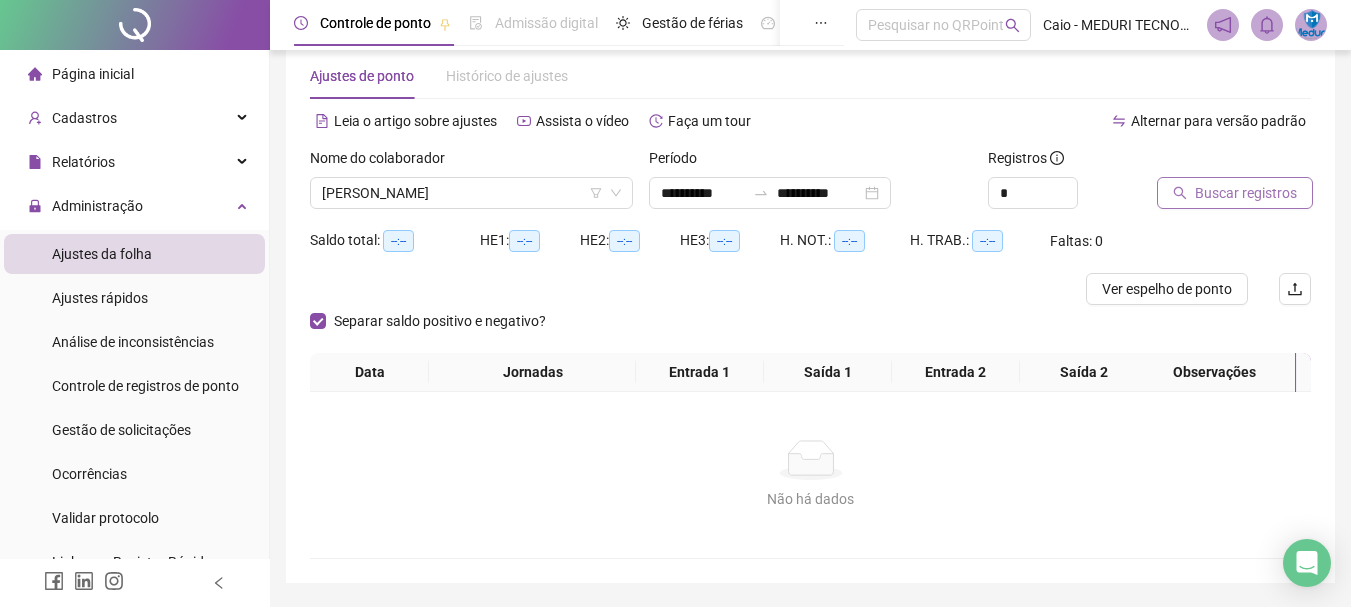 click on "Buscar registros" at bounding box center (1246, 193) 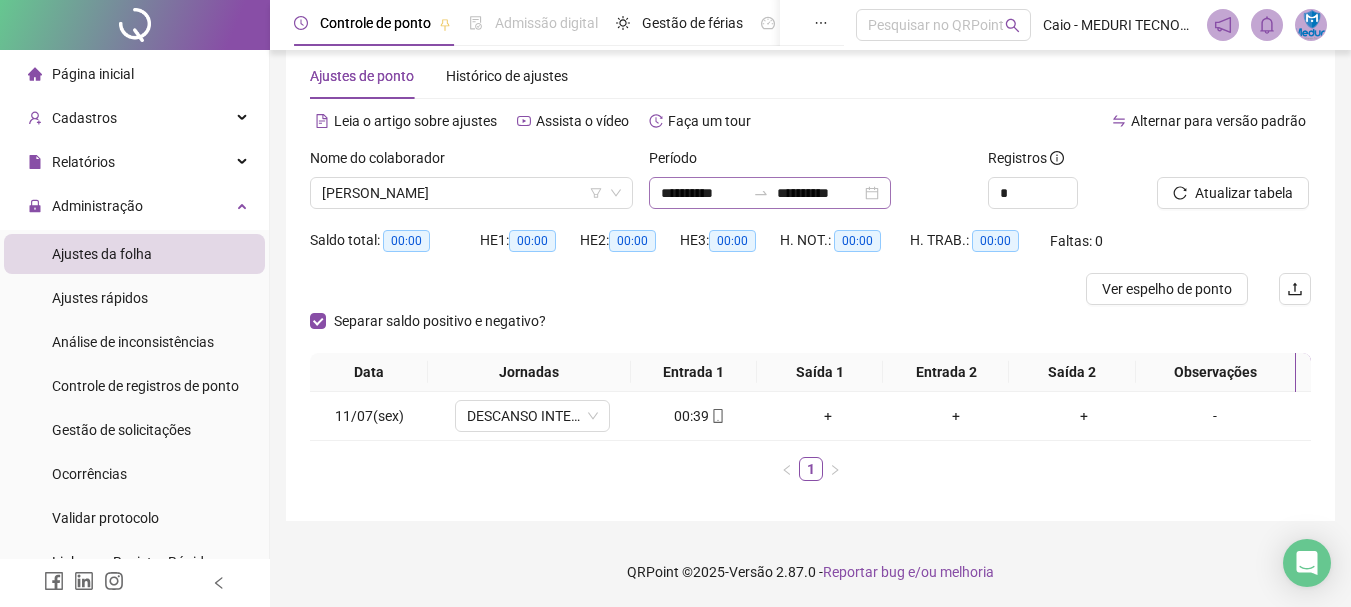 click on "**********" at bounding box center (770, 193) 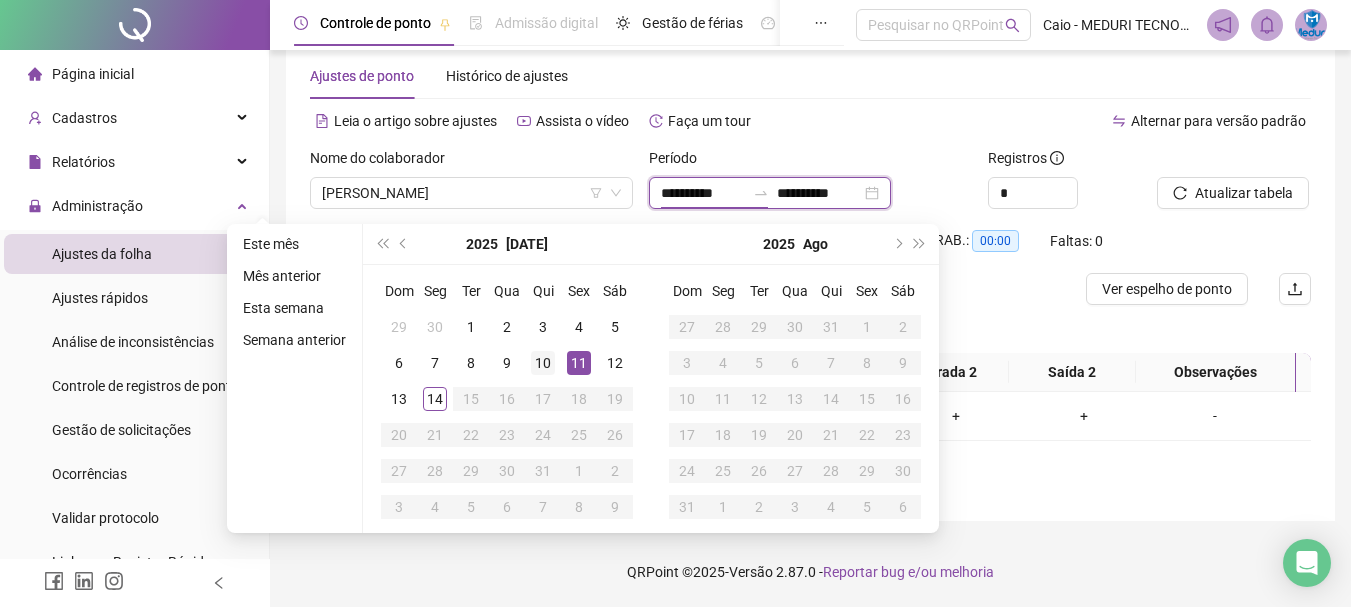 type on "**********" 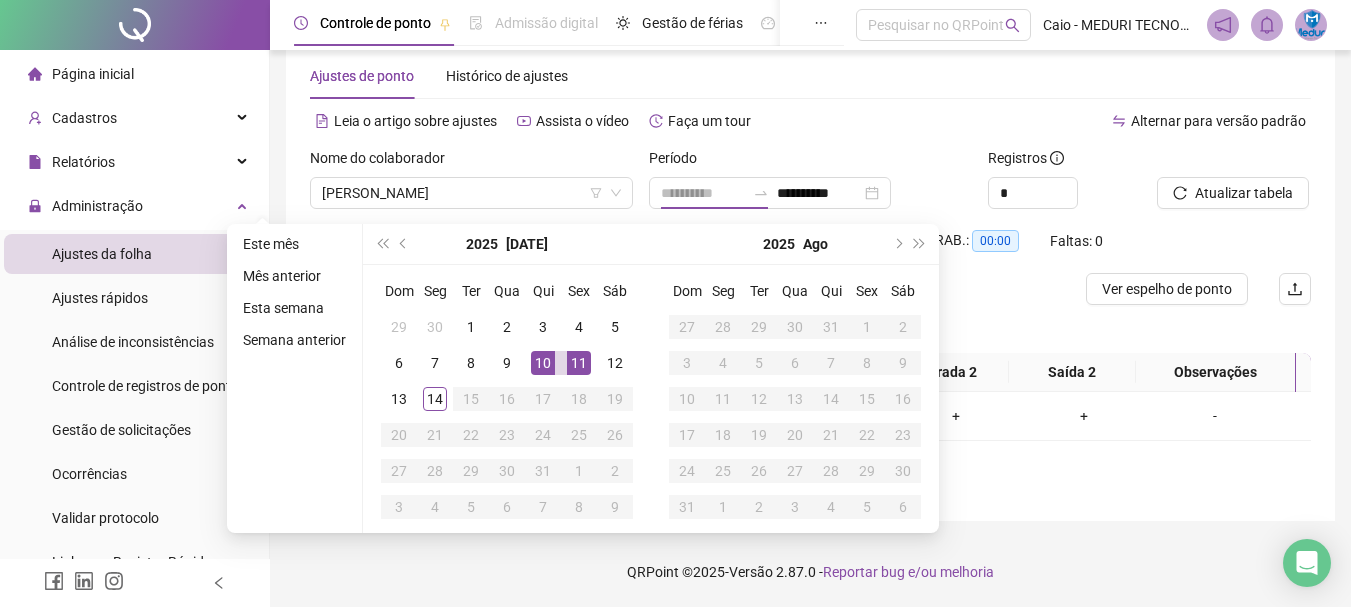 click on "10" at bounding box center [543, 363] 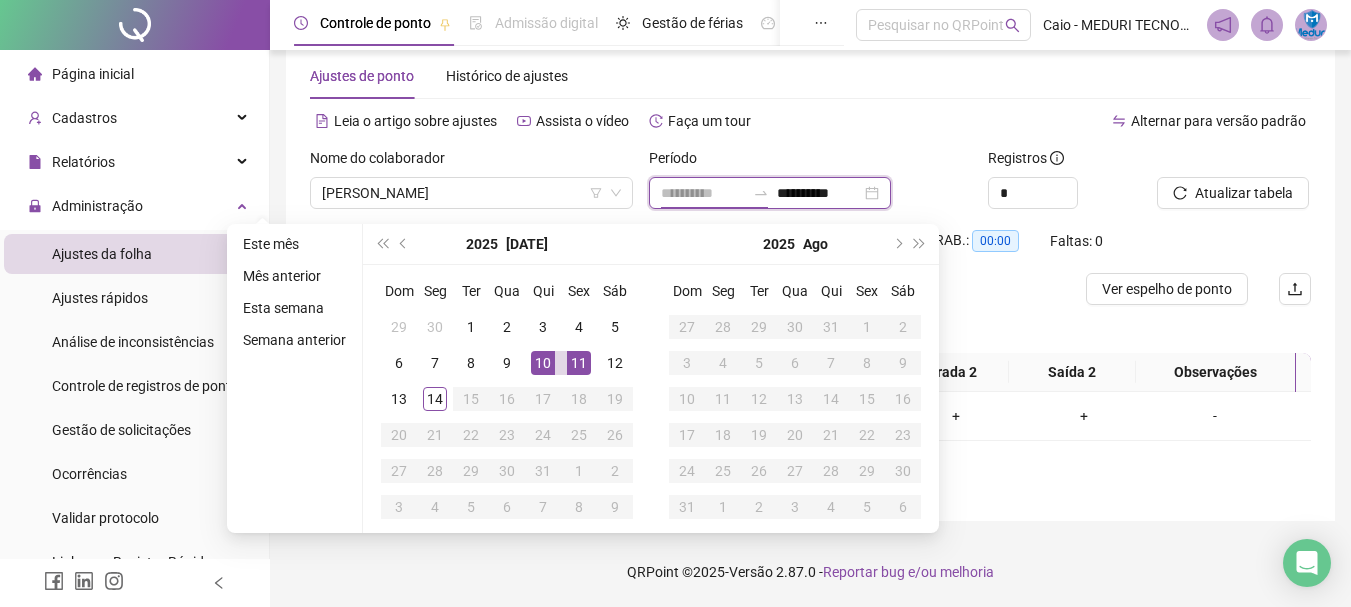 type on "**********" 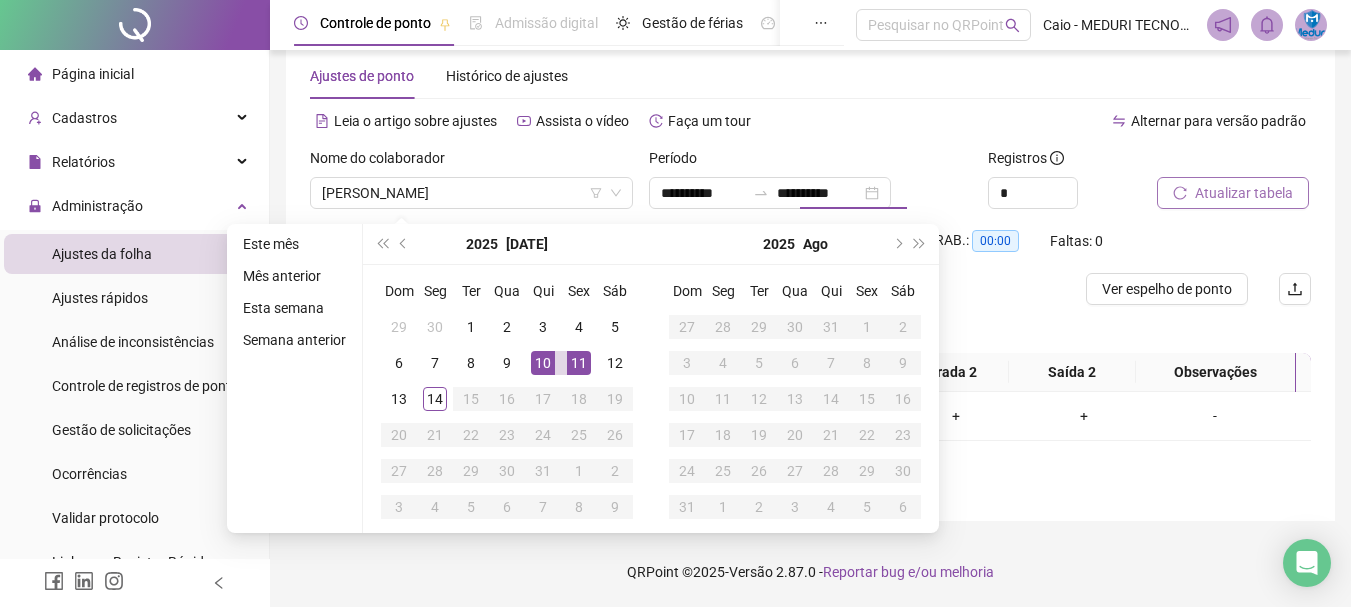 click on "Atualizar tabela" at bounding box center [1244, 193] 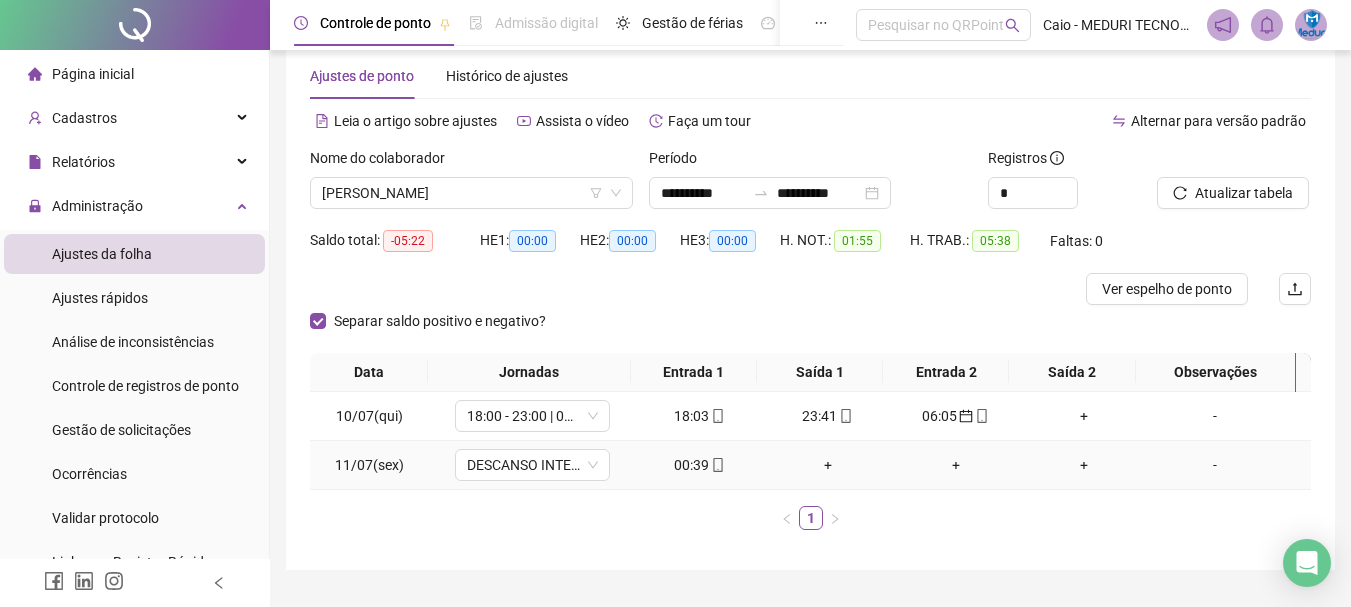click on "00:39" at bounding box center [700, 465] 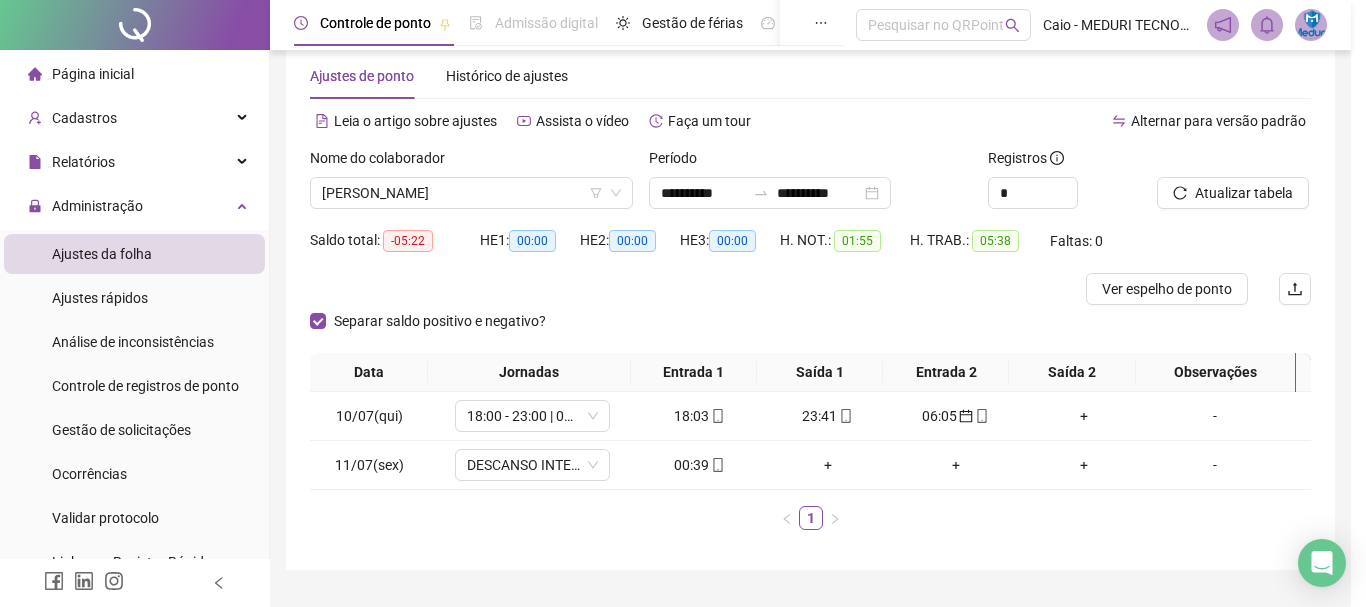 type on "**********" 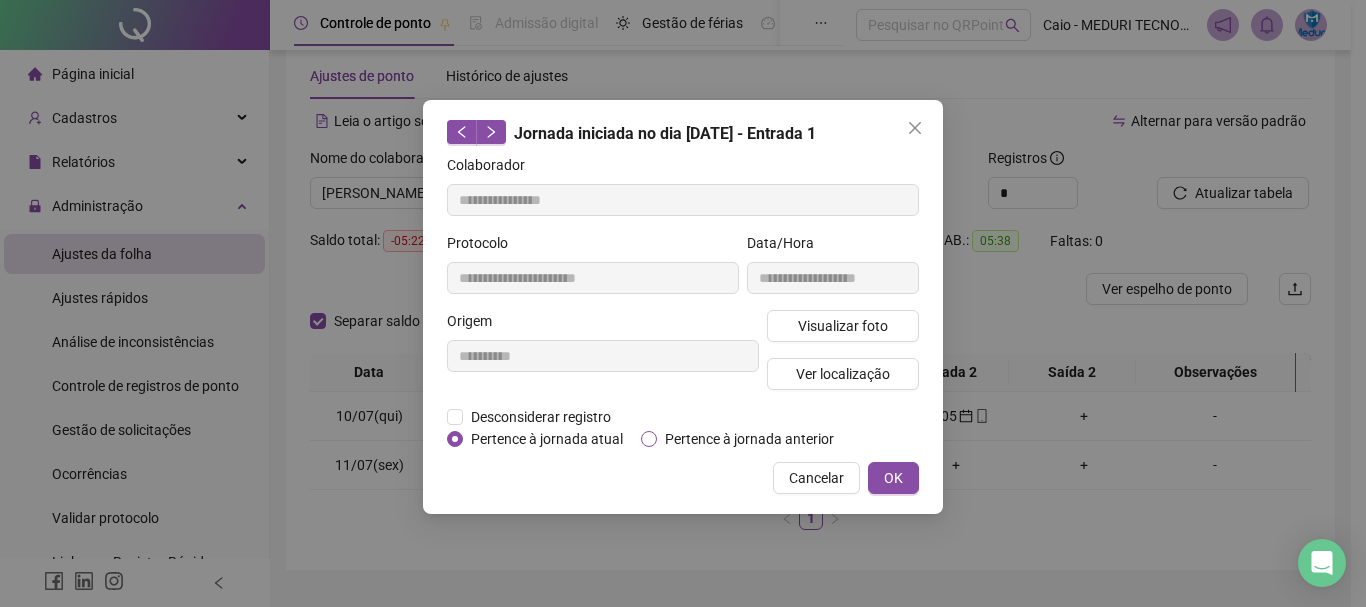 click on "Pertence à jornada anterior" at bounding box center [749, 439] 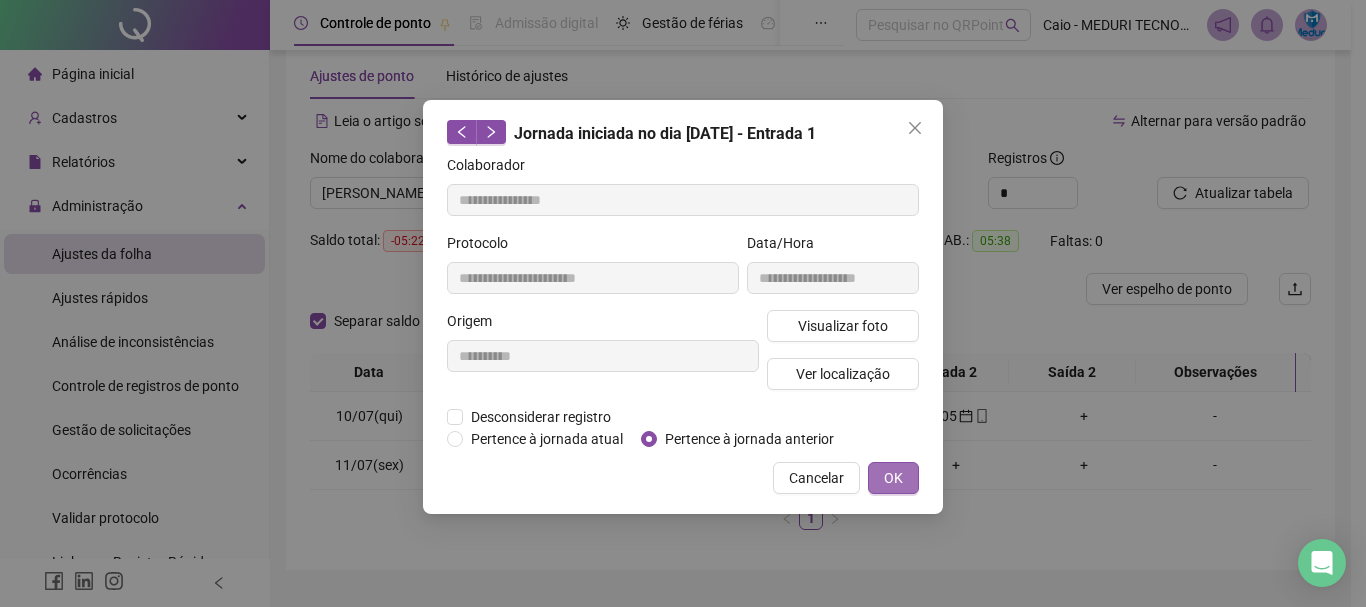 click on "OK" at bounding box center (893, 478) 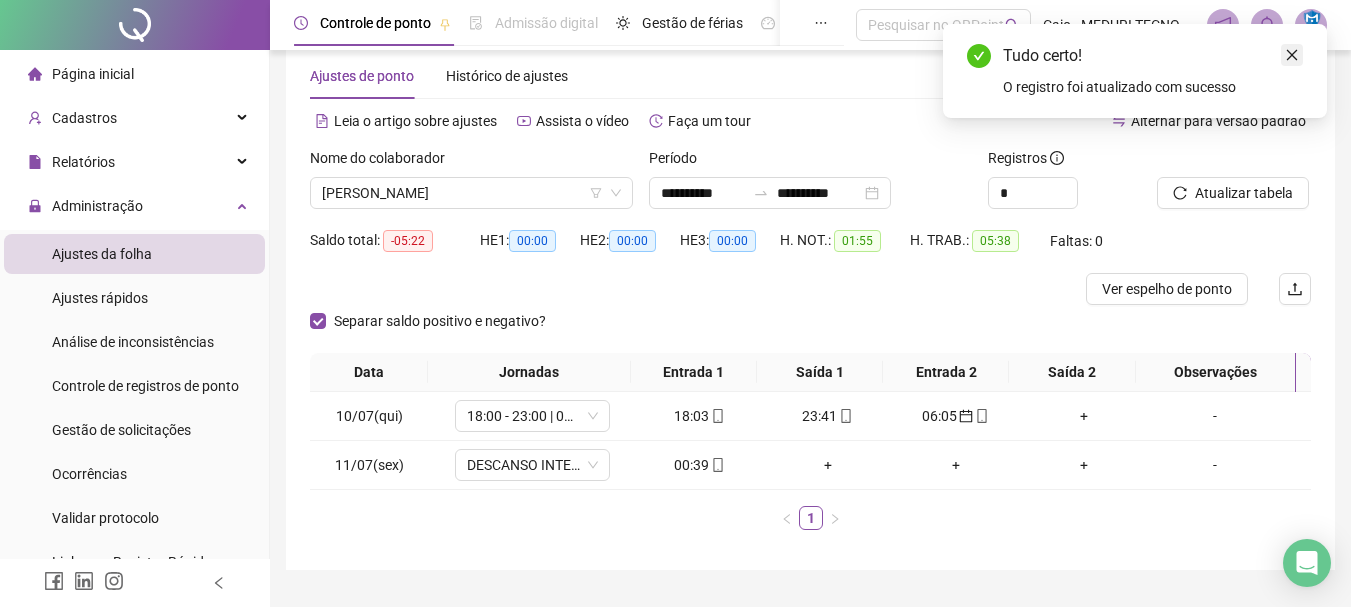 click 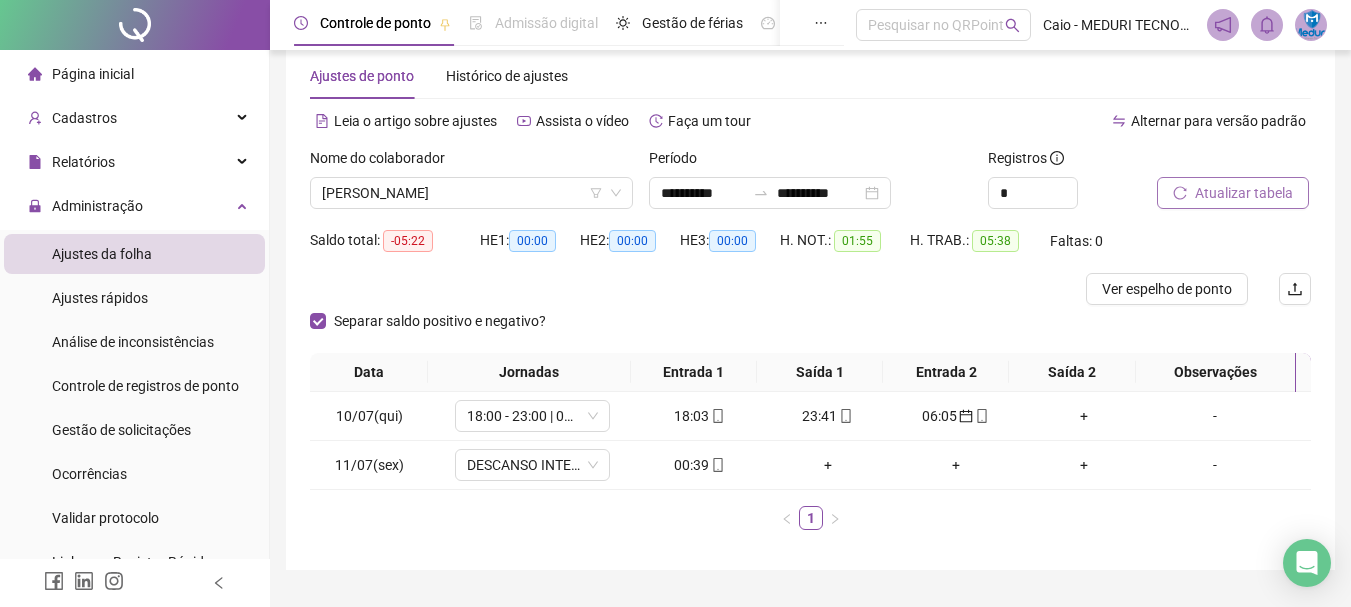 click on "Atualizar tabela" at bounding box center [1244, 193] 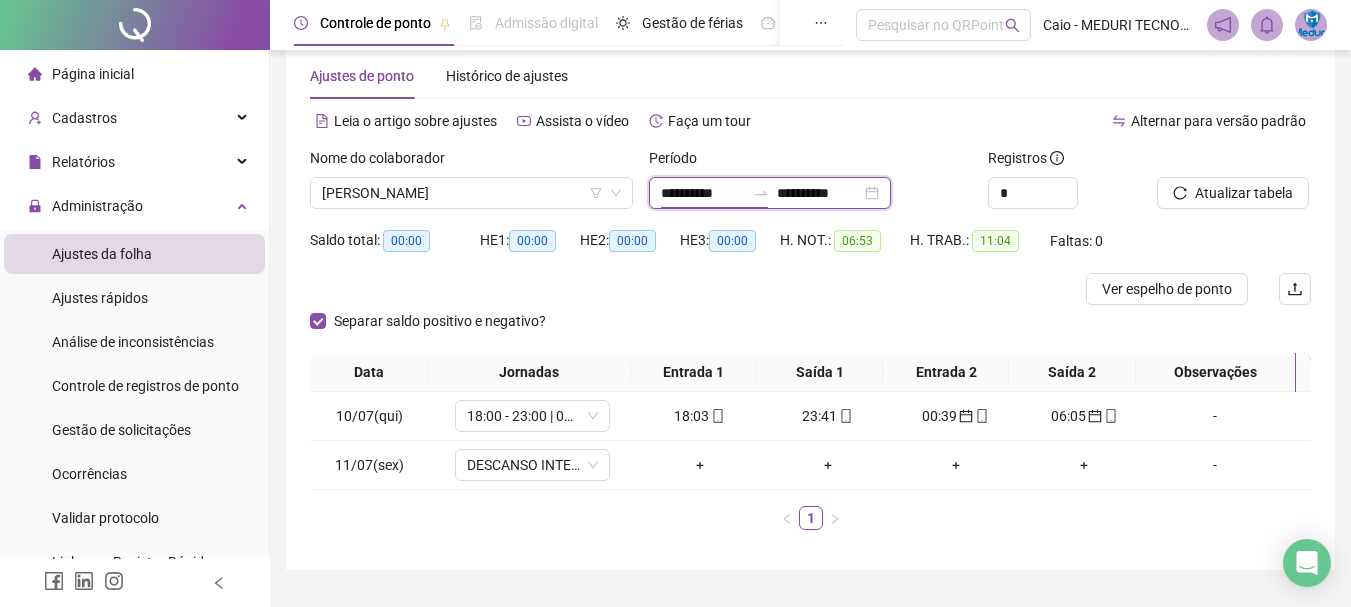 click on "**********" at bounding box center (703, 193) 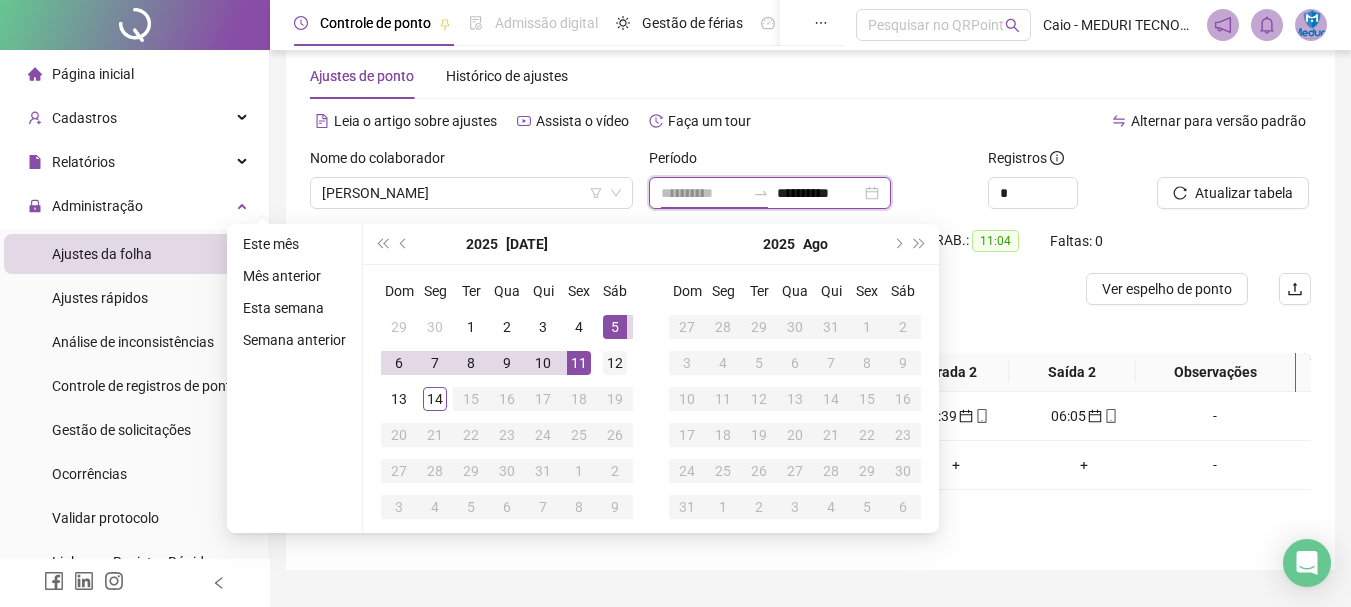 type on "**********" 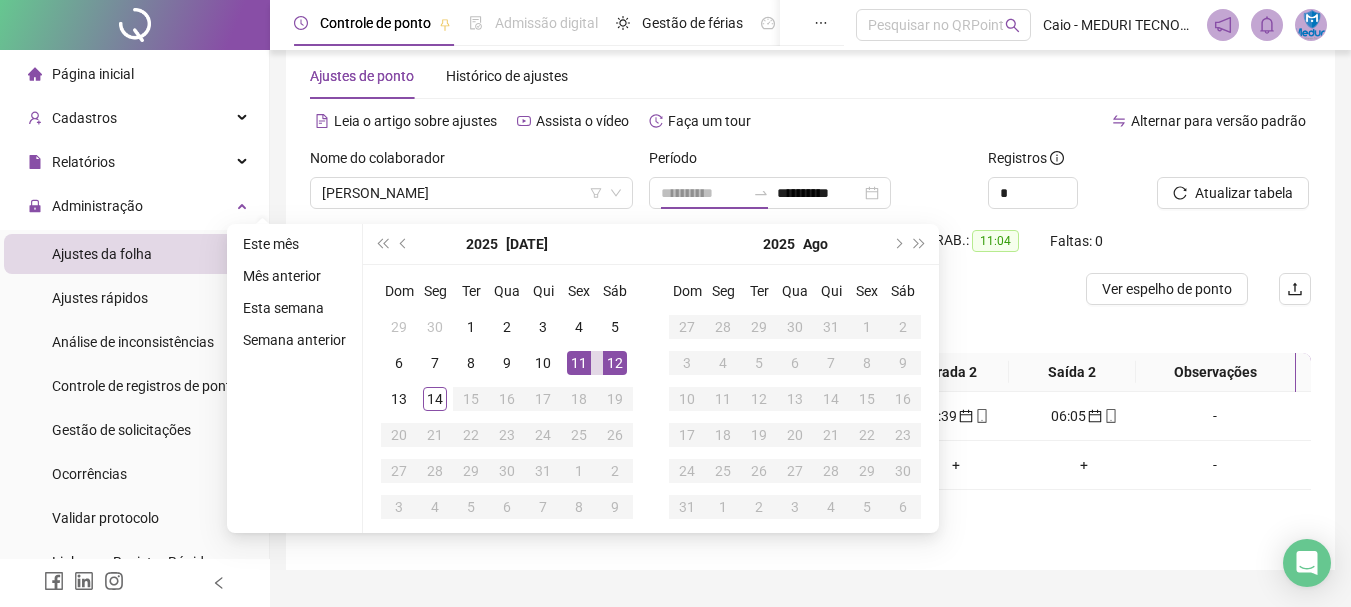 click on "12" at bounding box center [615, 363] 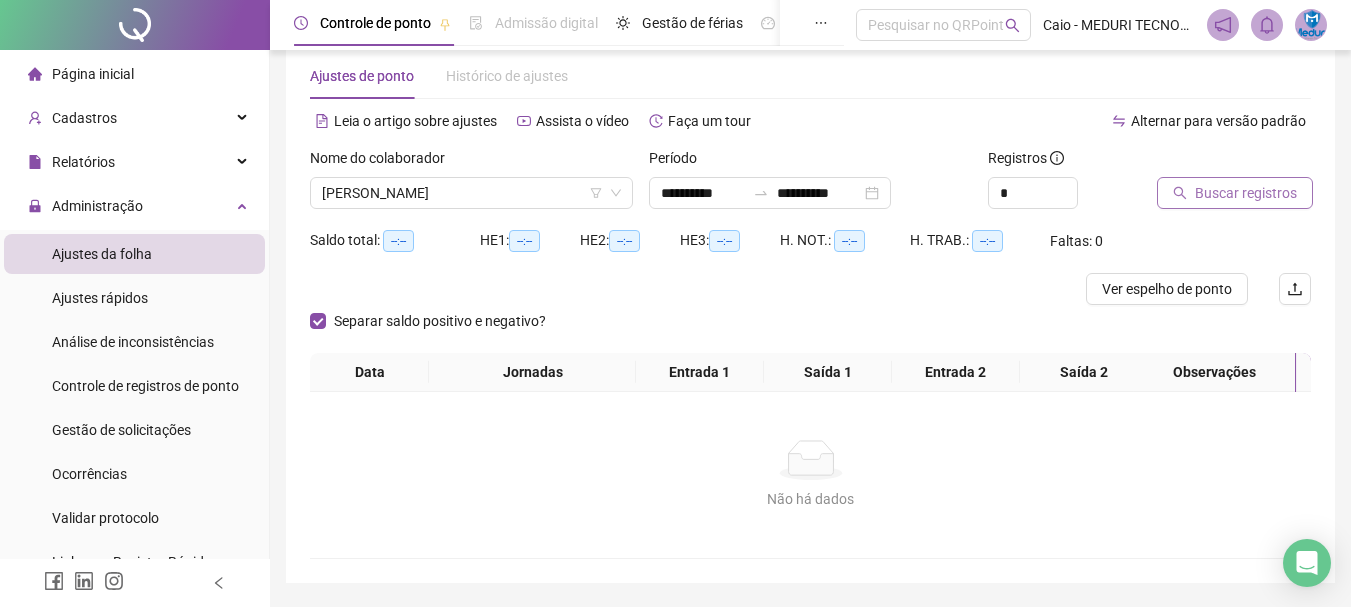 click on "Buscar registros" at bounding box center [1246, 193] 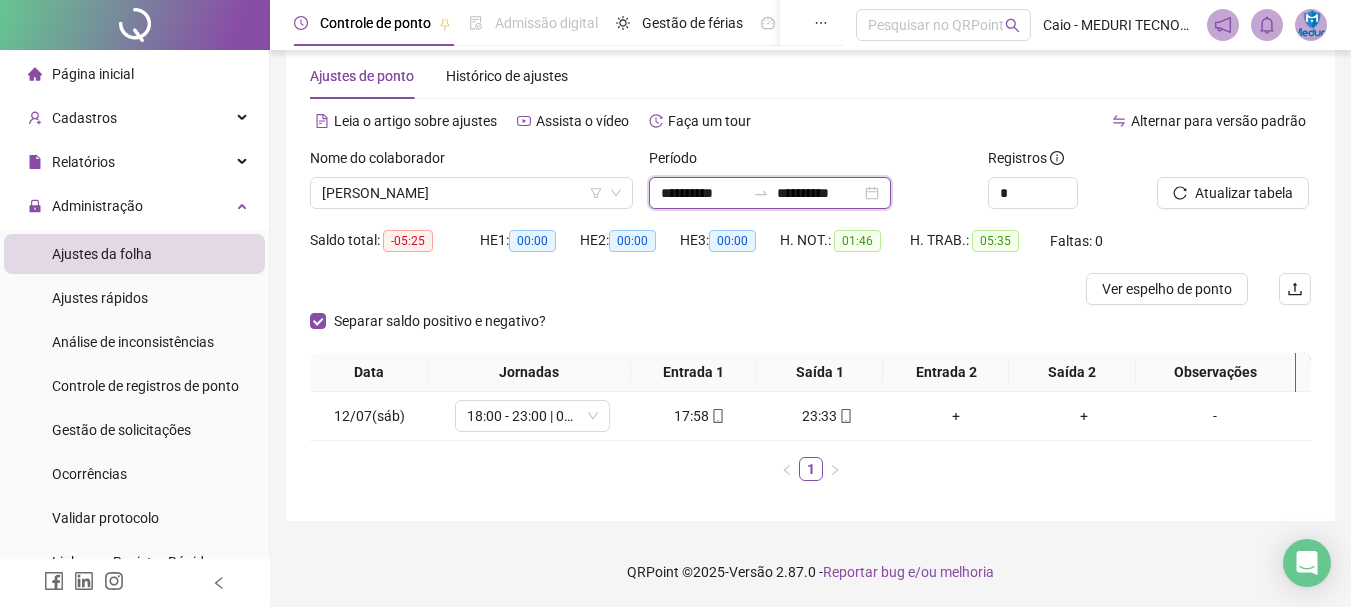 click on "**********" at bounding box center [819, 193] 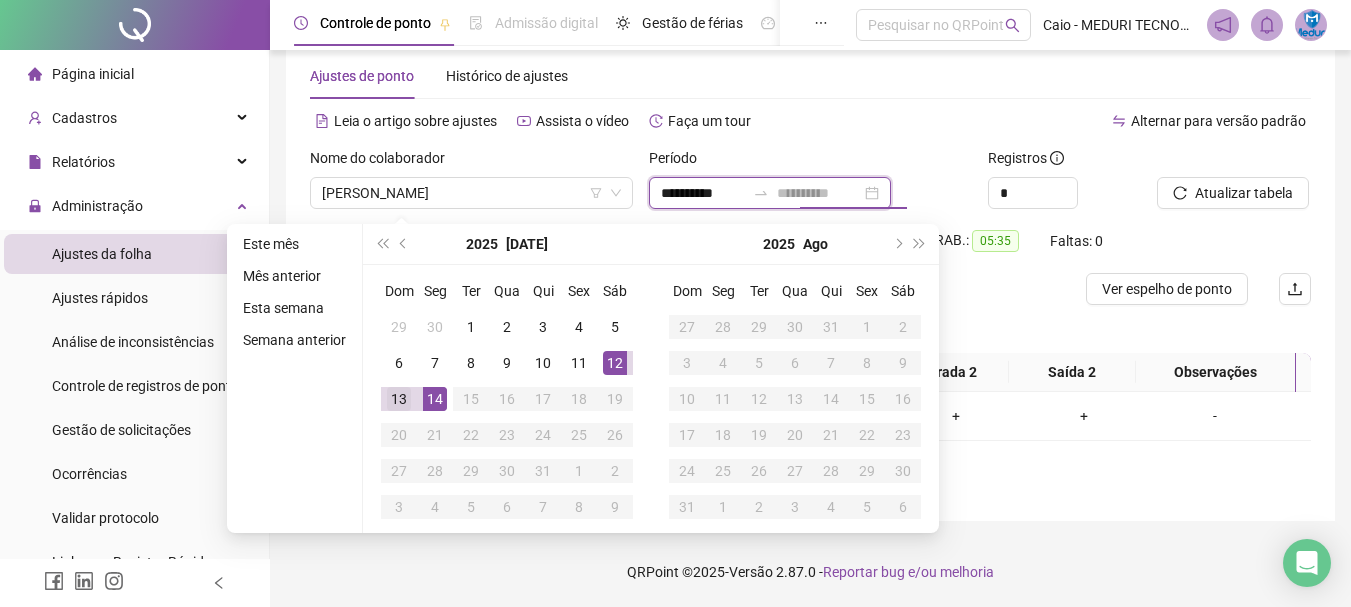 type on "**********" 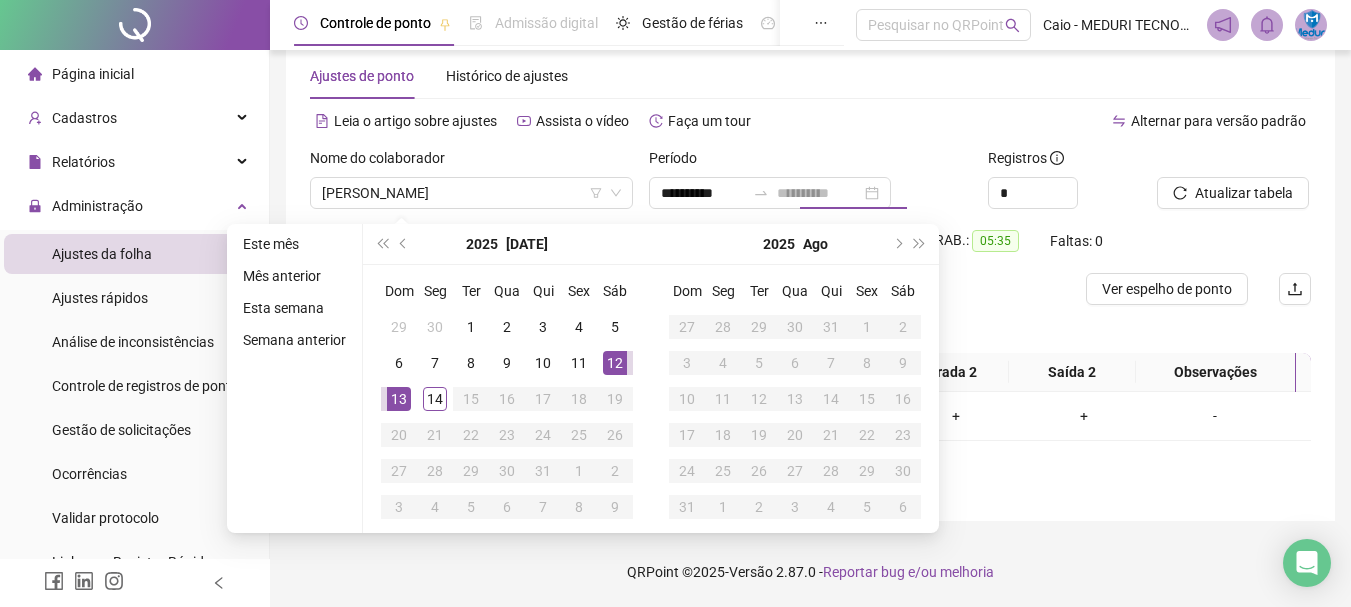 click on "13" at bounding box center (399, 399) 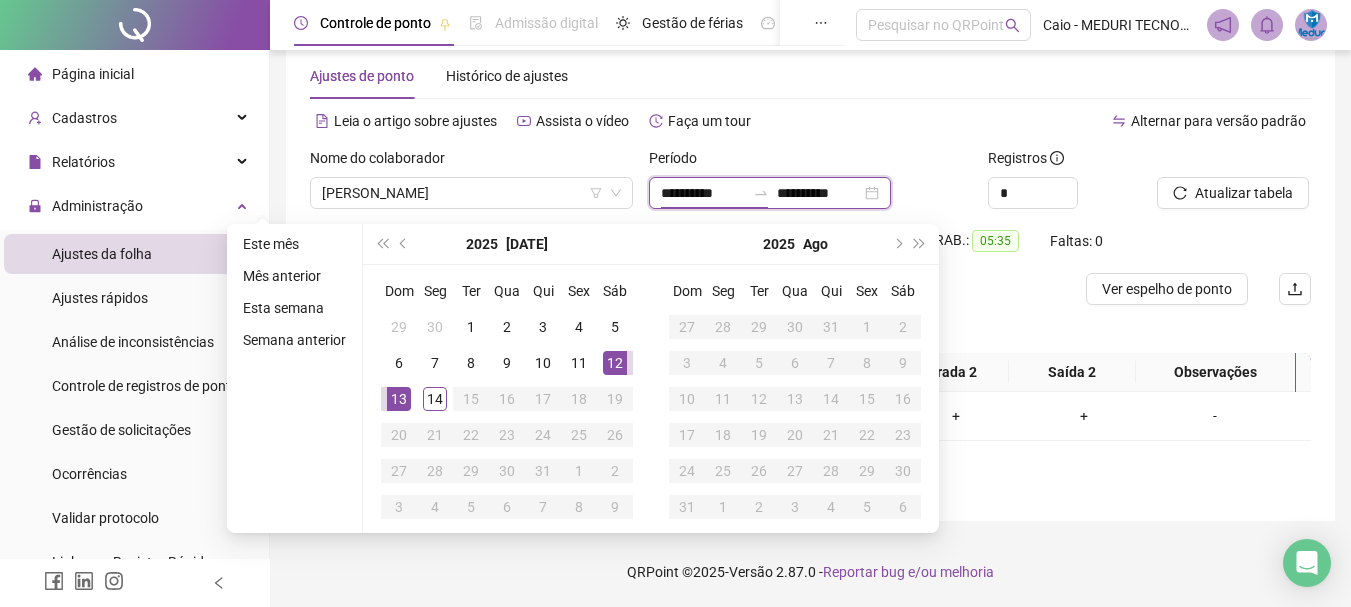 type on "**********" 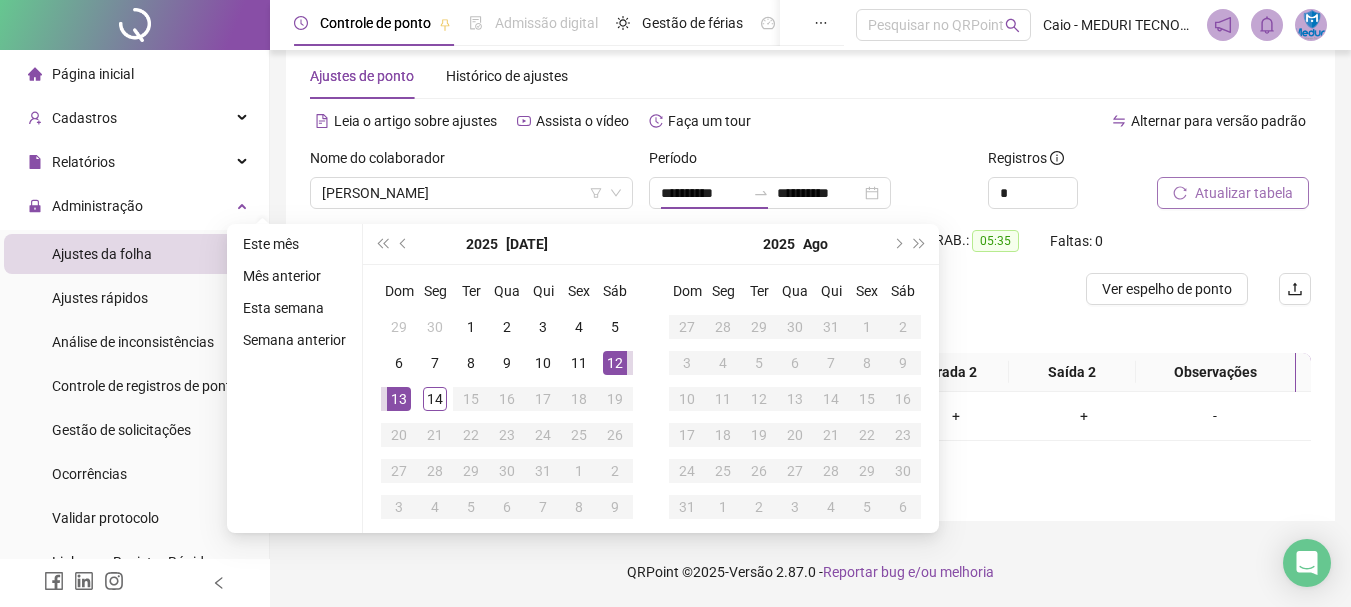 click on "Atualizar tabela" at bounding box center [1244, 193] 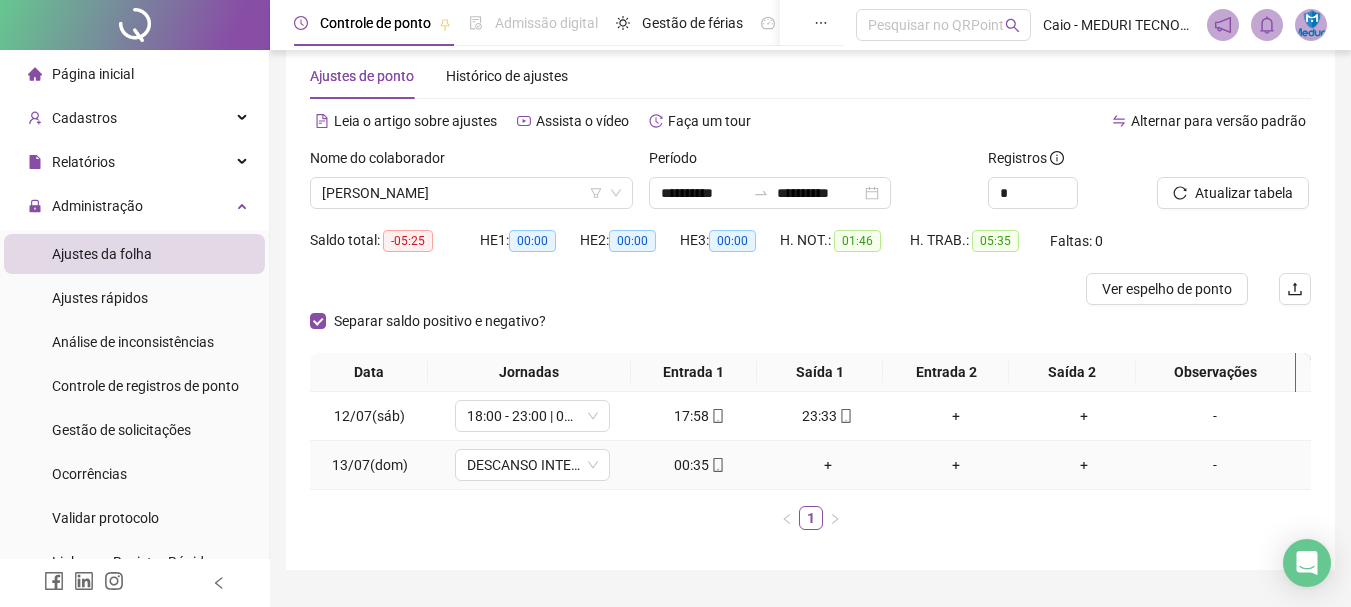 click on "13/07(dom)" at bounding box center (370, 465) 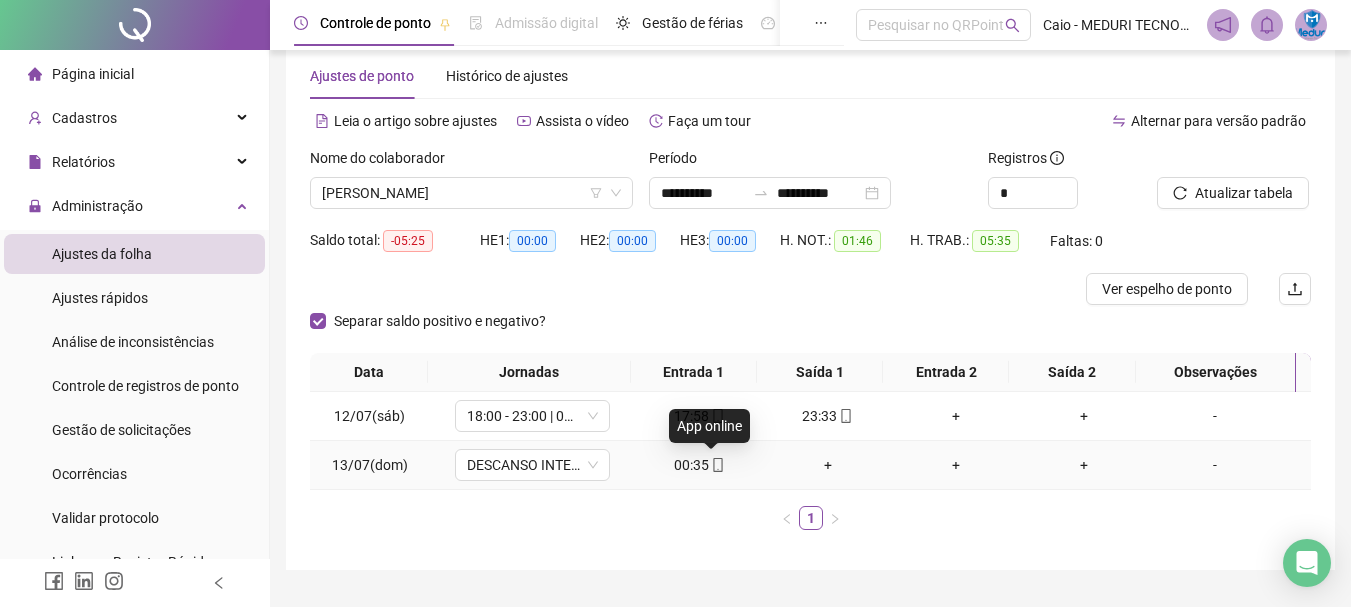 click on "00:35" at bounding box center (700, 465) 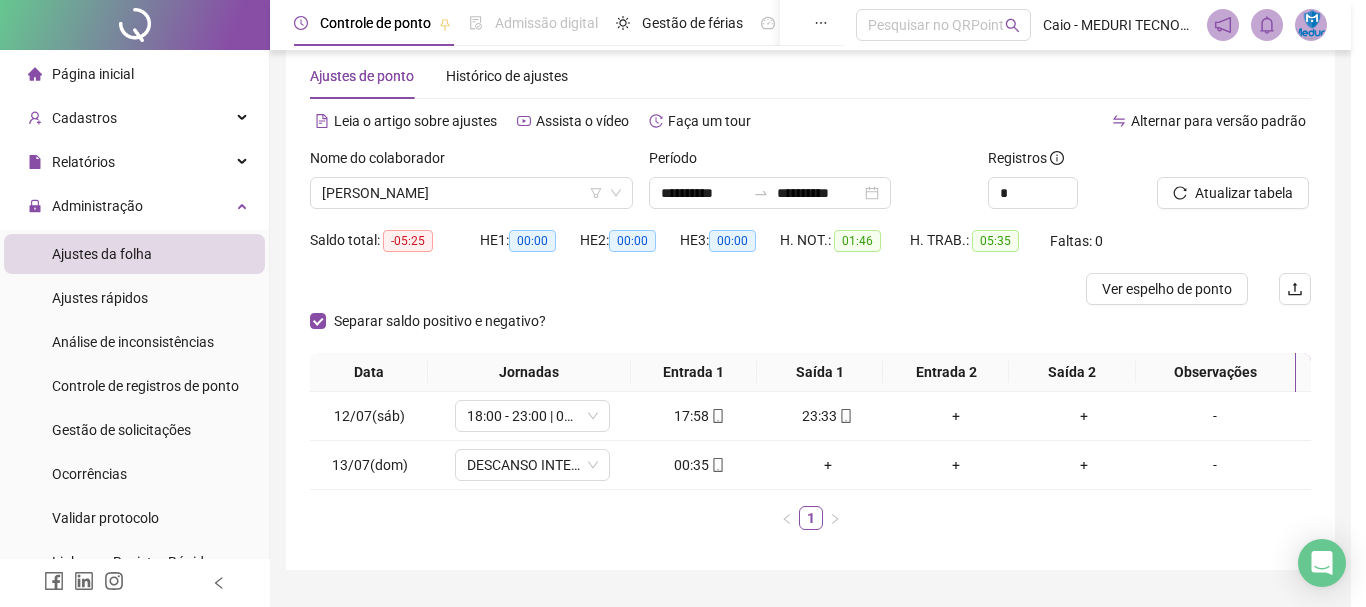 type on "**********" 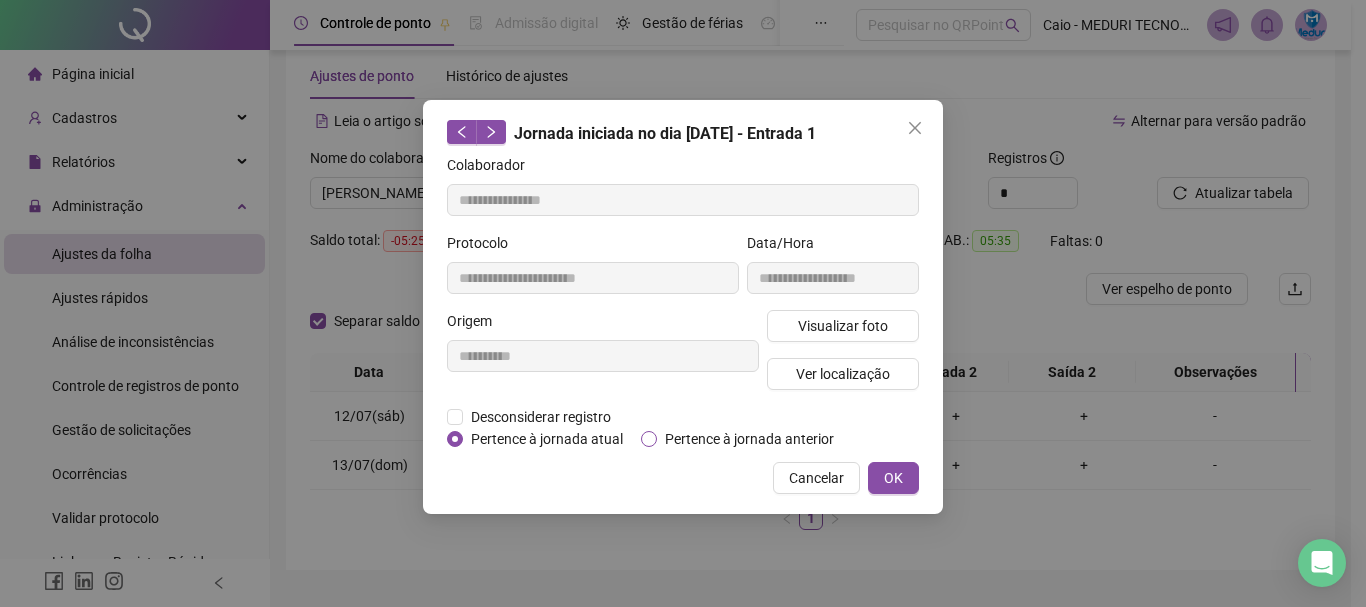 click on "Pertence à jornada anterior" at bounding box center [749, 439] 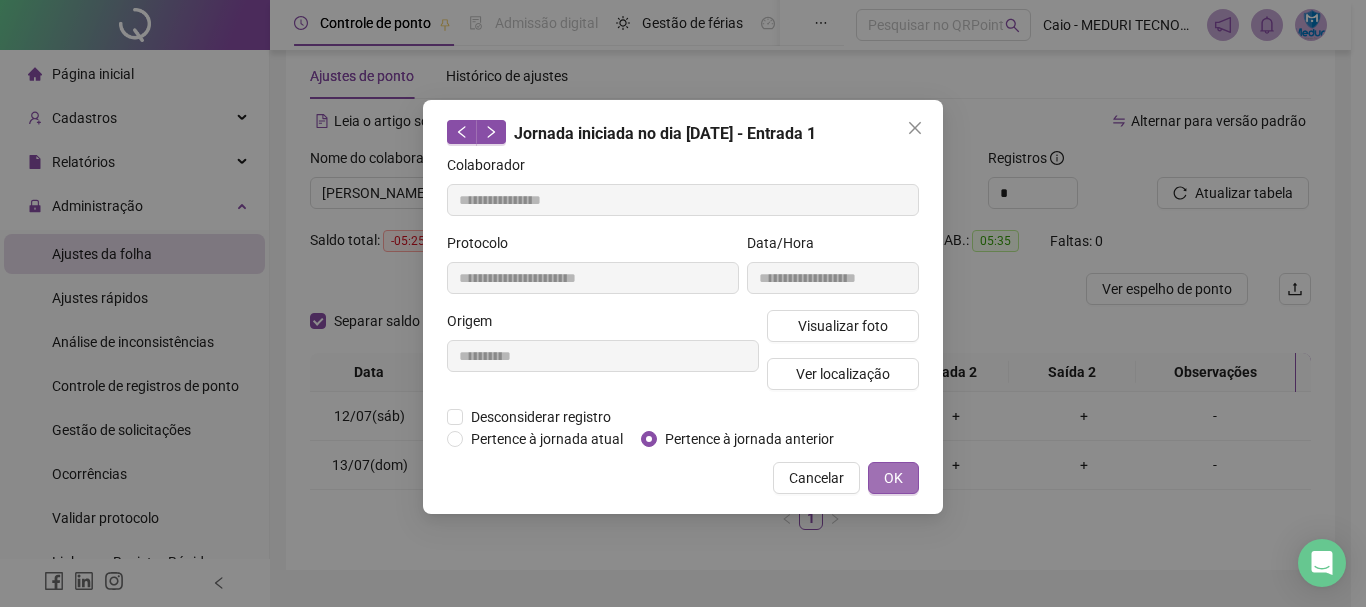 click on "OK" at bounding box center (893, 478) 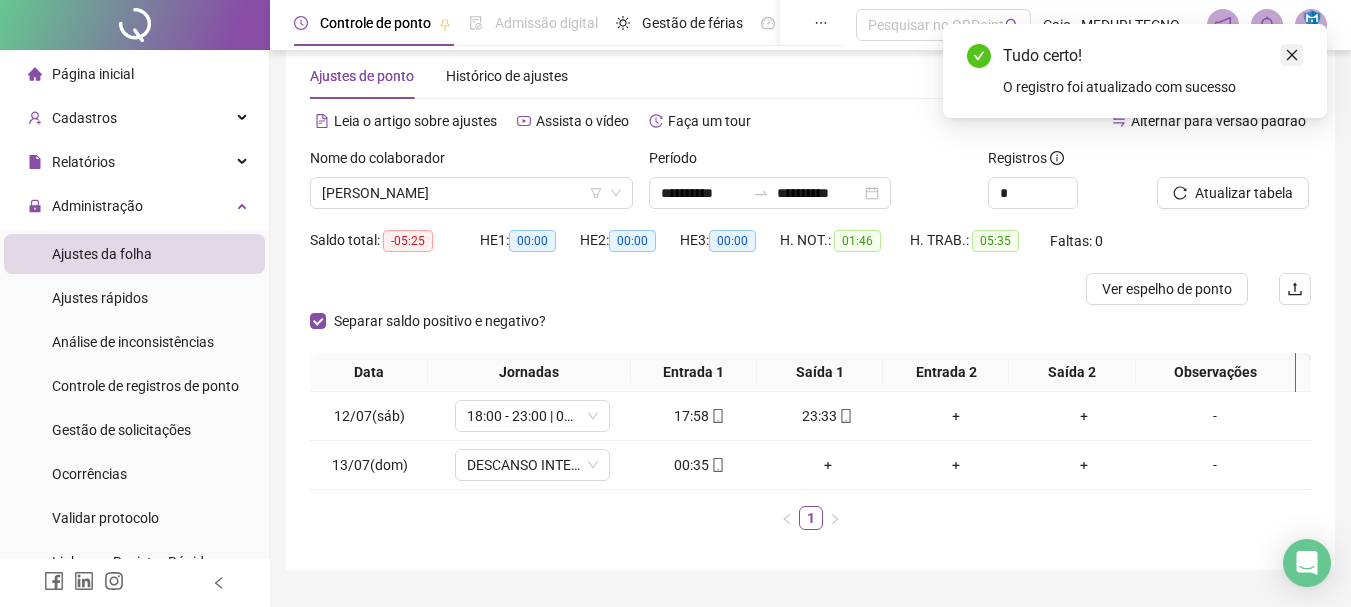 click 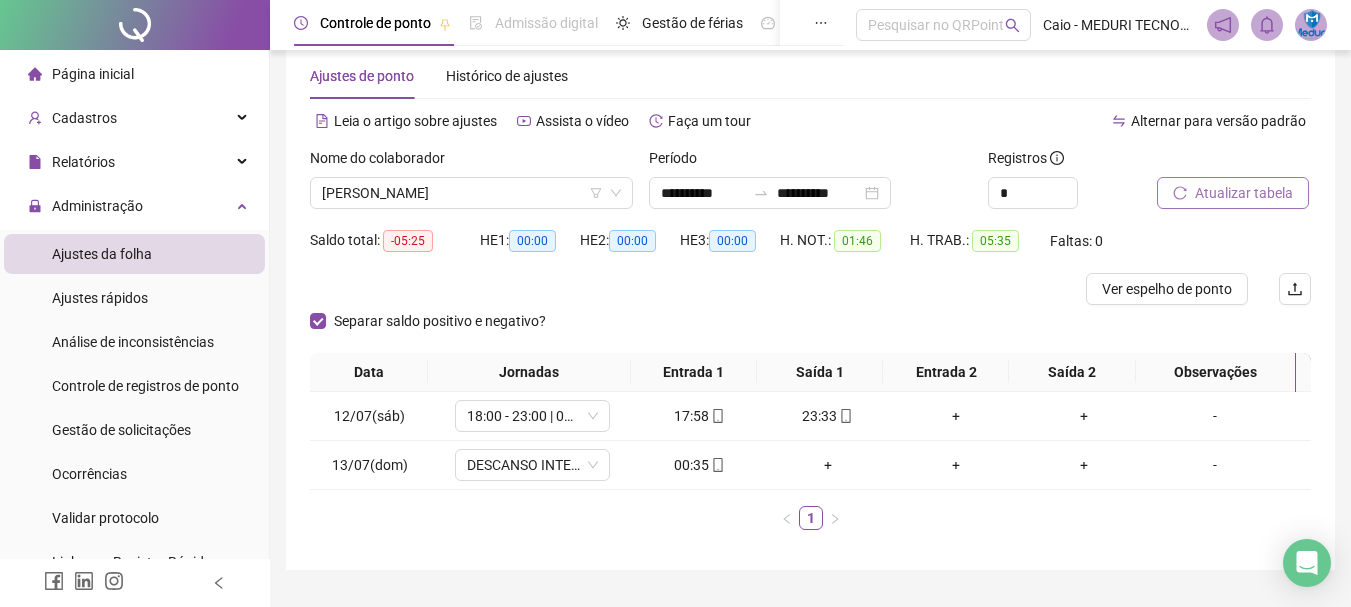 click on "Atualizar tabela" at bounding box center (1233, 193) 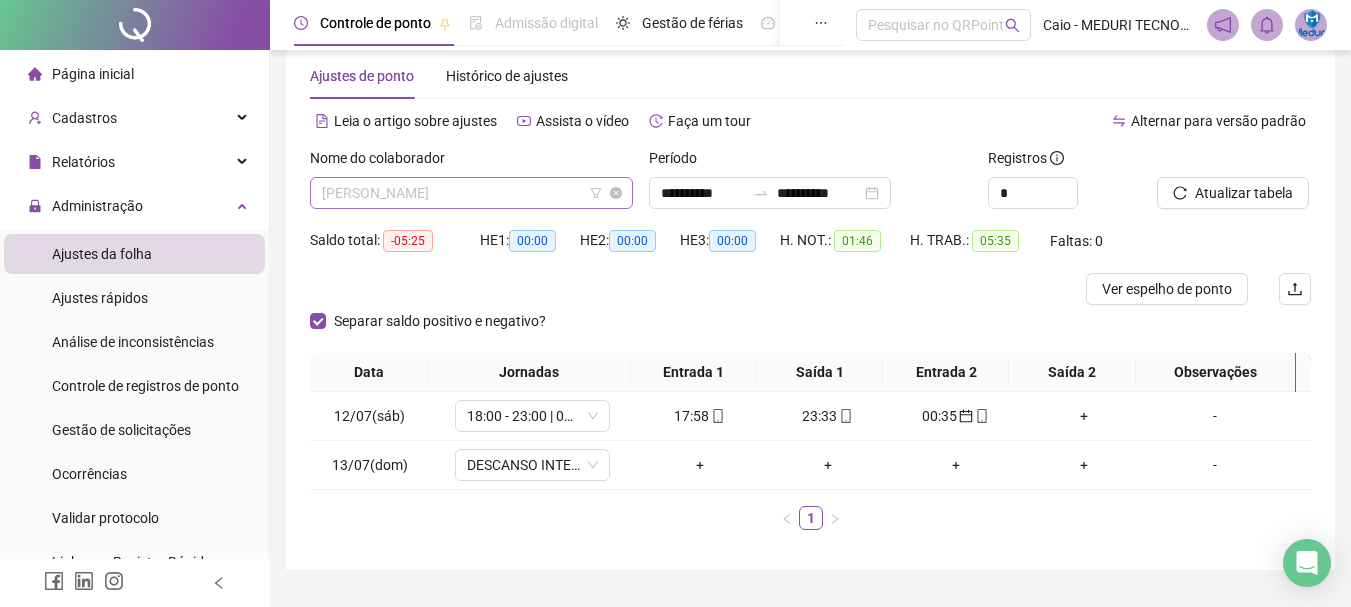 click on "[PERSON_NAME]" at bounding box center (471, 193) 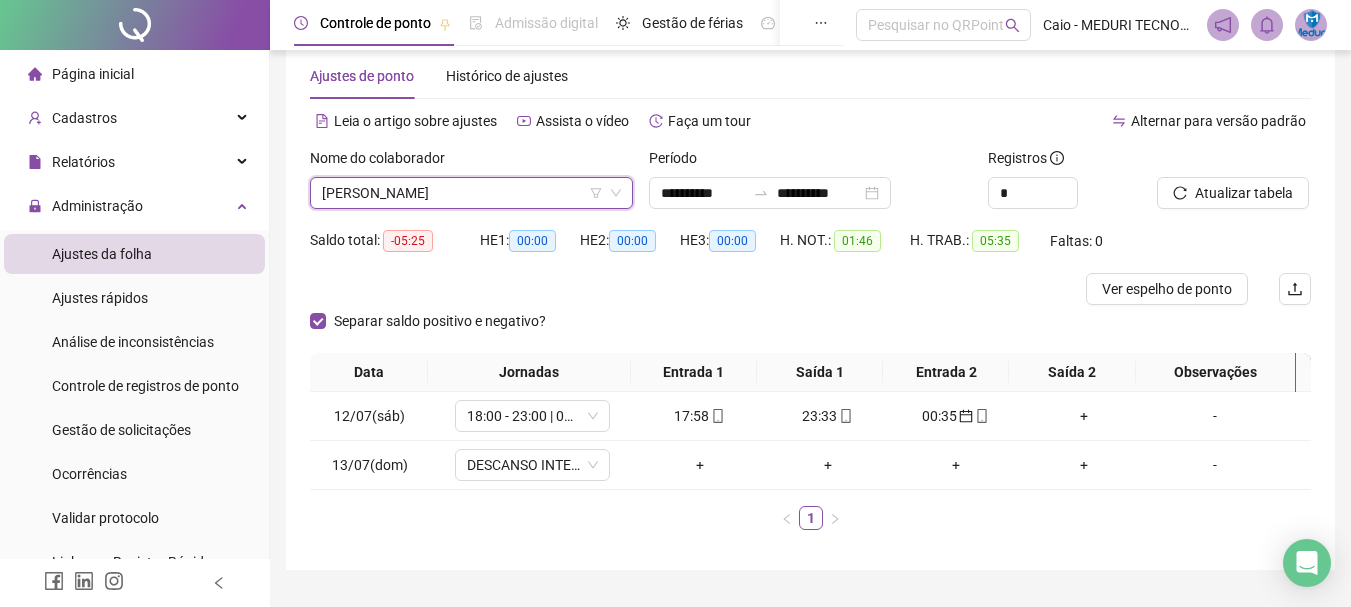 click on "Nome do colaborador [PERSON_NAME] [PERSON_NAME]" at bounding box center (471, 186) 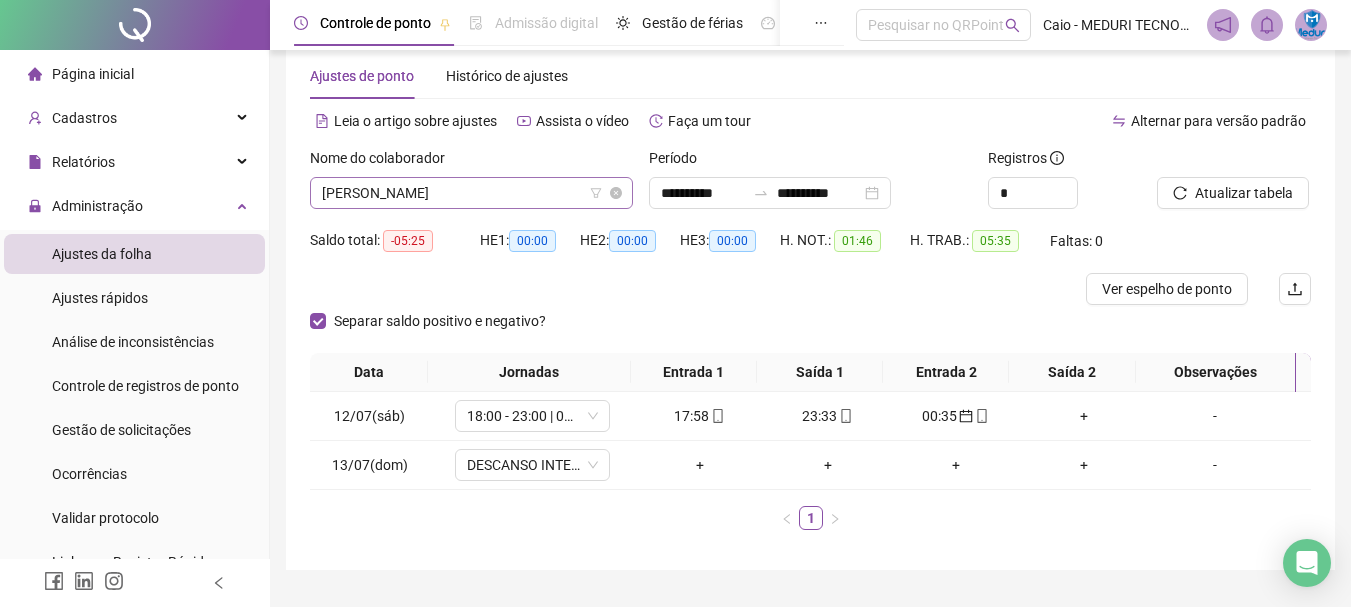 click on "[PERSON_NAME]" at bounding box center [471, 193] 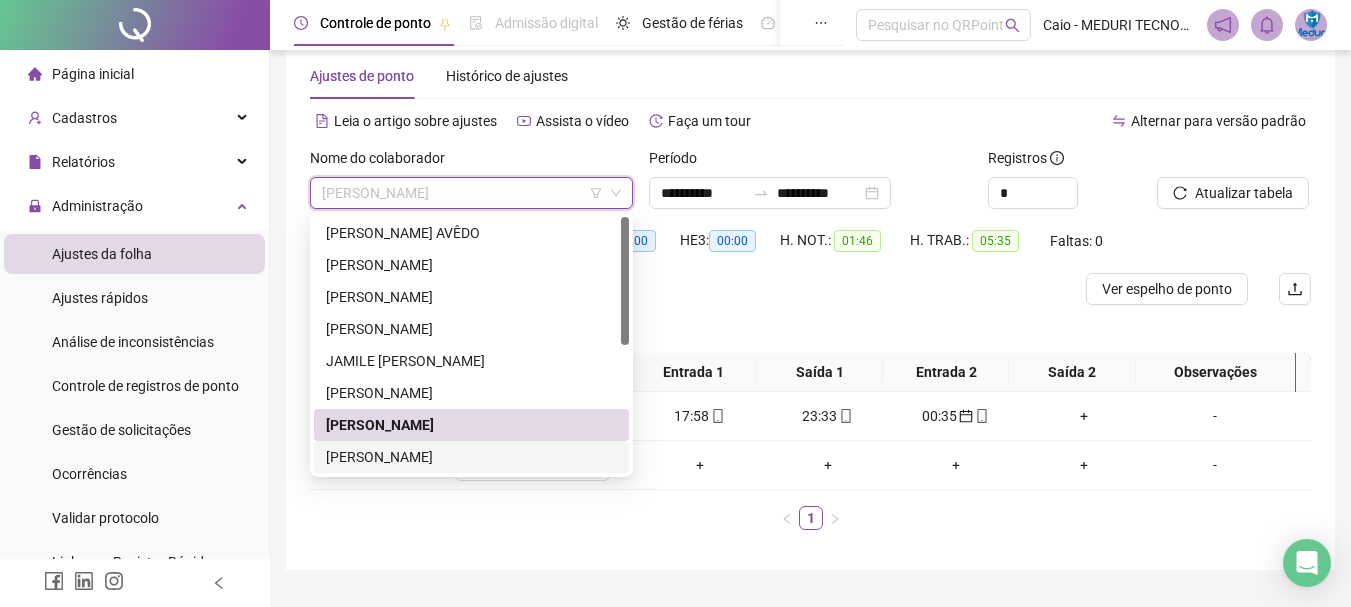 click on "[PERSON_NAME]" at bounding box center [471, 457] 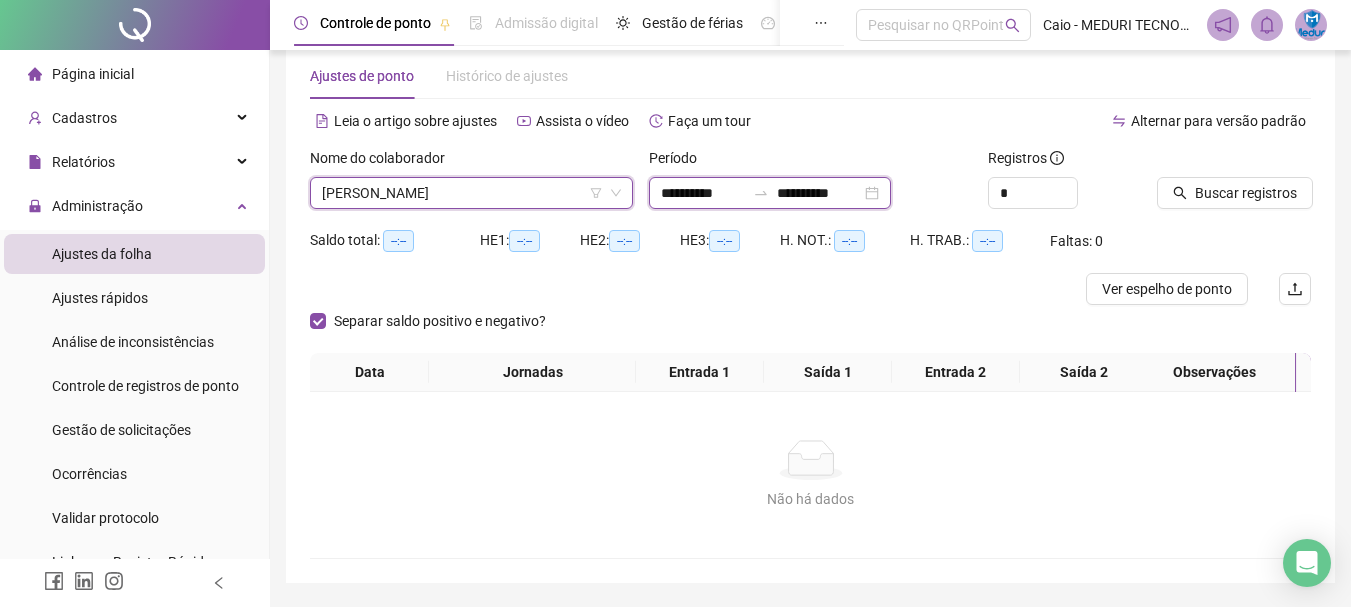 click on "**********" at bounding box center (703, 193) 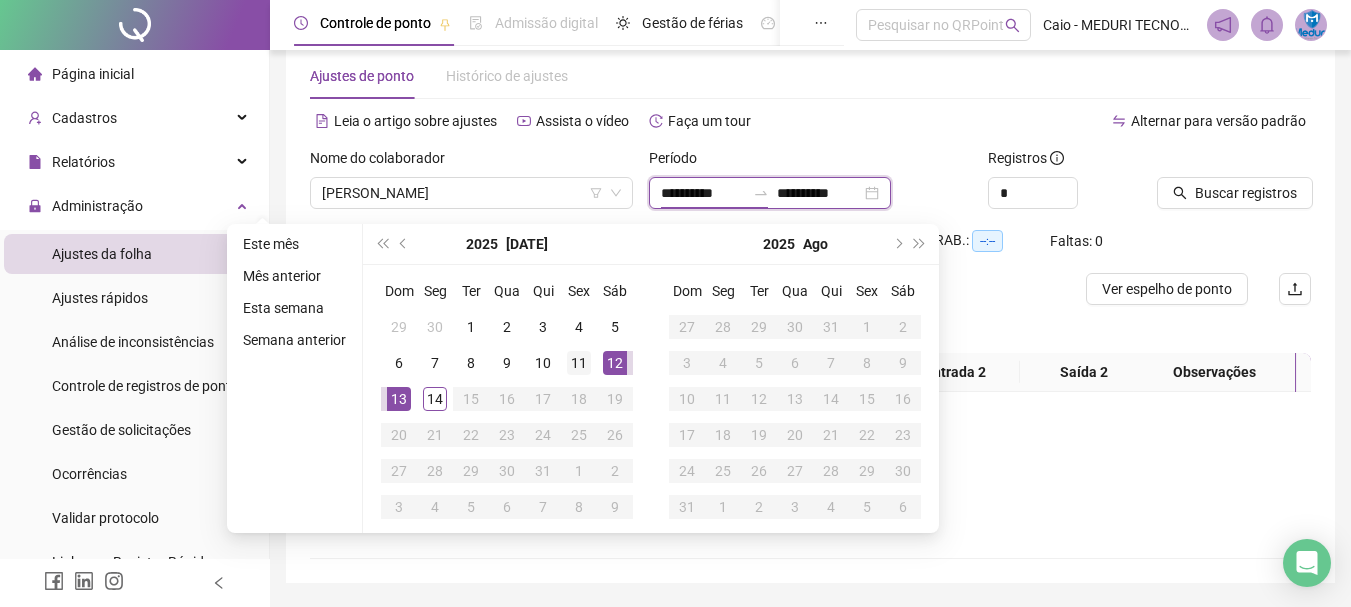 type on "**********" 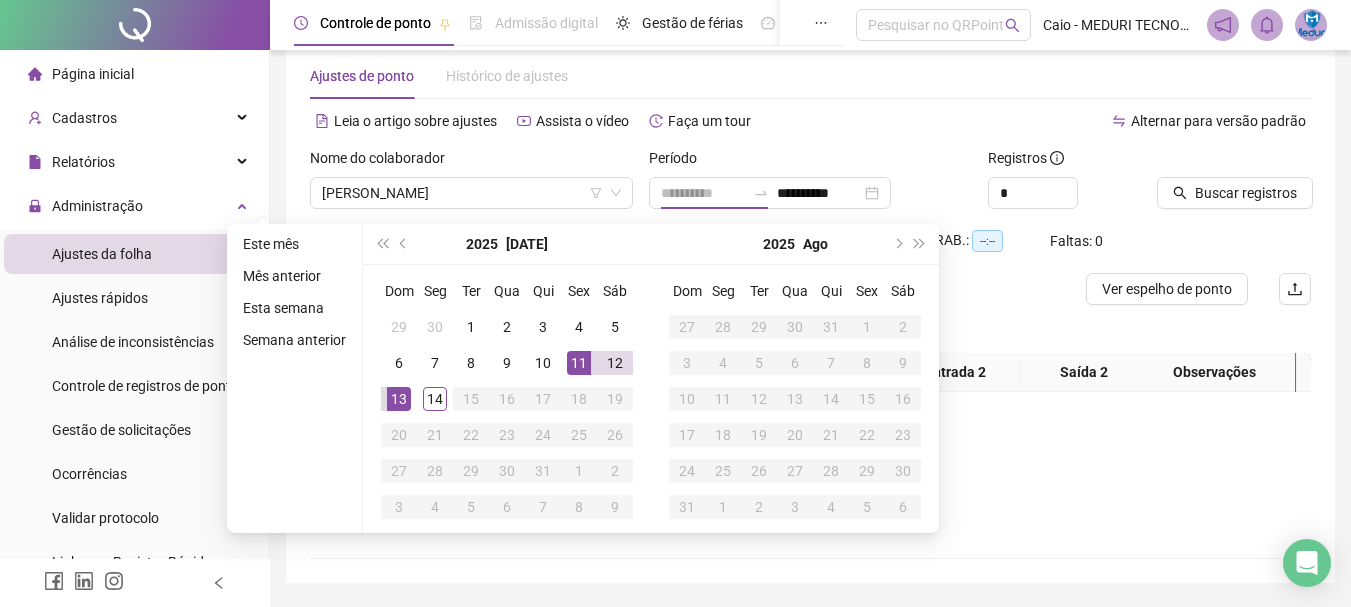 click on "11" at bounding box center (579, 363) 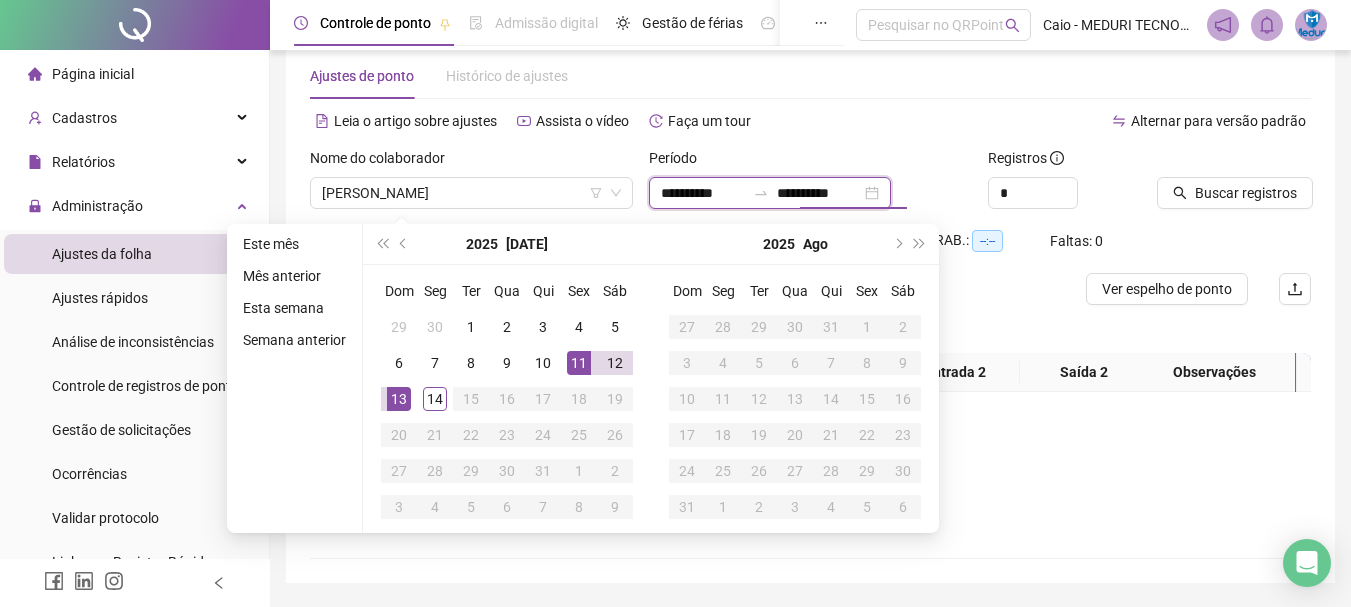 click on "**********" at bounding box center (819, 193) 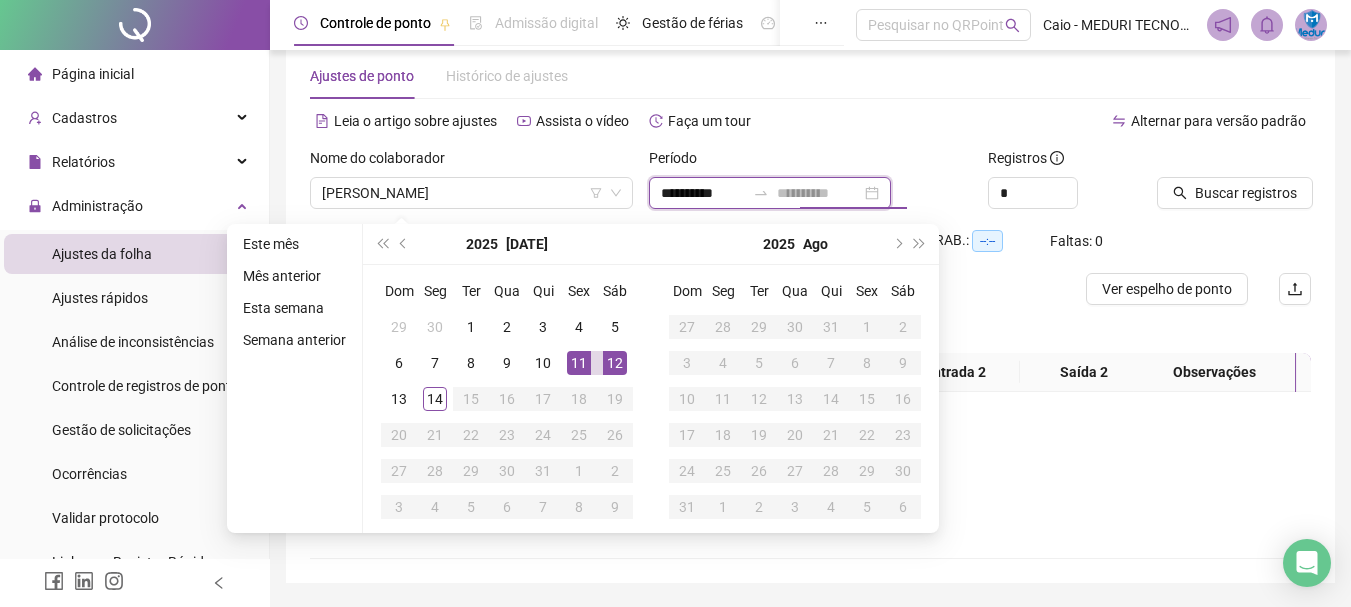 type on "**********" 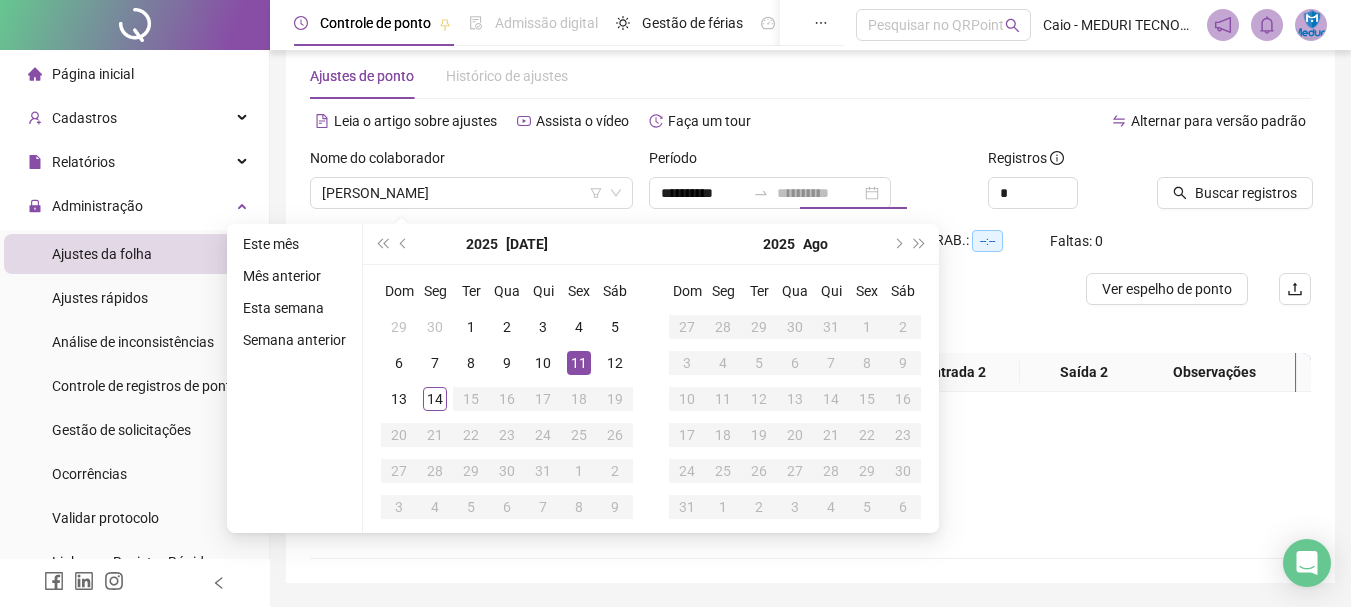 click on "11" at bounding box center [579, 363] 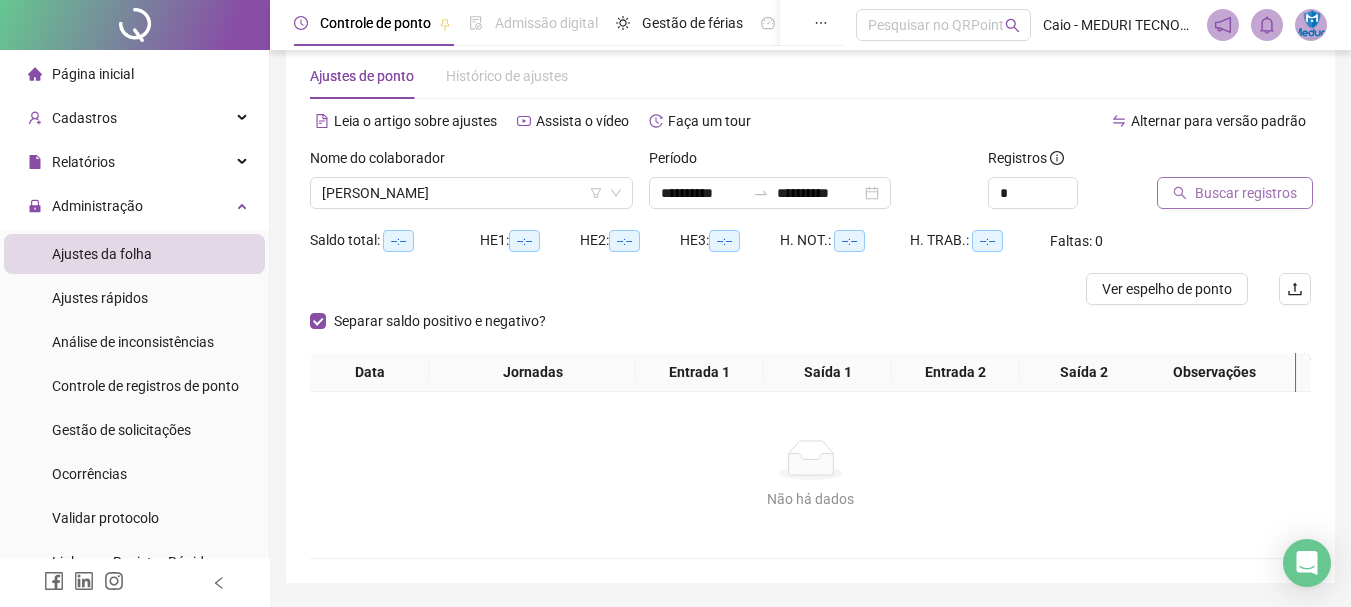 click on "Buscar registros" at bounding box center (1246, 193) 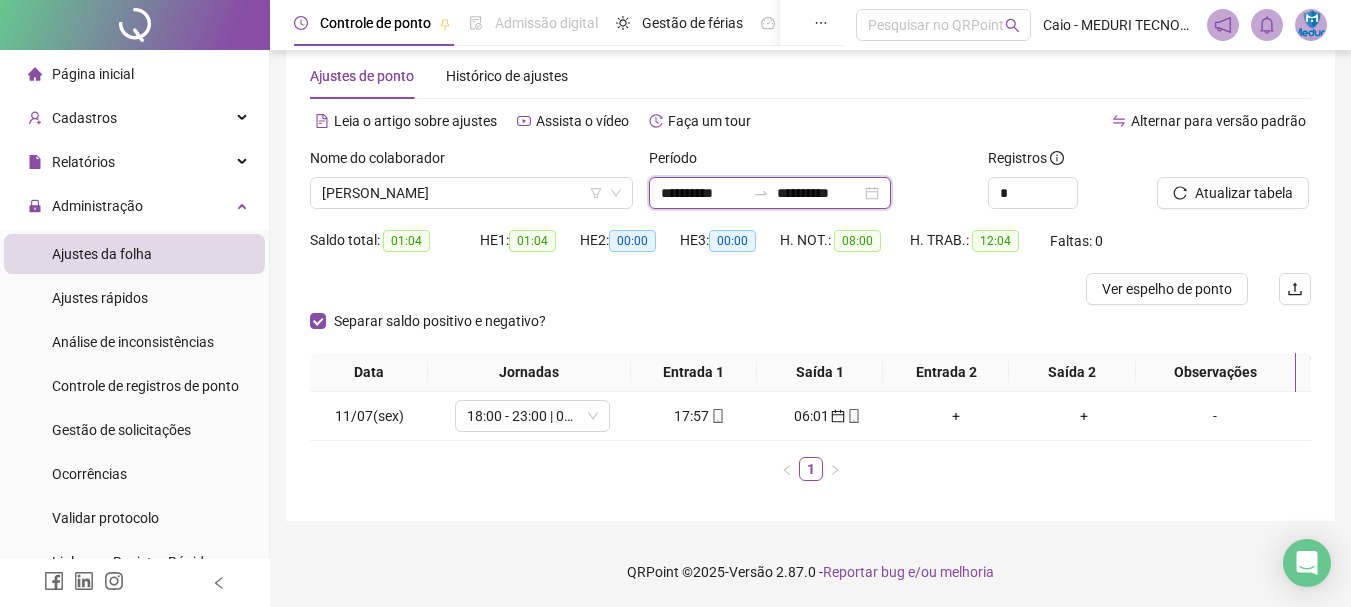 click on "**********" at bounding box center (703, 193) 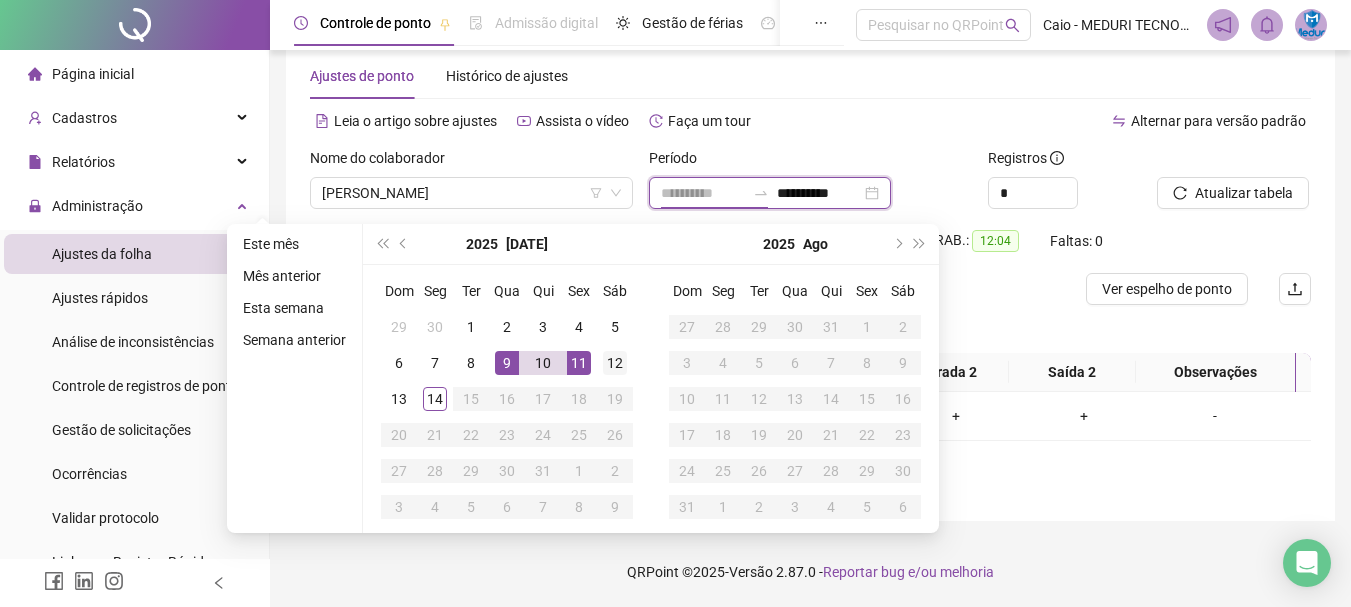 type on "**********" 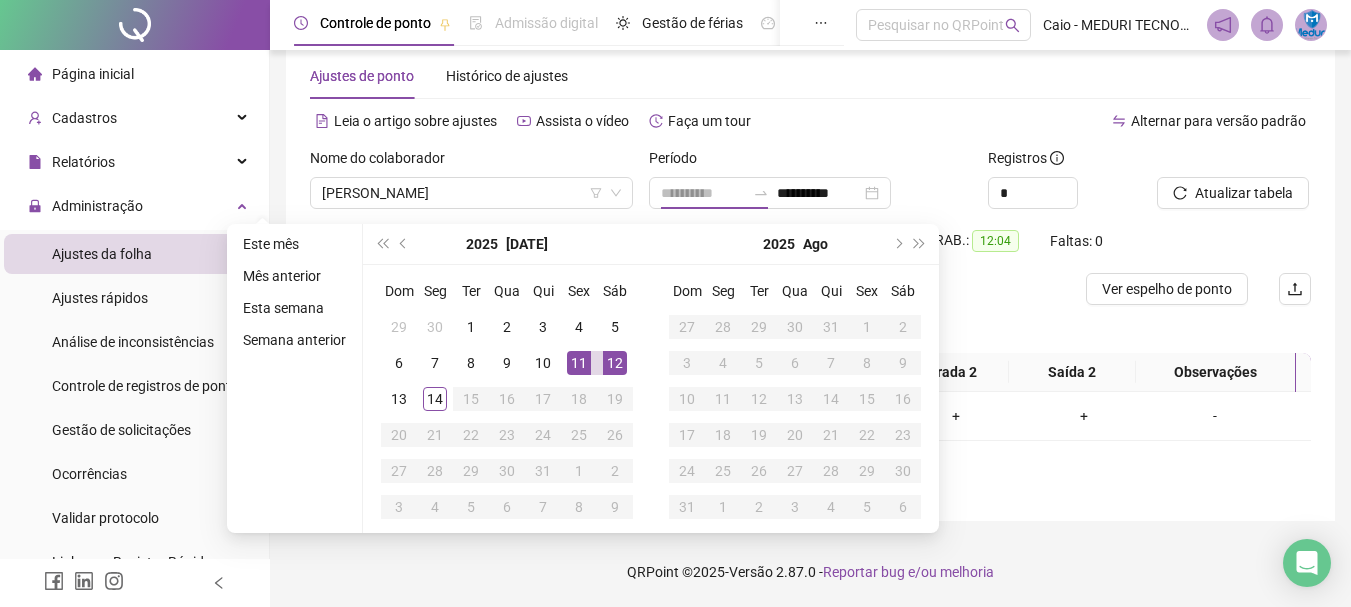click on "12" at bounding box center (615, 363) 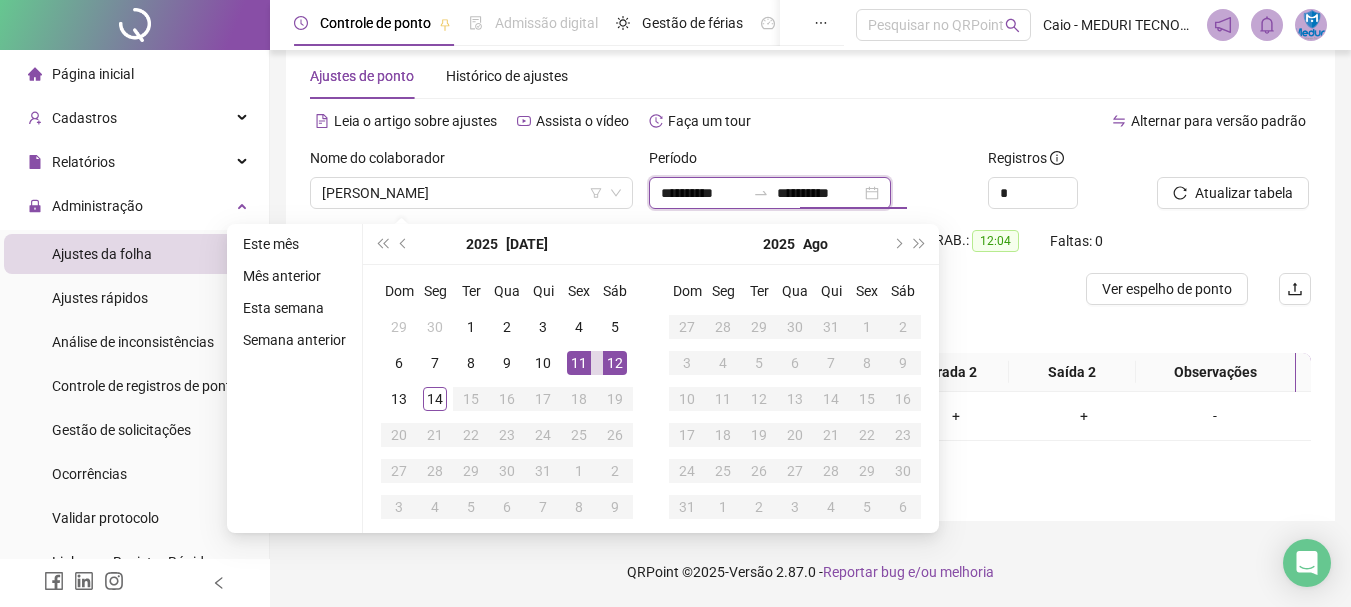 click on "**********" at bounding box center (819, 193) 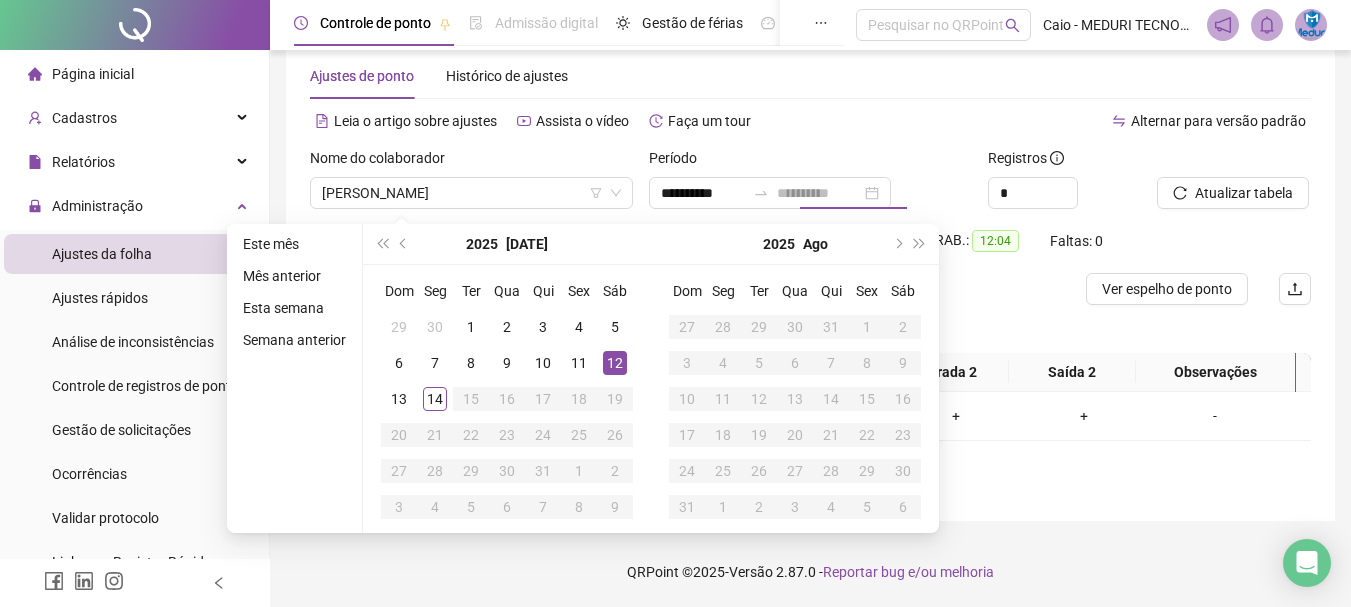 click on "12" at bounding box center (615, 363) 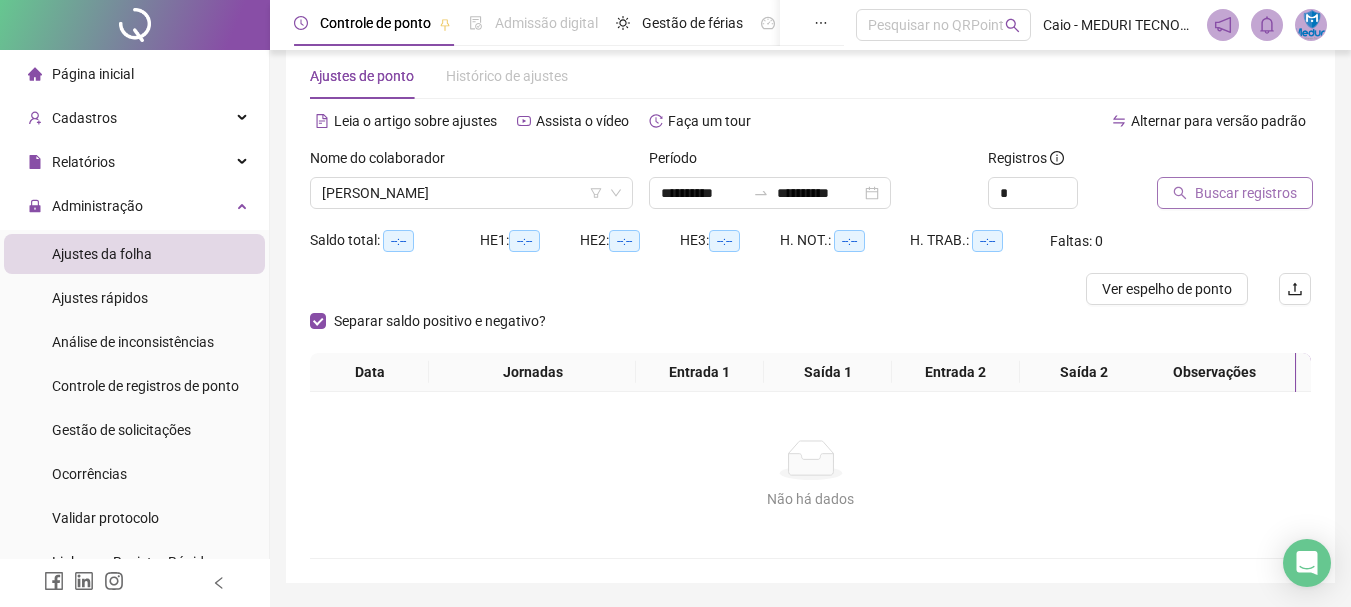 click on "Buscar registros" at bounding box center (1235, 193) 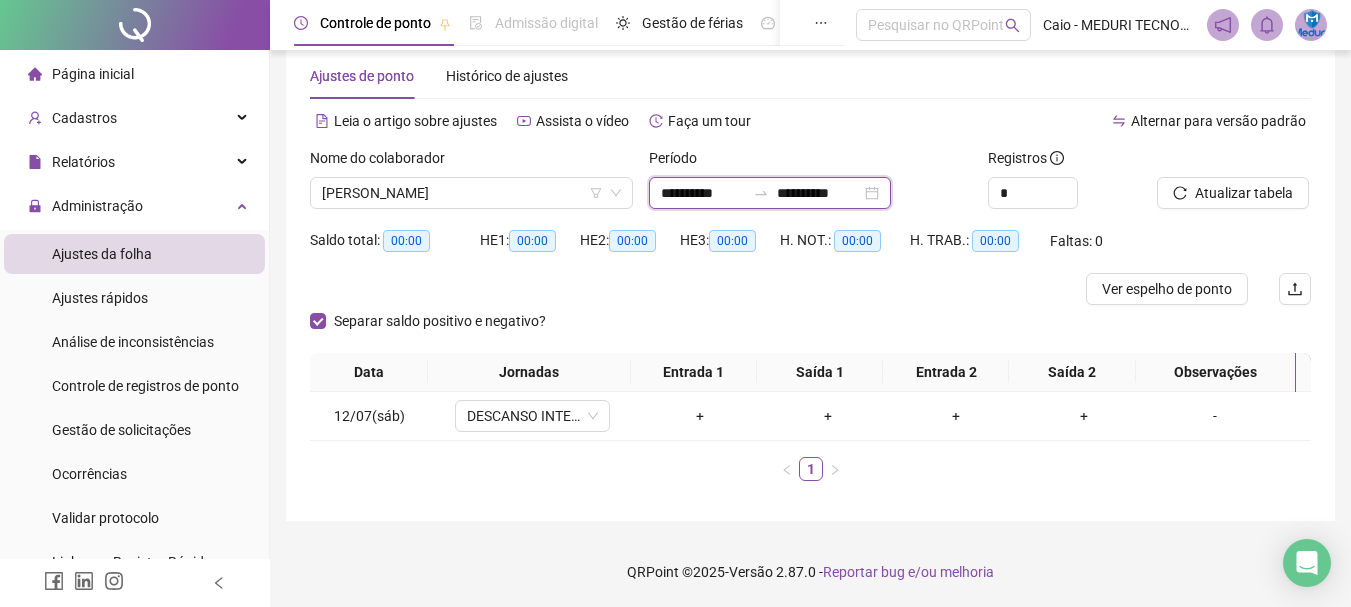 click on "**********" at bounding box center (703, 193) 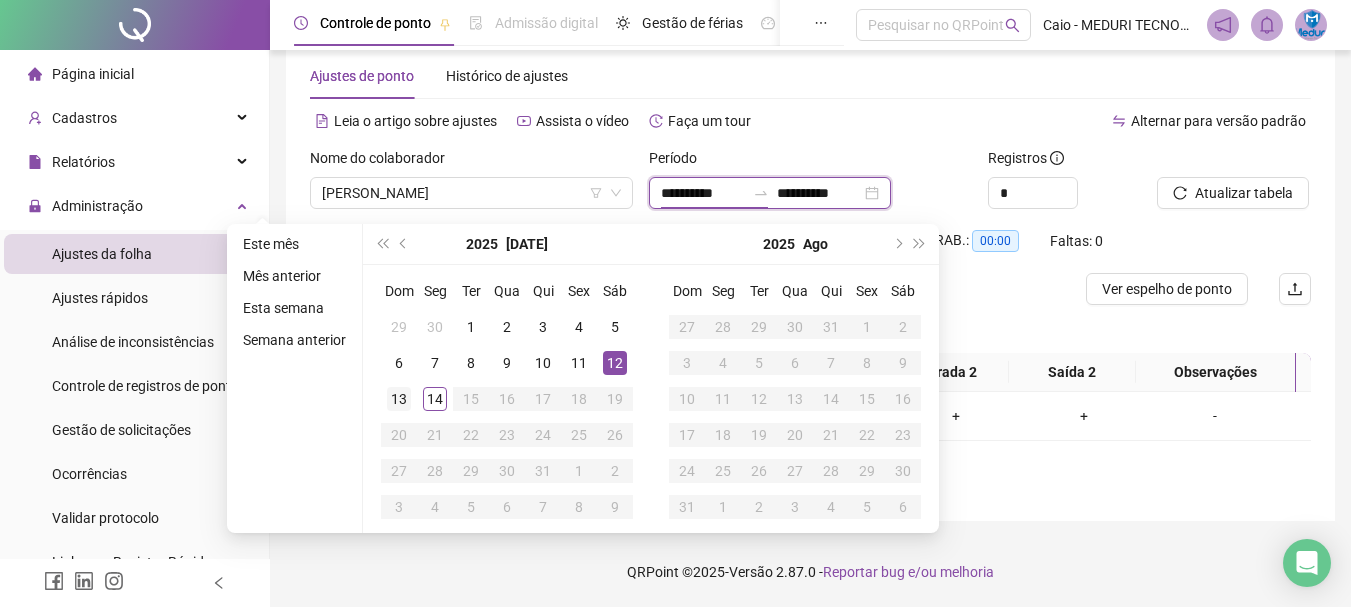 type on "**********" 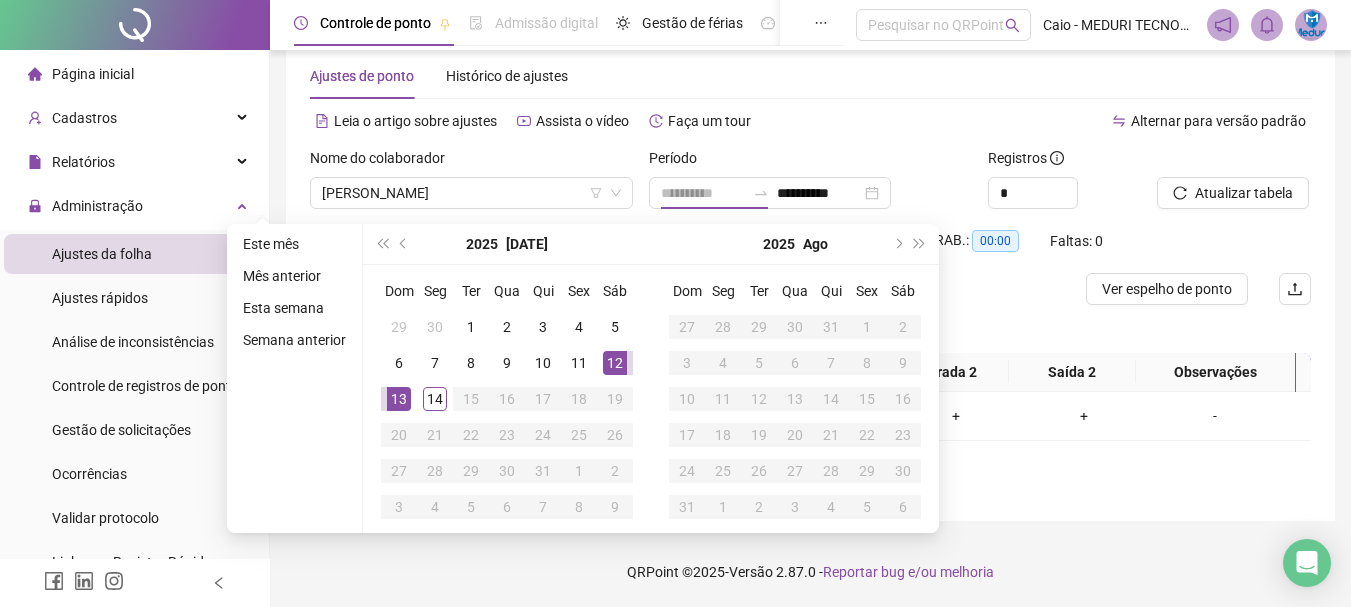 click on "13" at bounding box center [399, 399] 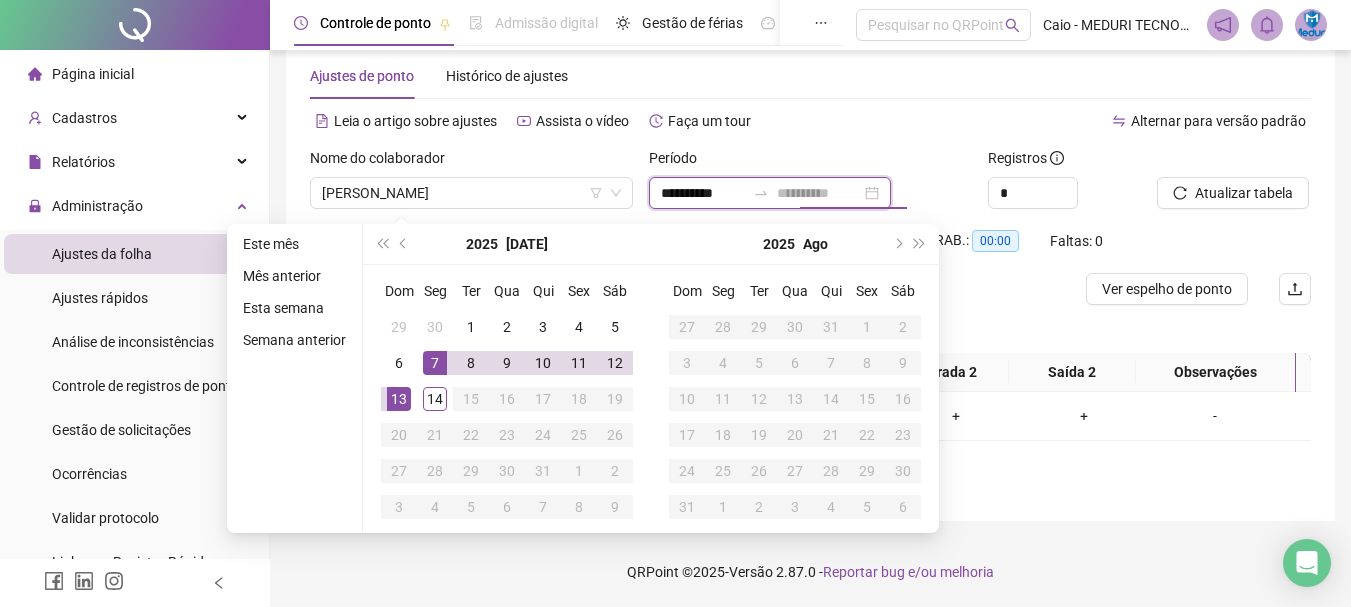 type on "**********" 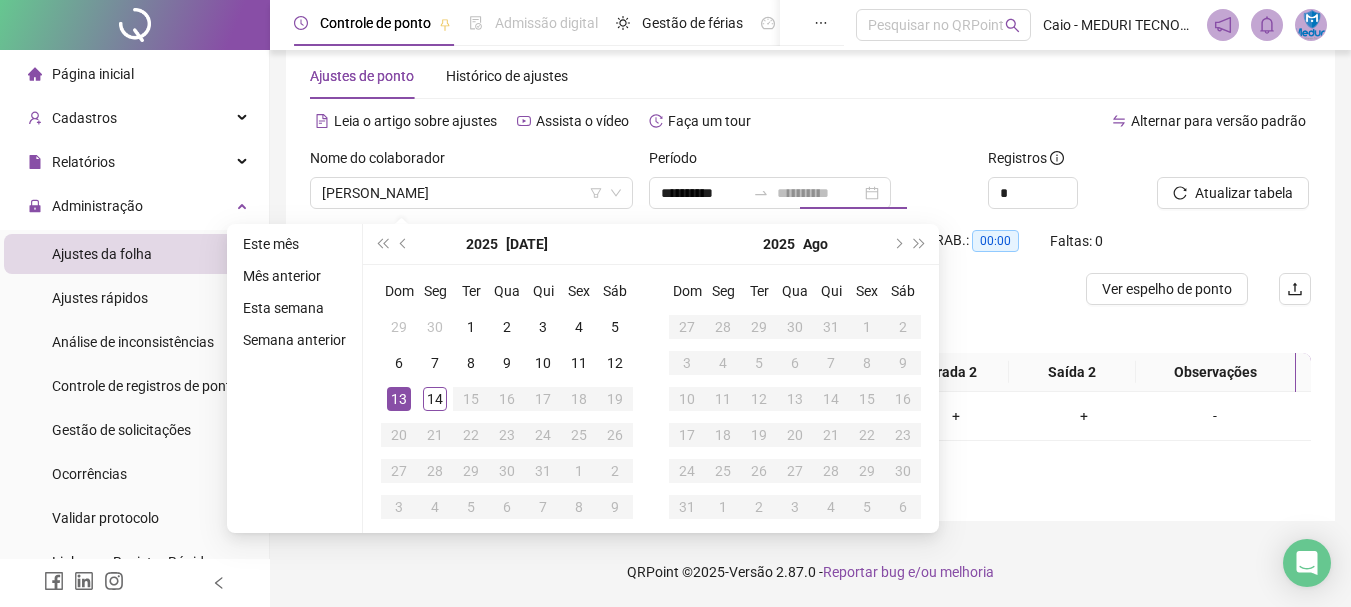 click on "13" at bounding box center [399, 399] 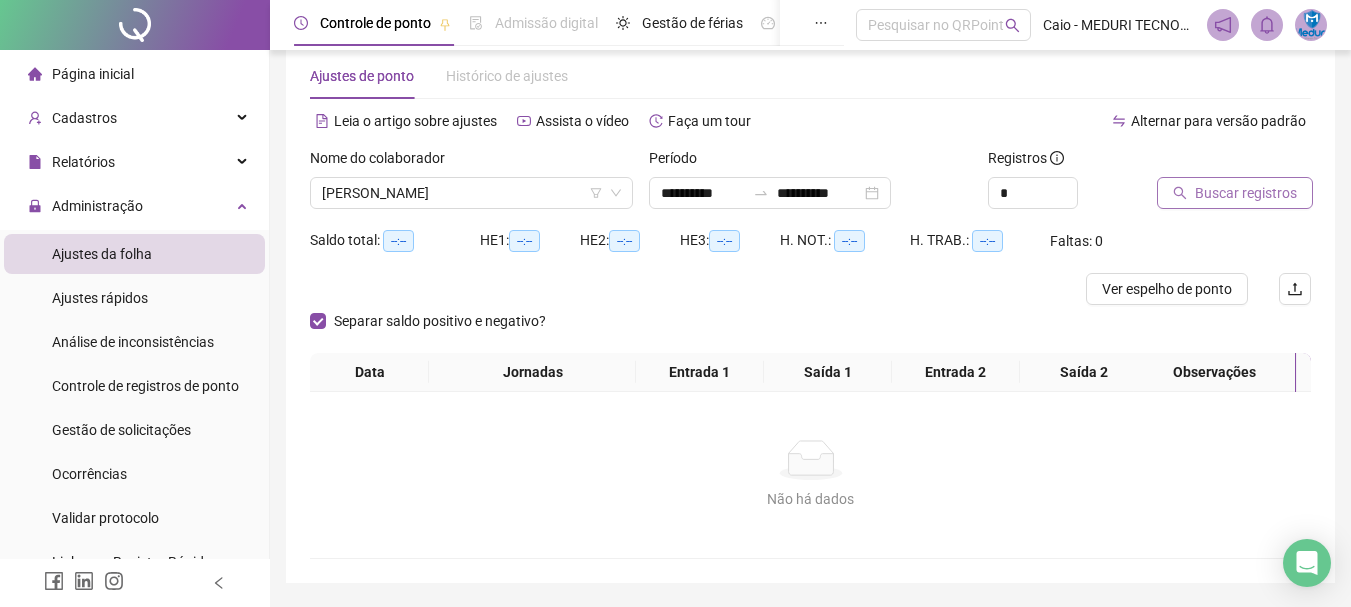 click on "Buscar registros" at bounding box center [1246, 193] 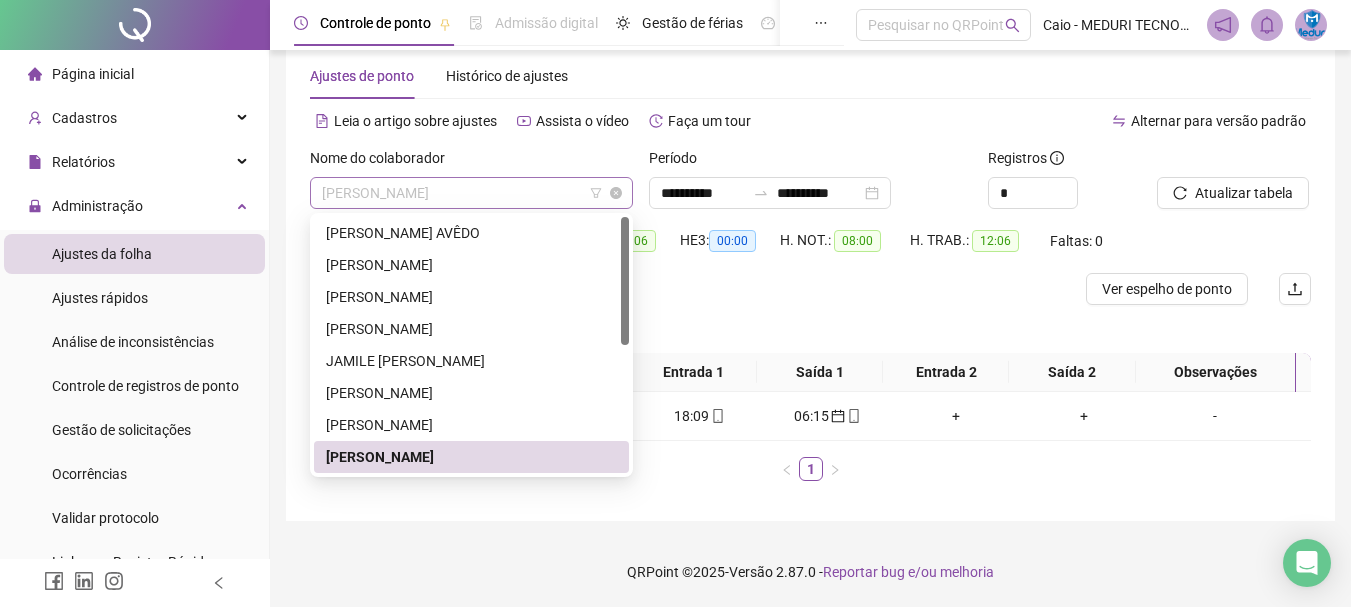 click on "[PERSON_NAME]" at bounding box center (471, 193) 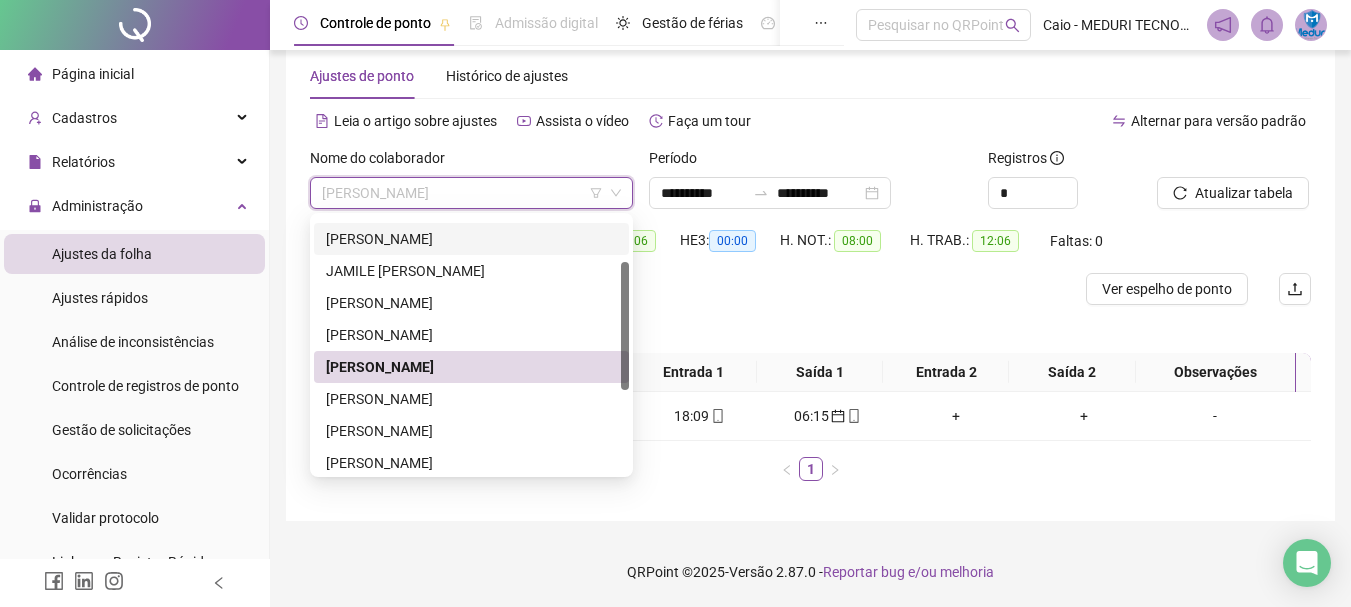 scroll, scrollTop: 136, scrollLeft: 0, axis: vertical 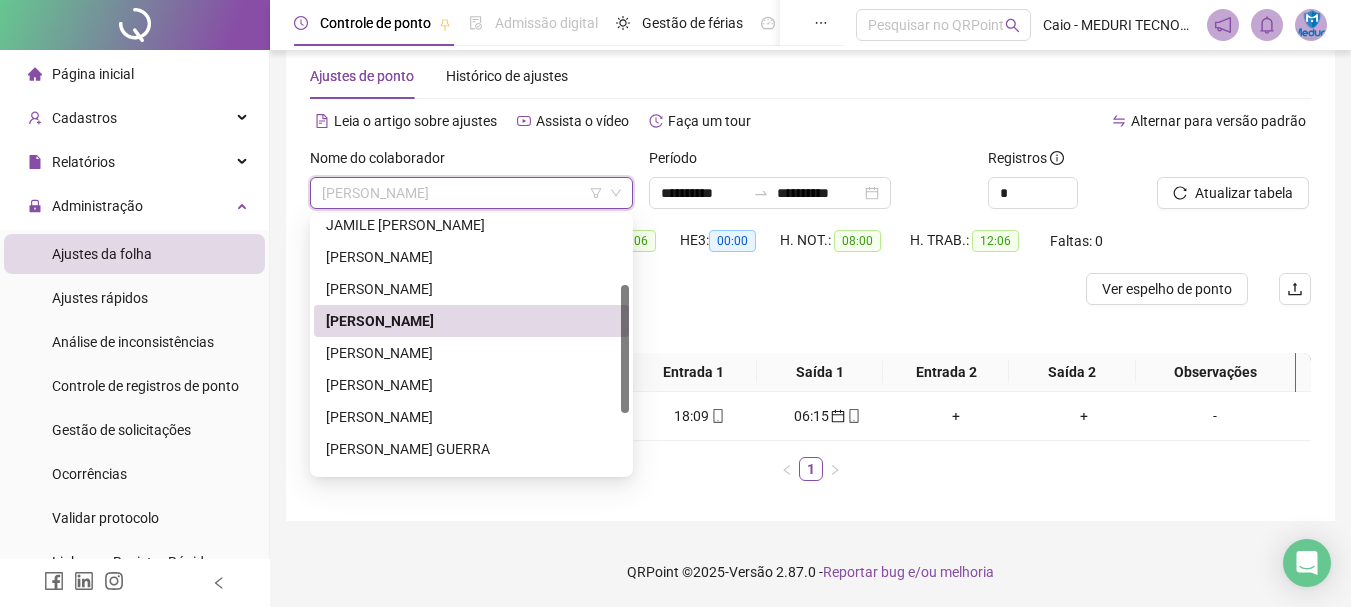 drag, startPoint x: 622, startPoint y: 301, endPoint x: 609, endPoint y: 369, distance: 69.2315 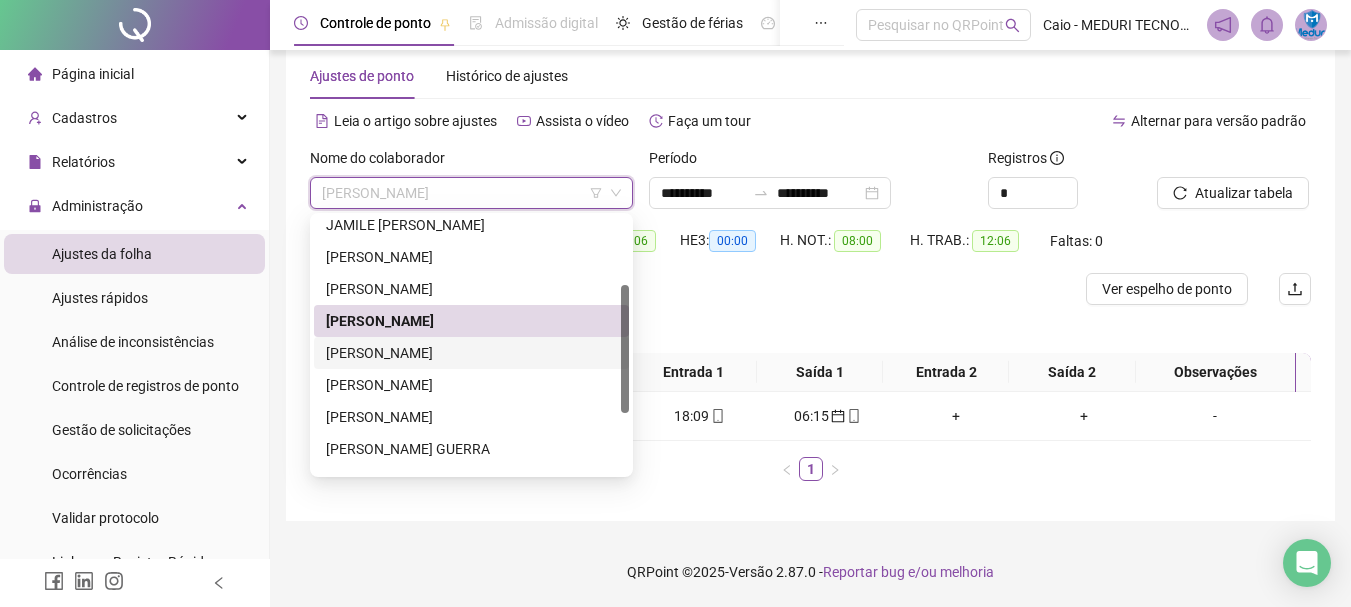 click on "[PERSON_NAME]" at bounding box center (471, 353) 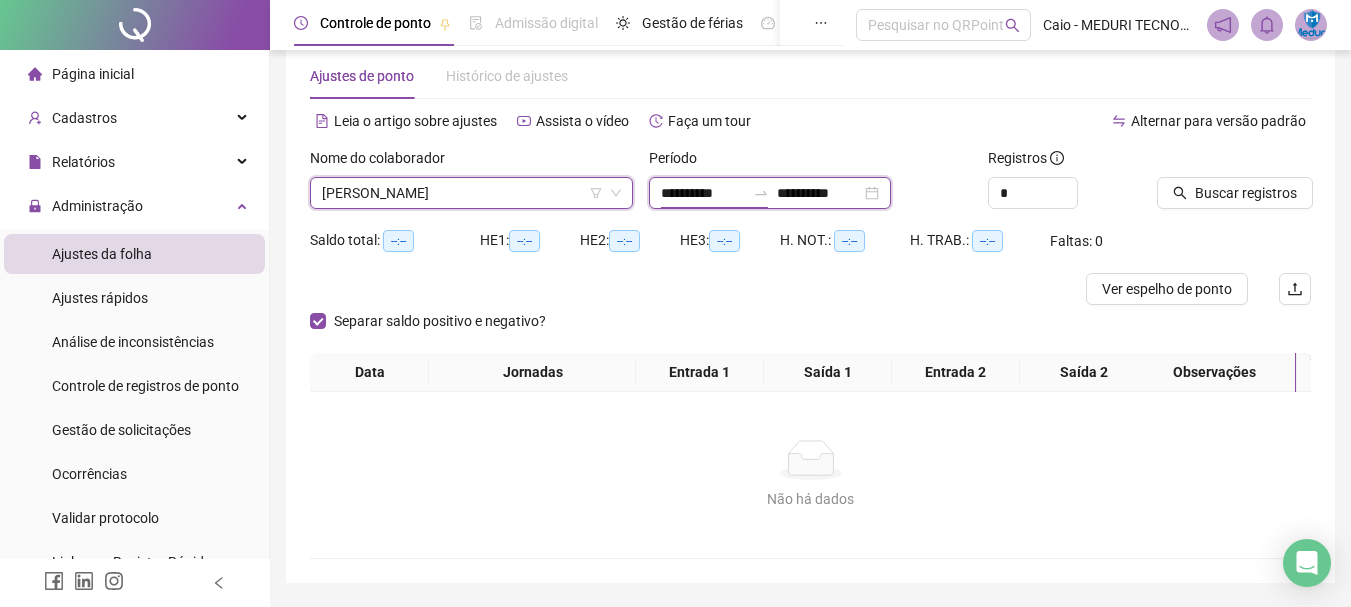 click on "**********" at bounding box center (703, 193) 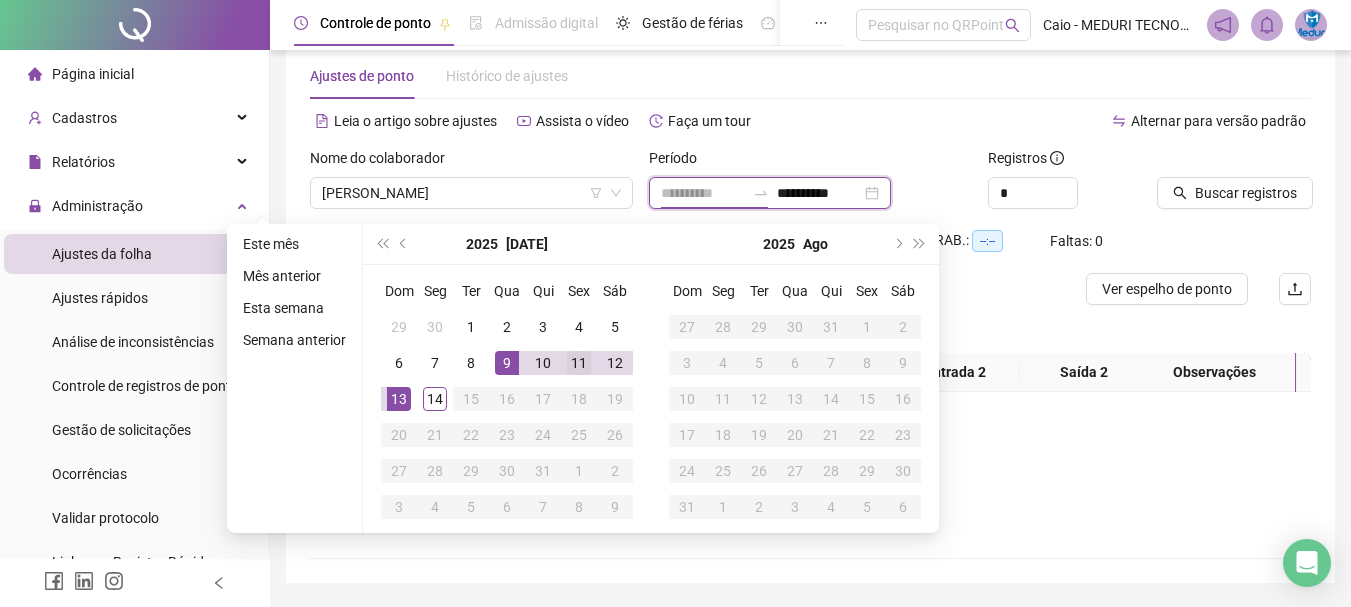 type on "**********" 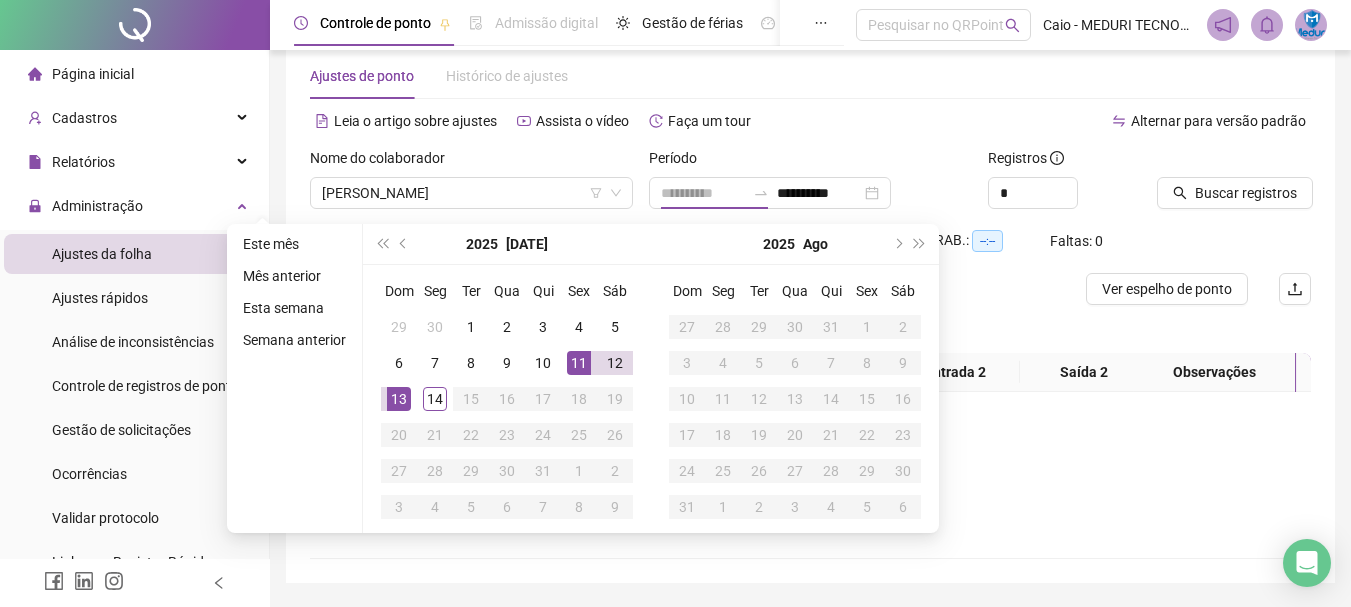 click on "11" at bounding box center [579, 363] 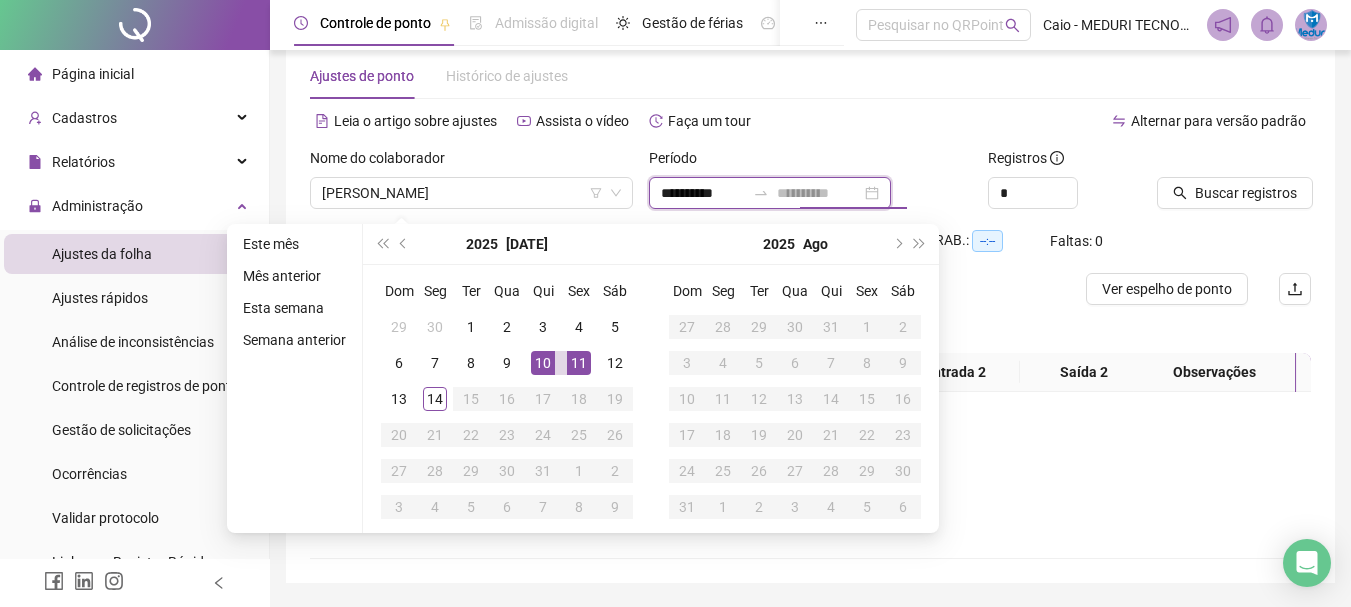 type on "**********" 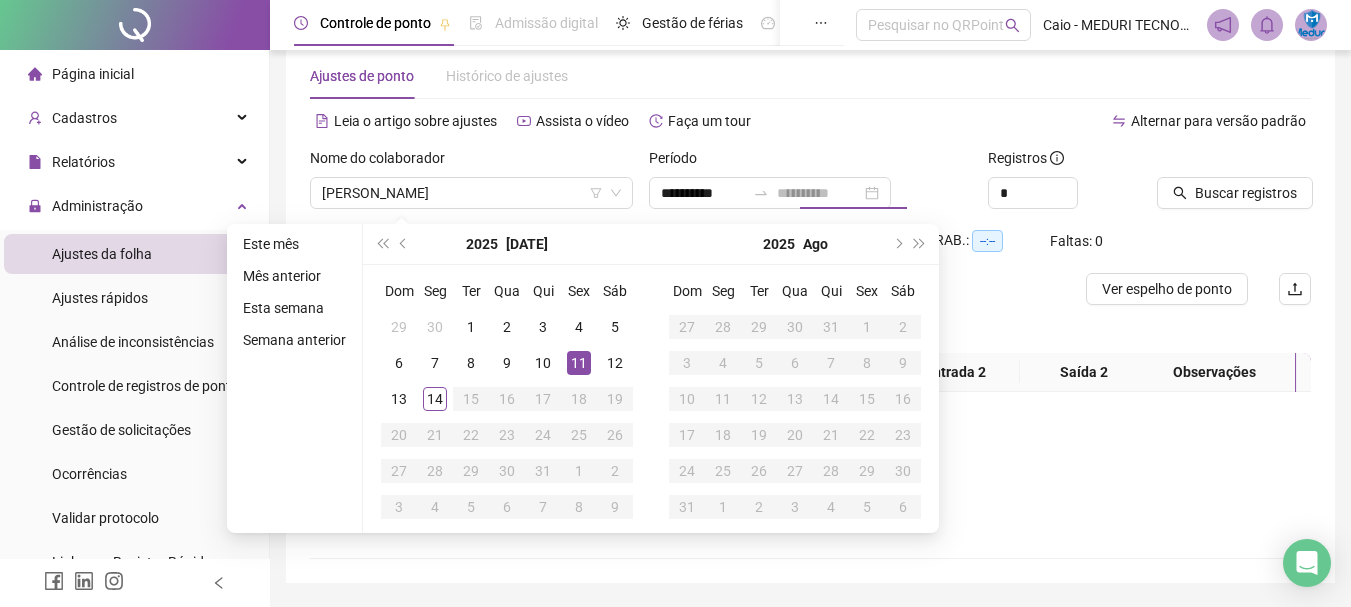 click on "11" at bounding box center [579, 363] 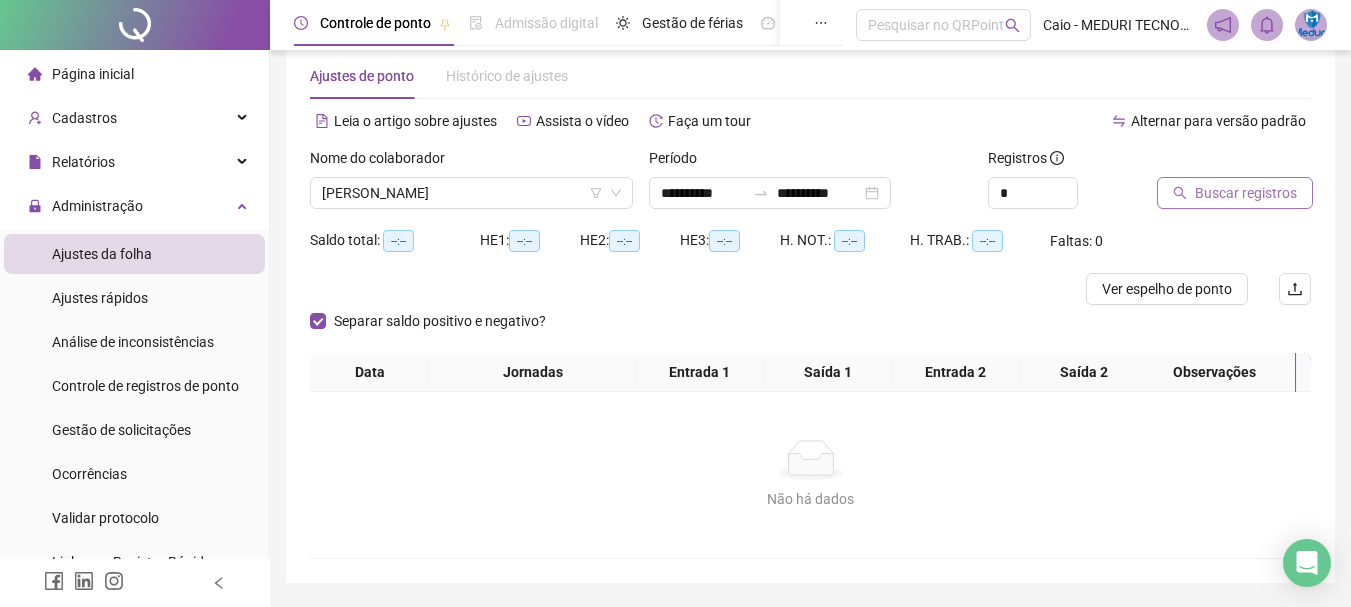 click on "Buscar registros" at bounding box center [1246, 193] 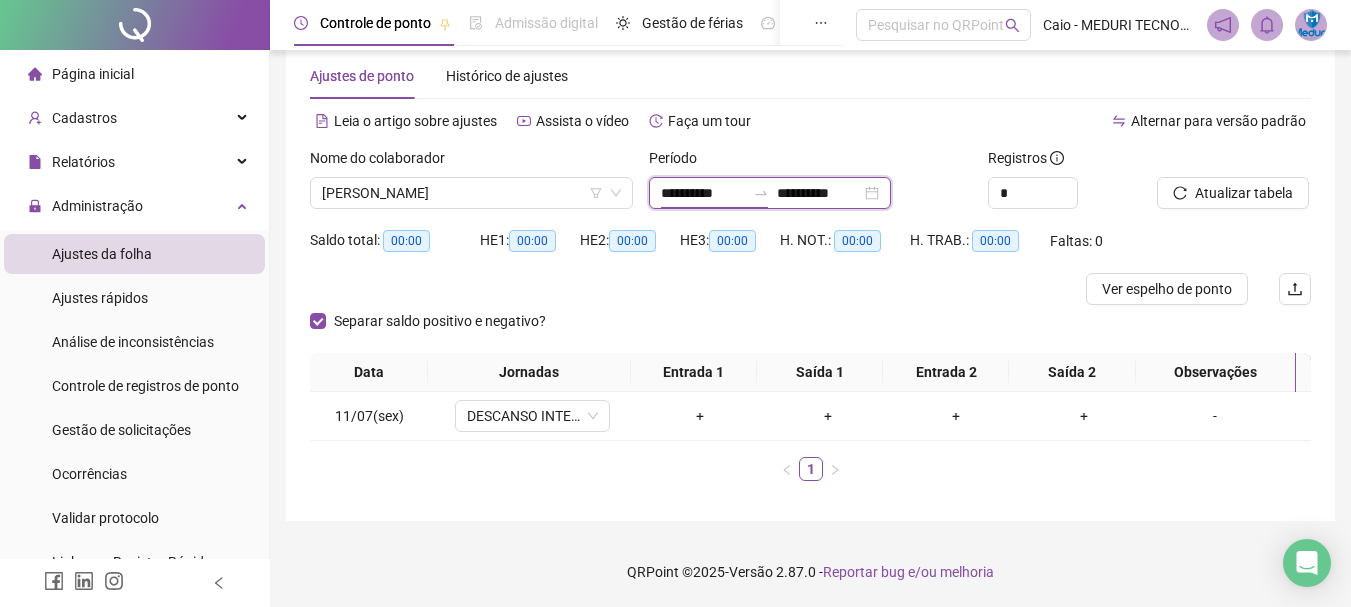 click on "**********" at bounding box center (703, 193) 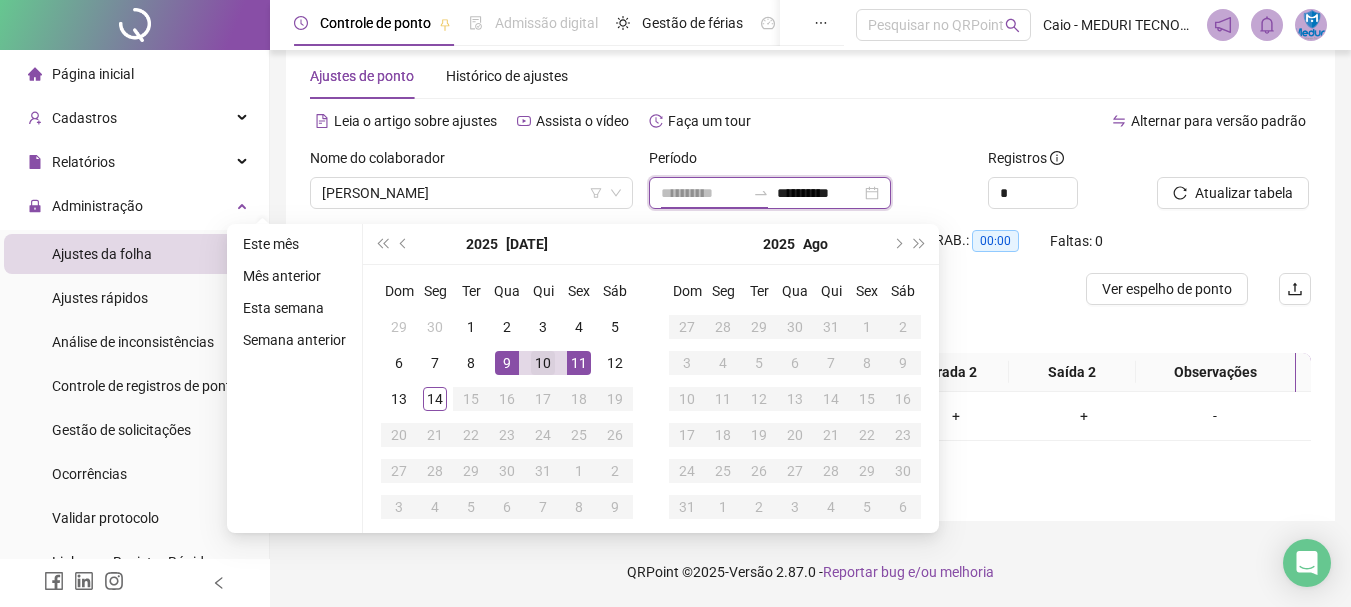 type on "**********" 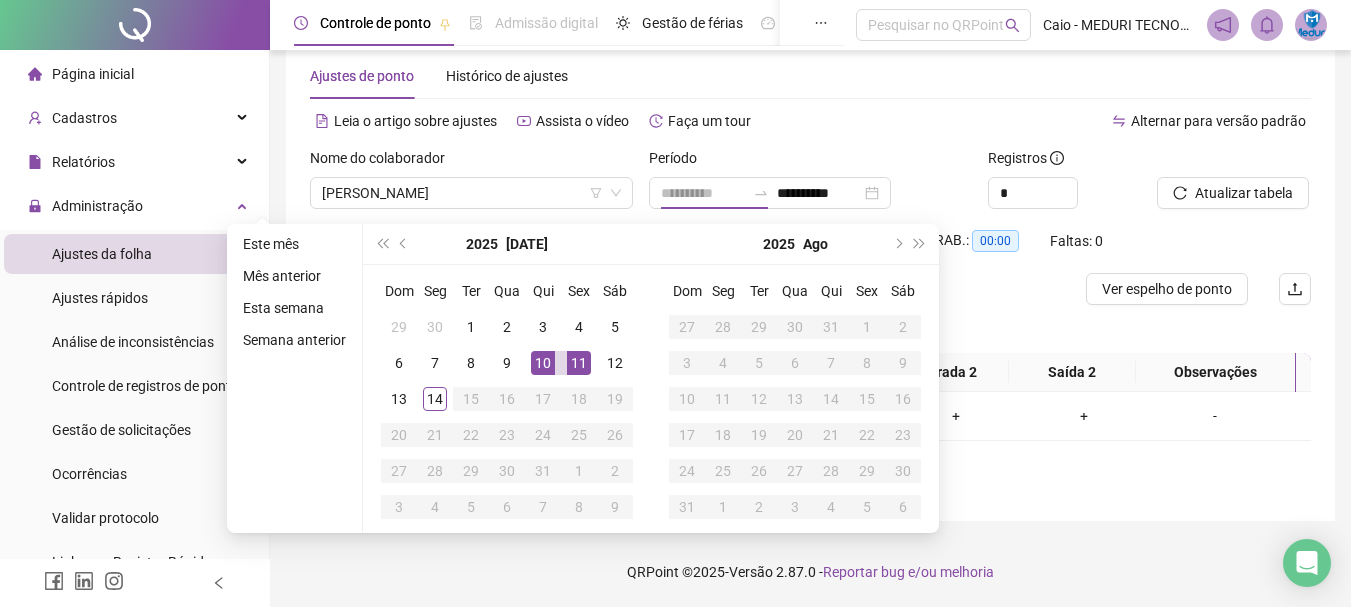 click on "10" at bounding box center (543, 363) 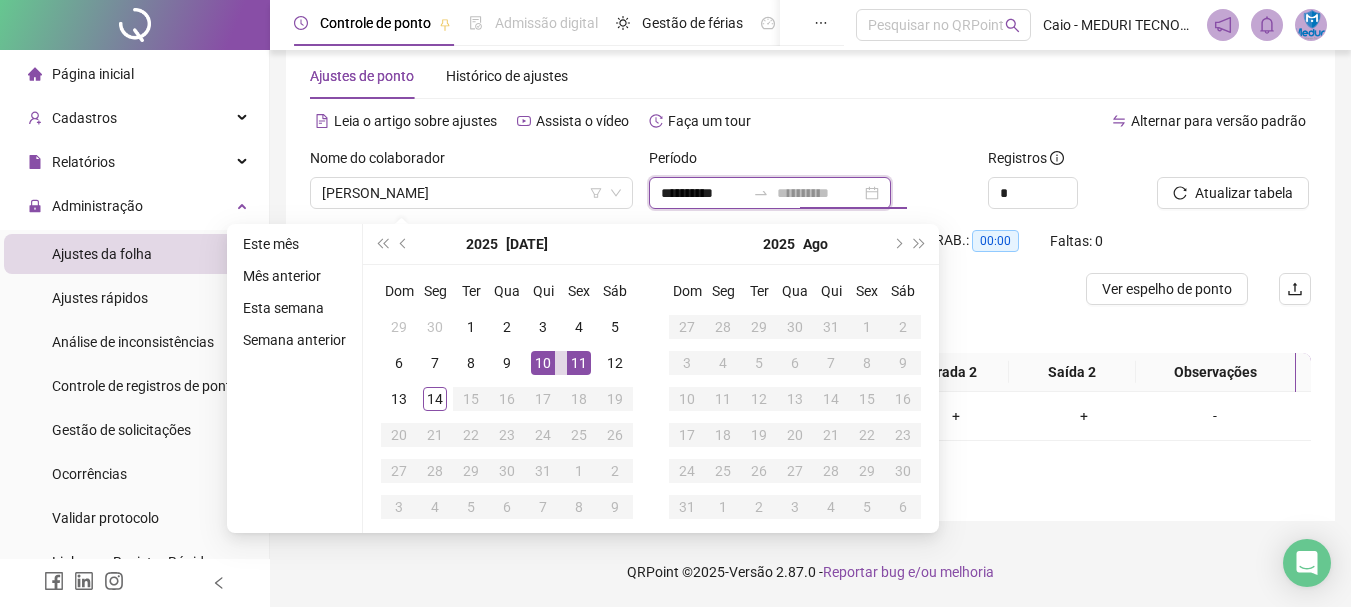 type on "**********" 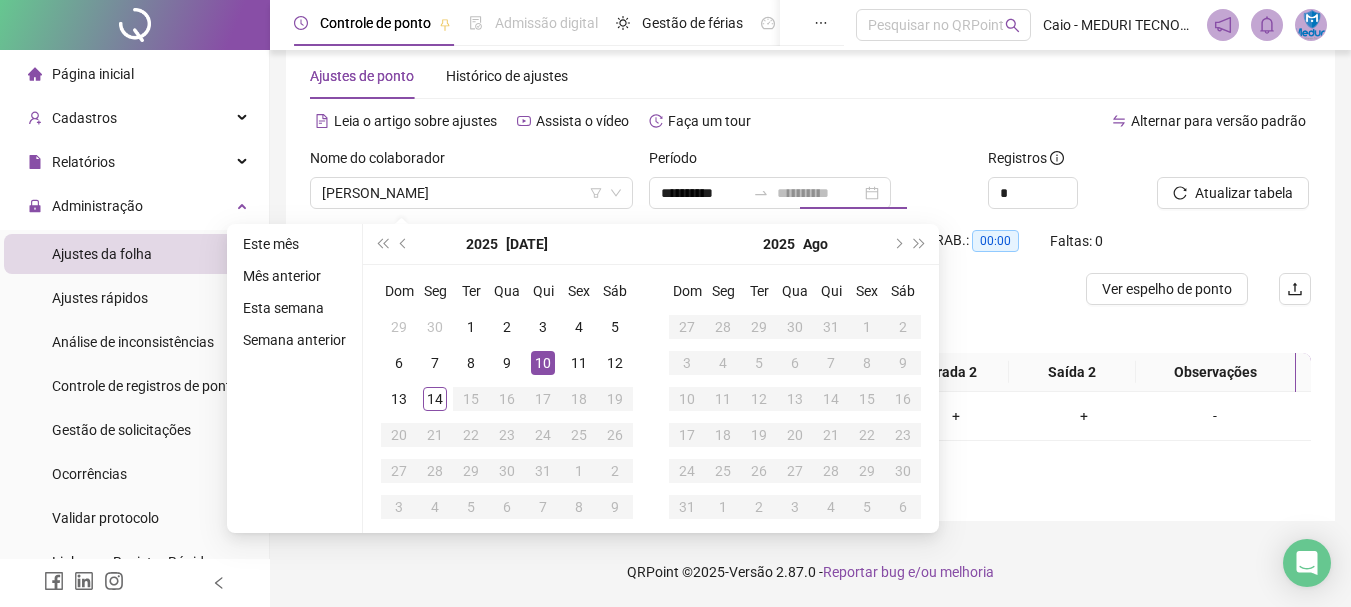 click on "10" at bounding box center [543, 363] 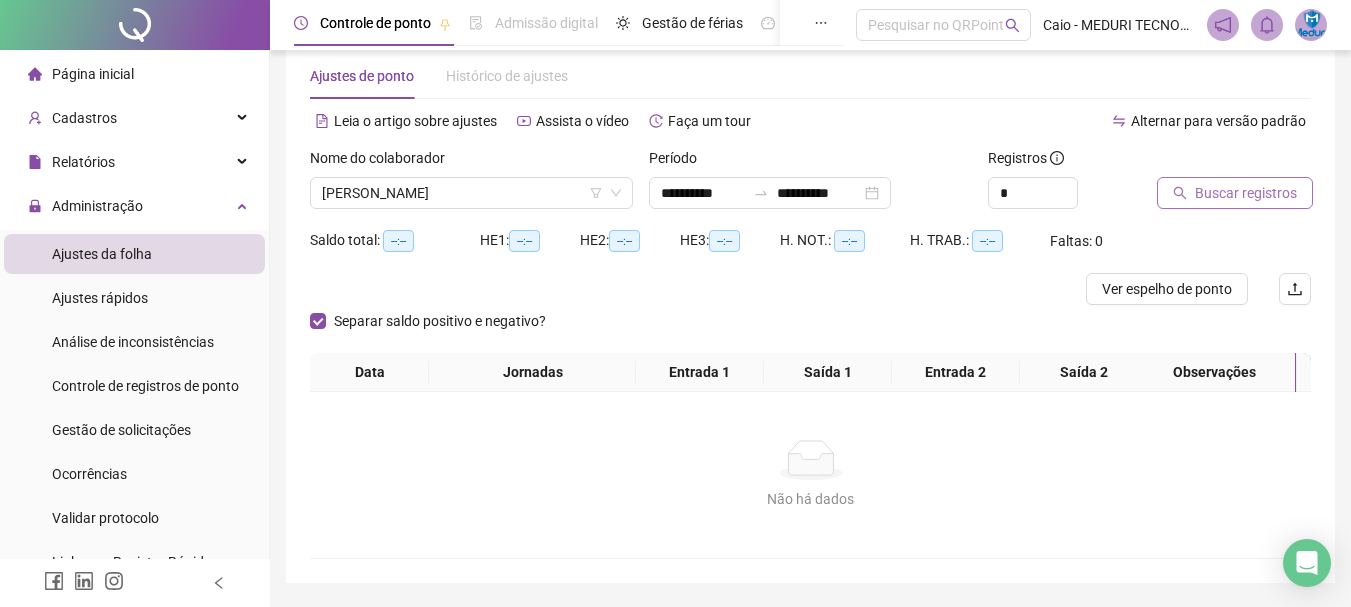 click on "Buscar registros" at bounding box center [1246, 193] 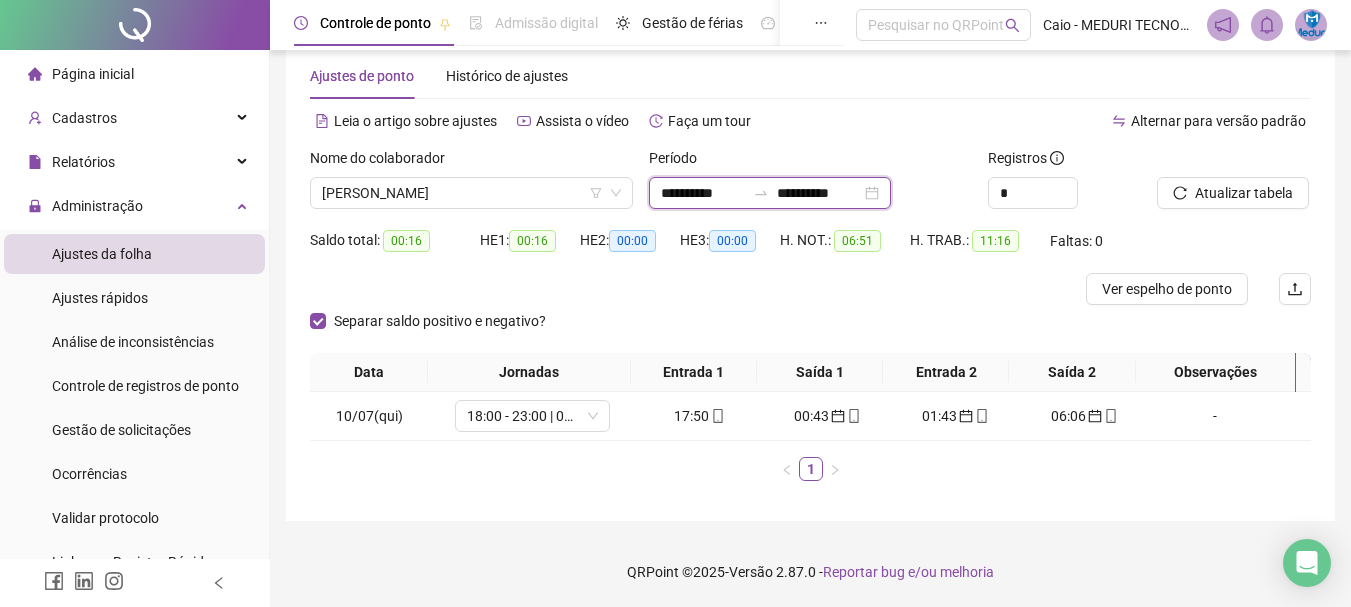 click on "**********" at bounding box center [703, 193] 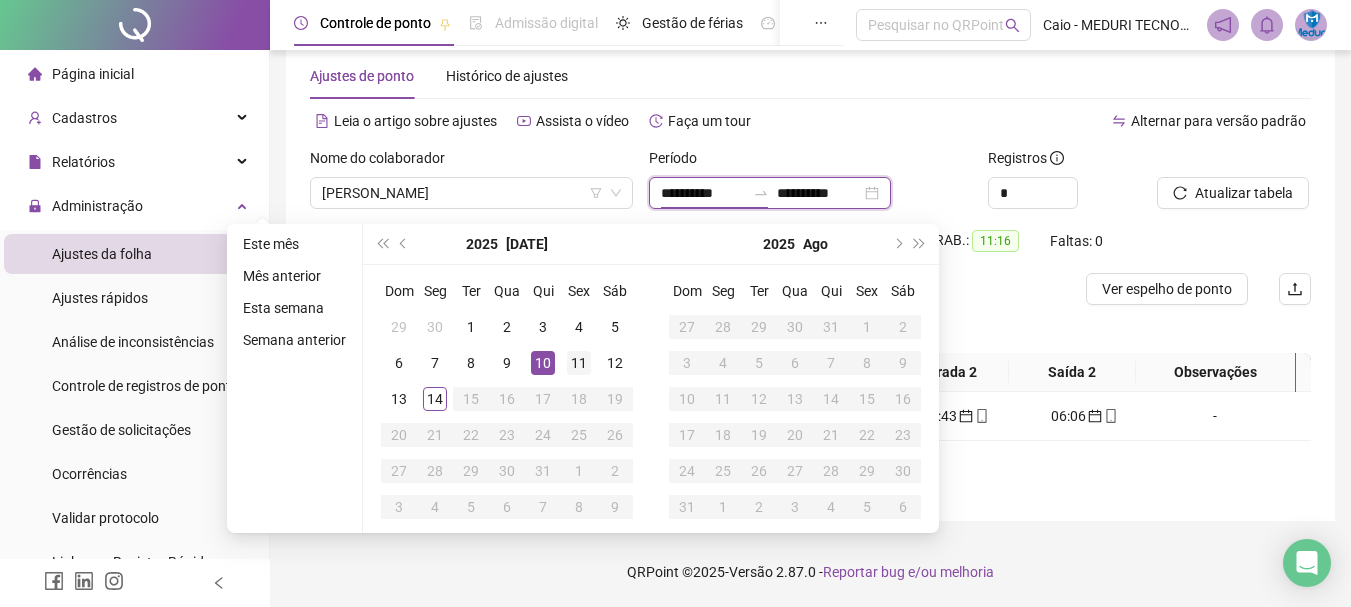 type on "**********" 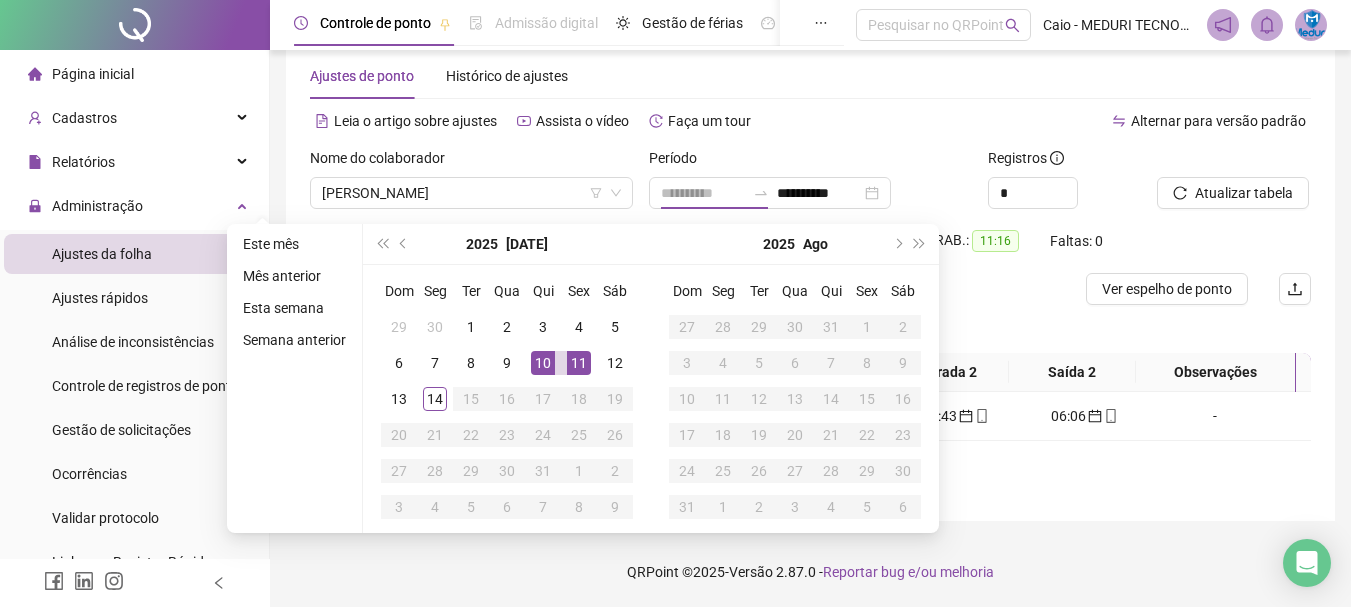 click on "11" at bounding box center [579, 363] 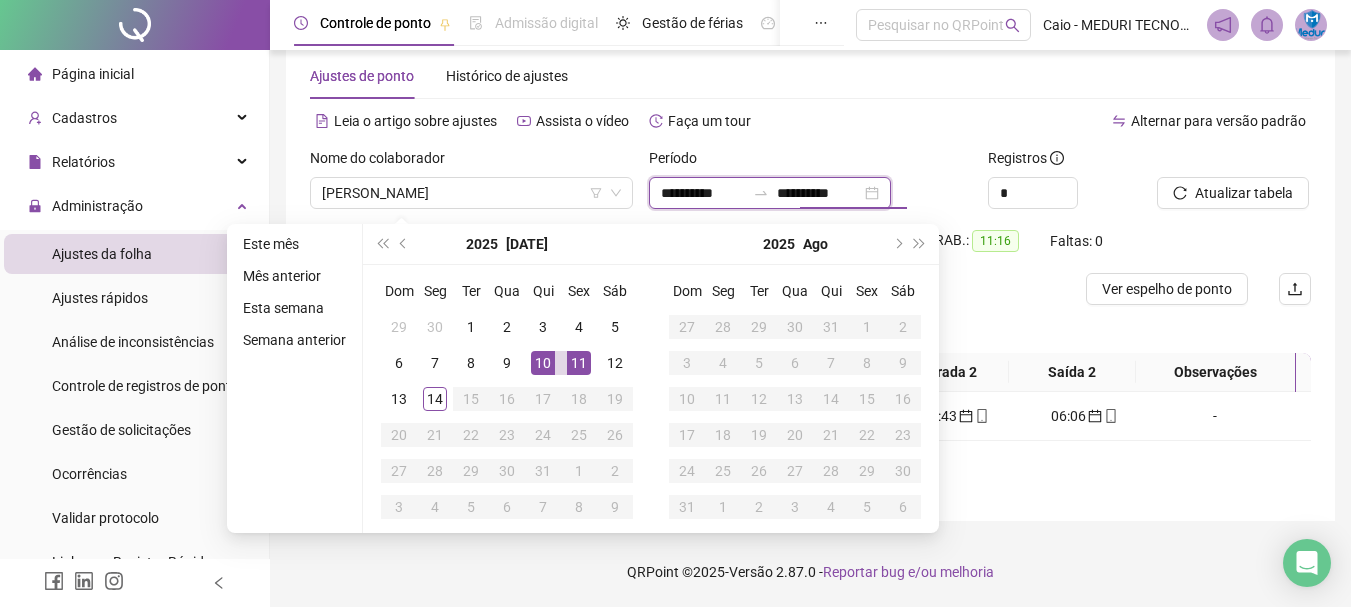 type on "**********" 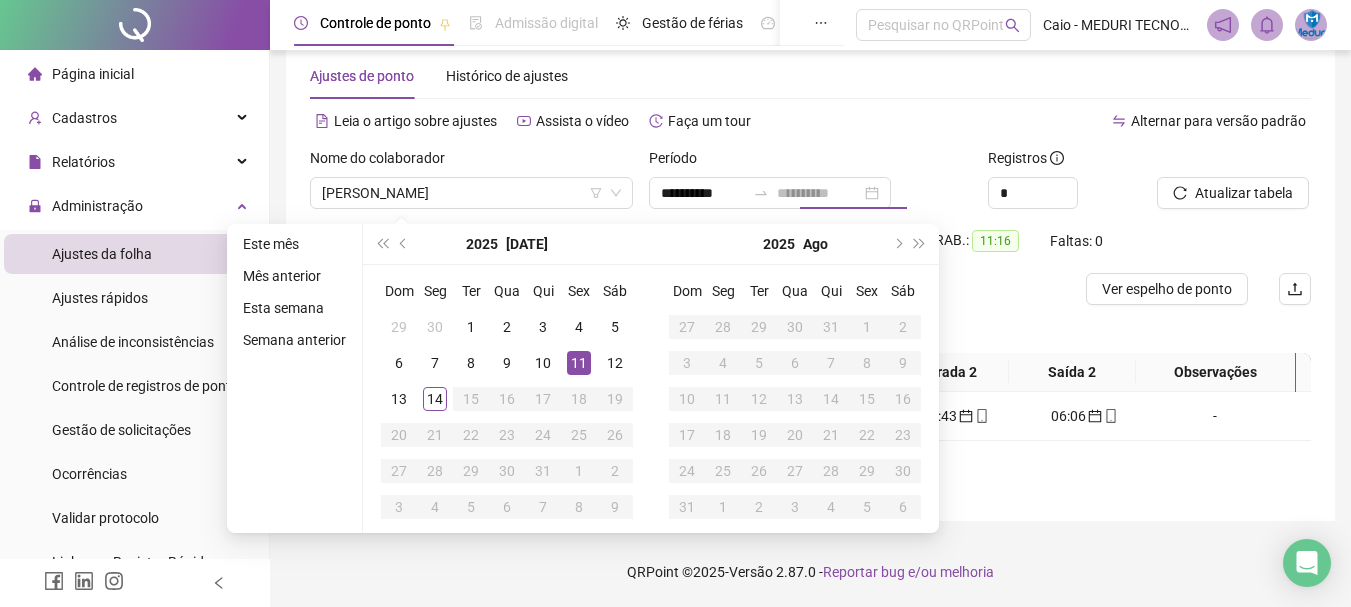 click on "11" at bounding box center (579, 363) 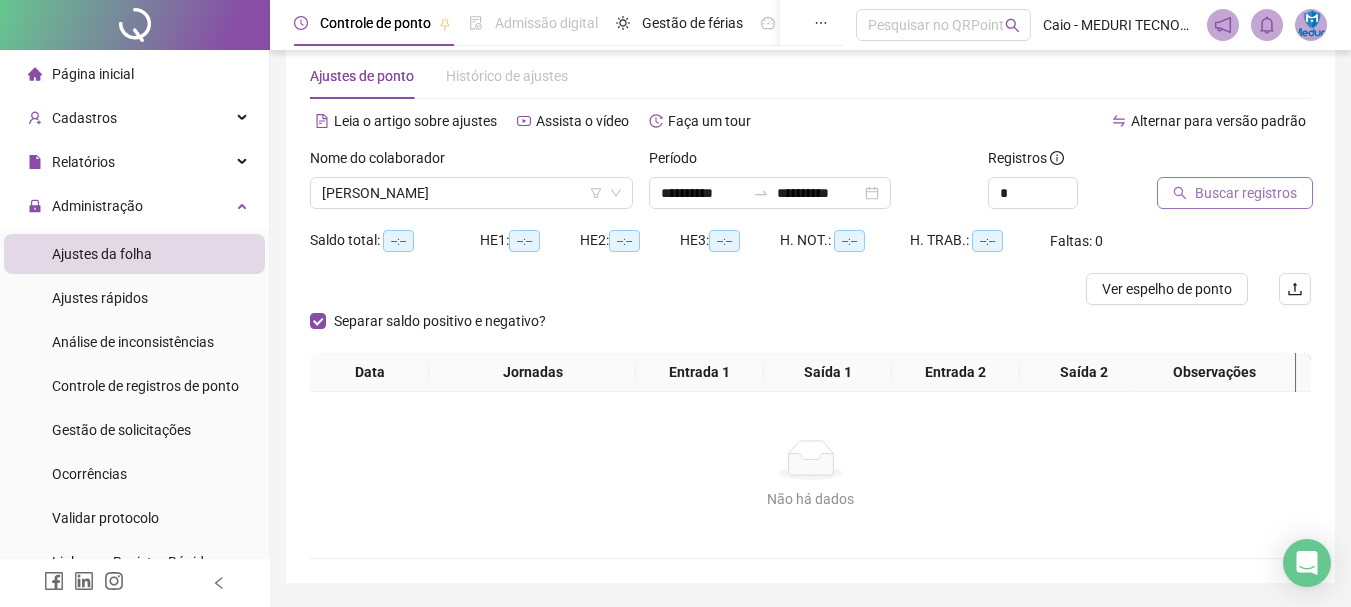 click on "Buscar registros" at bounding box center [1246, 193] 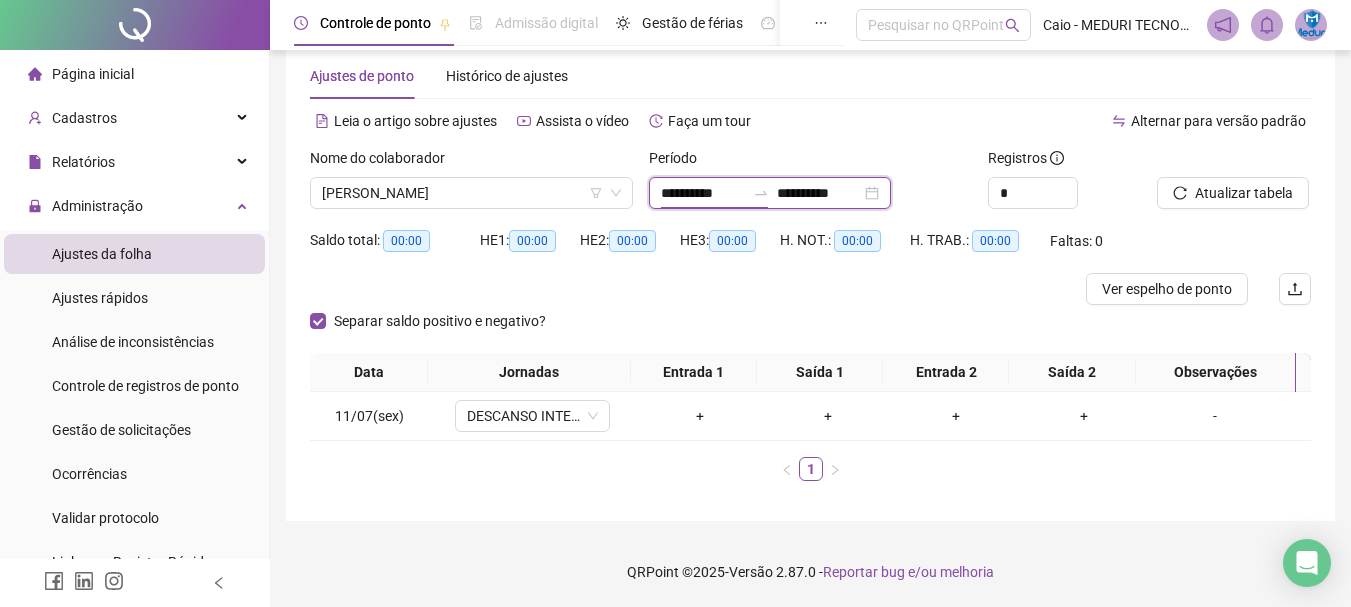 click on "**********" at bounding box center [703, 193] 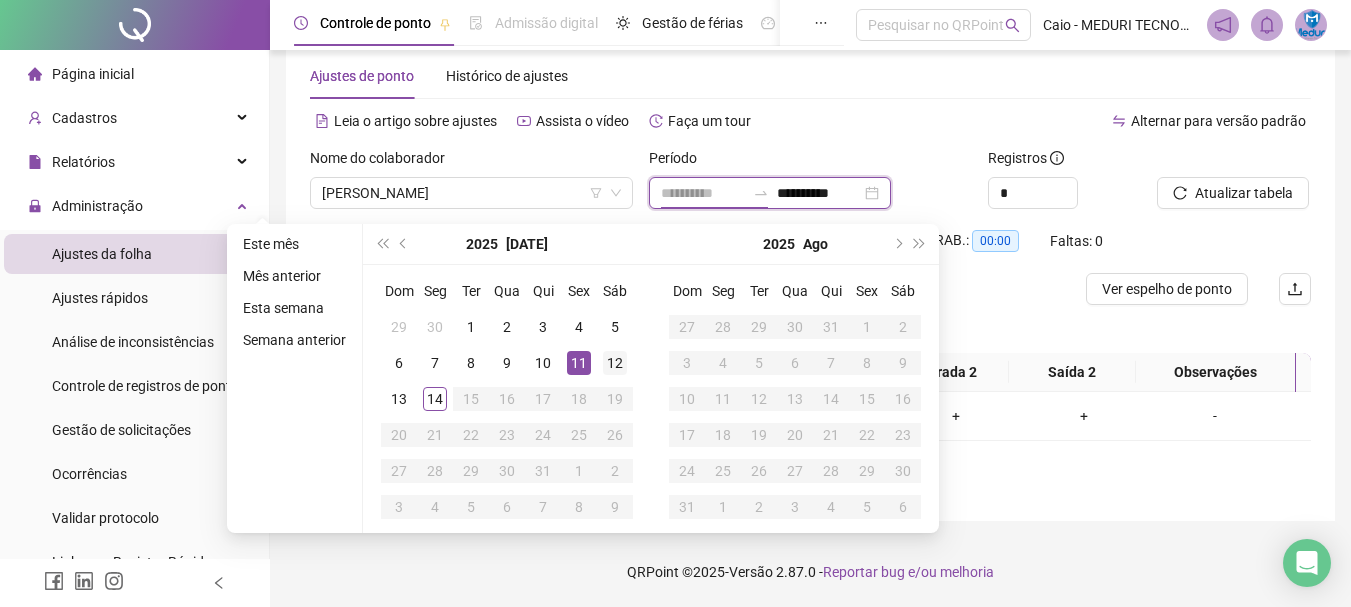 type on "**********" 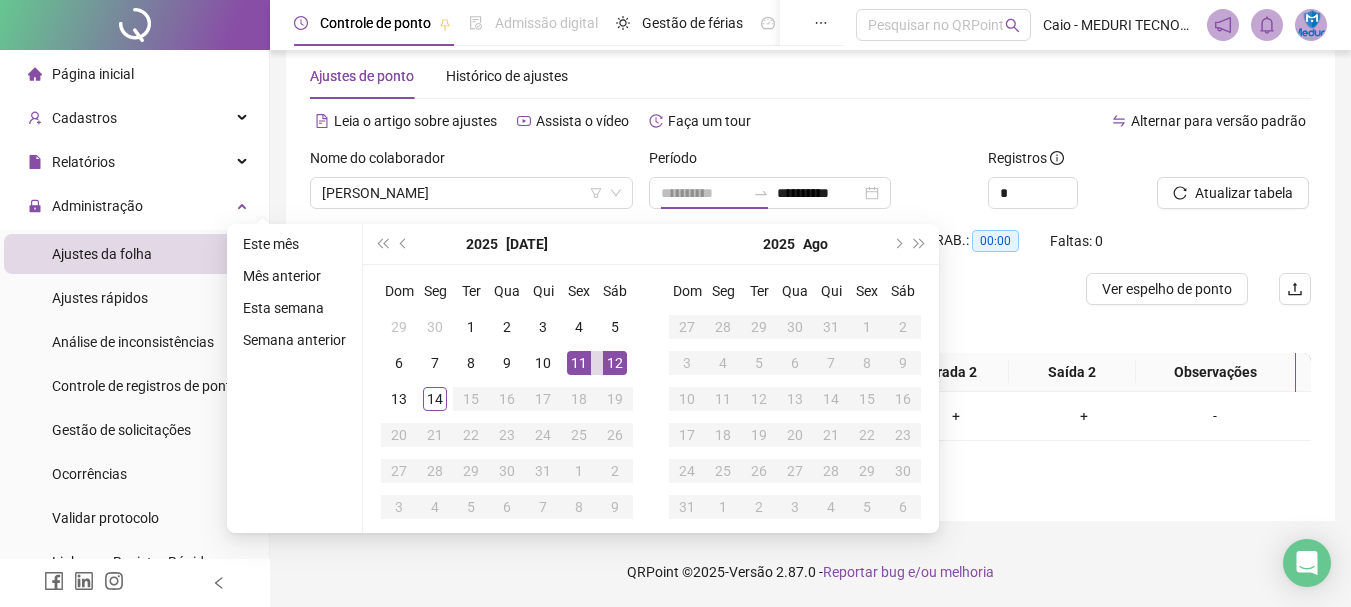 click on "12" at bounding box center (615, 363) 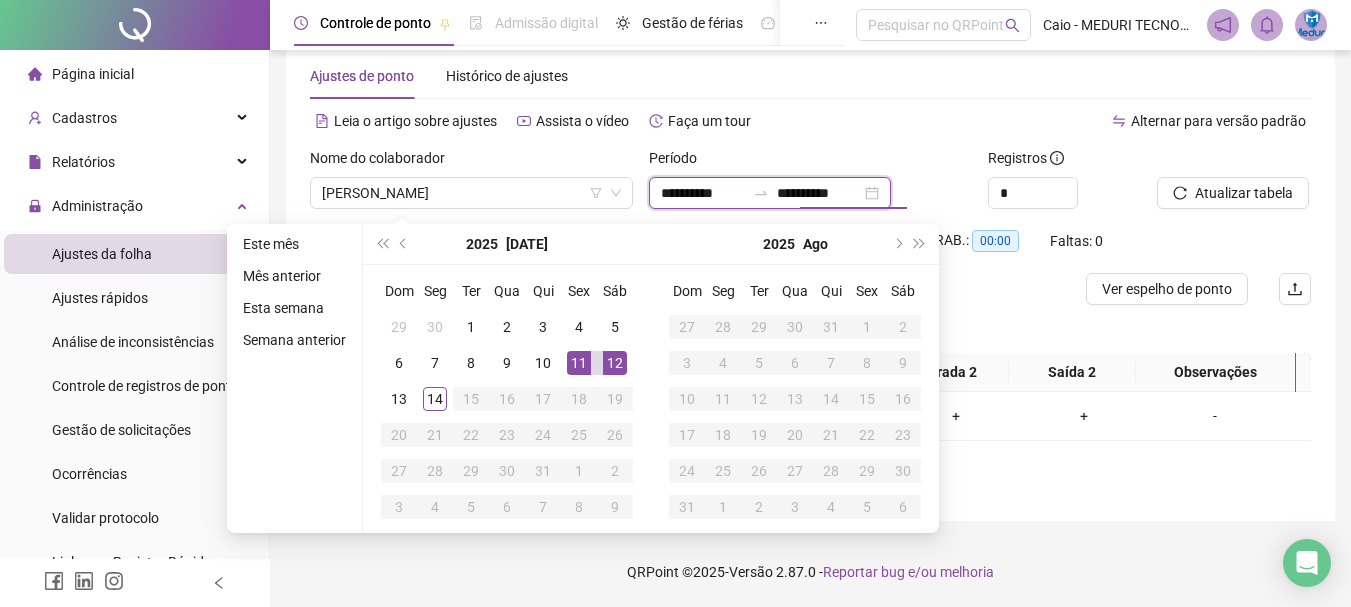 type on "**********" 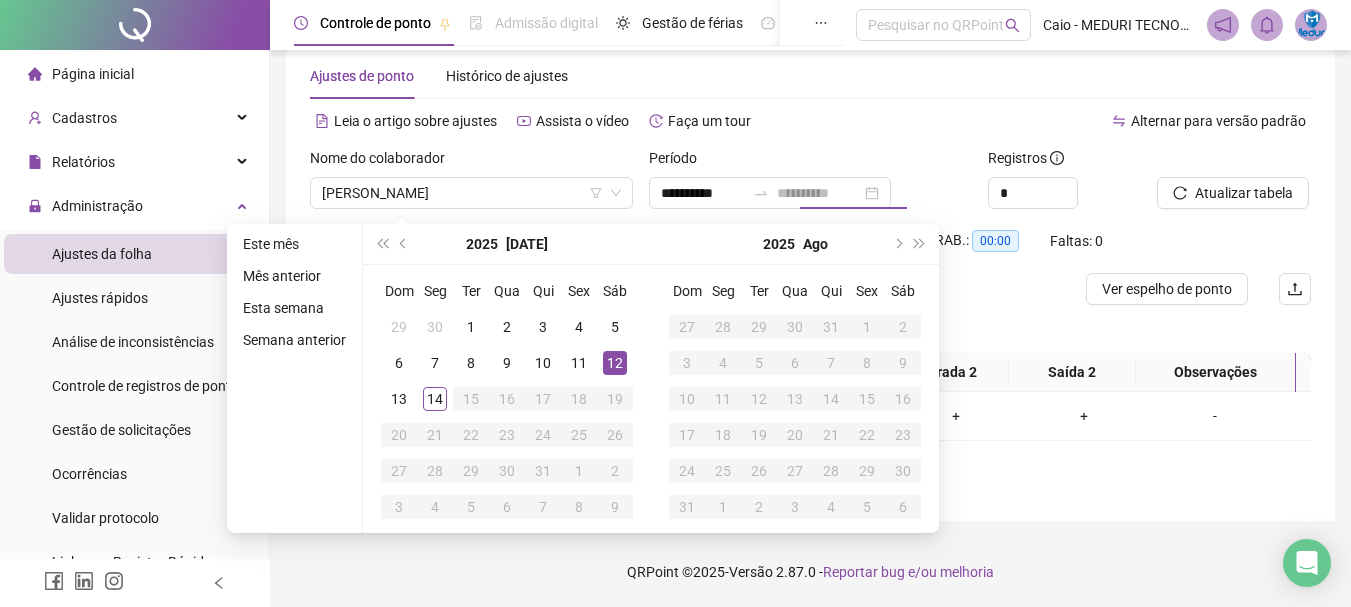 click on "12" at bounding box center [615, 363] 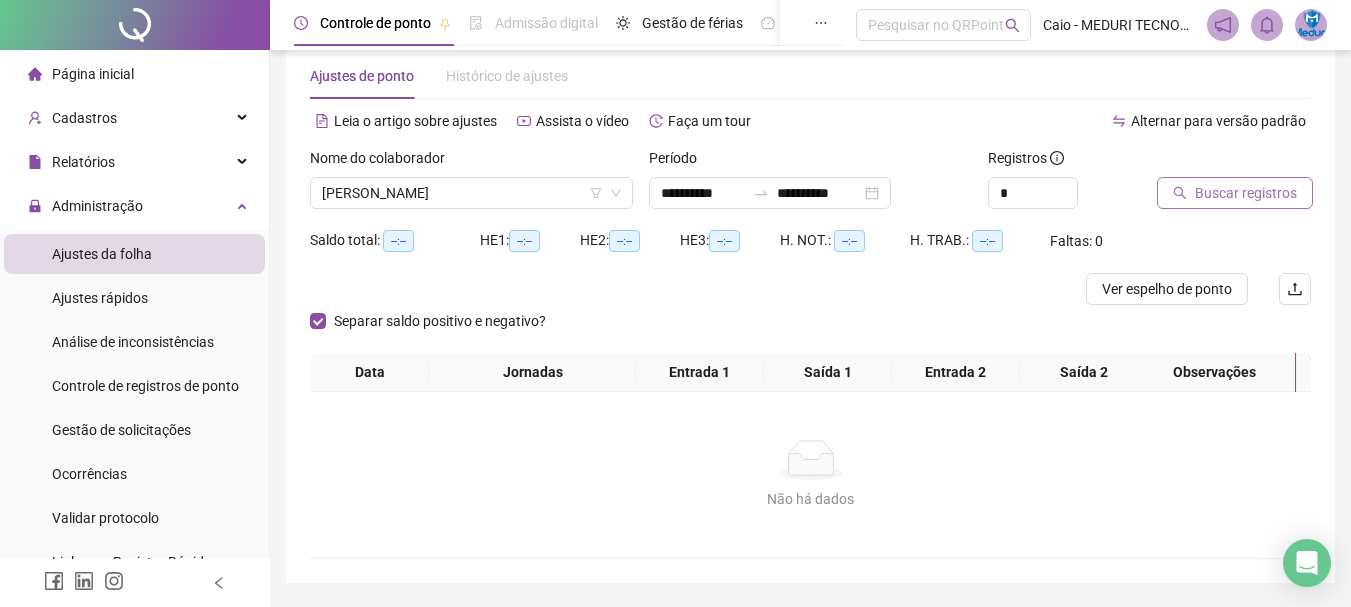 click 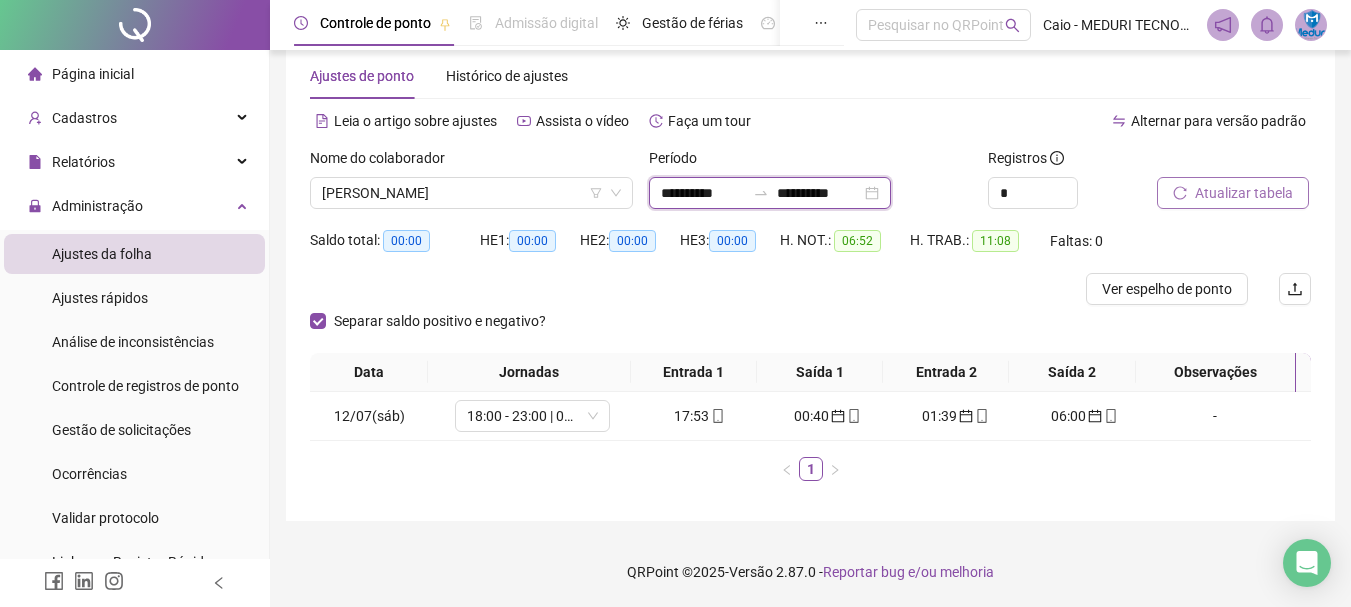 click on "**********" at bounding box center [703, 193] 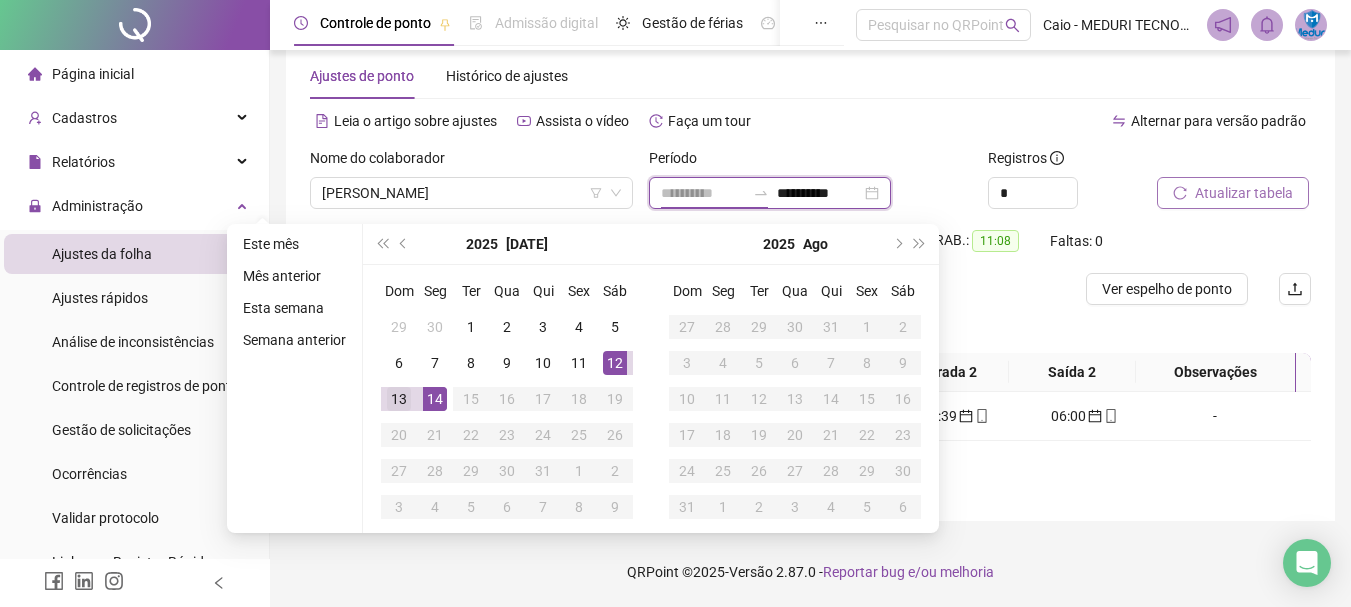 type on "**********" 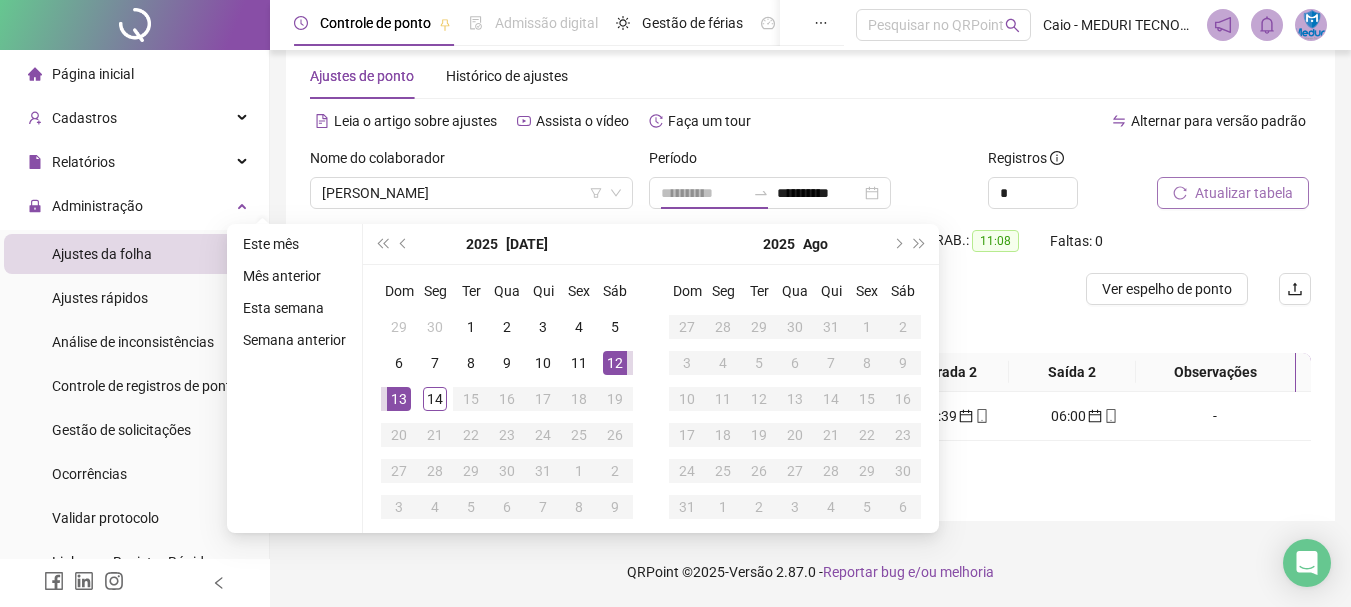 click on "13" at bounding box center [399, 399] 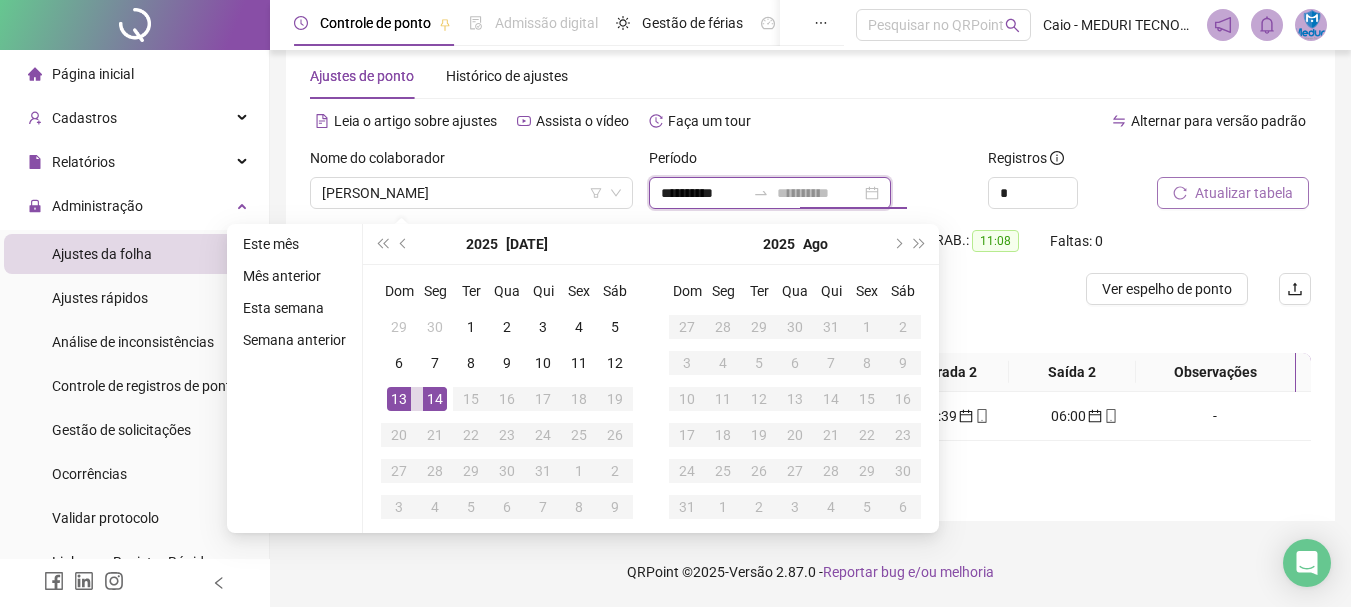 type on "**********" 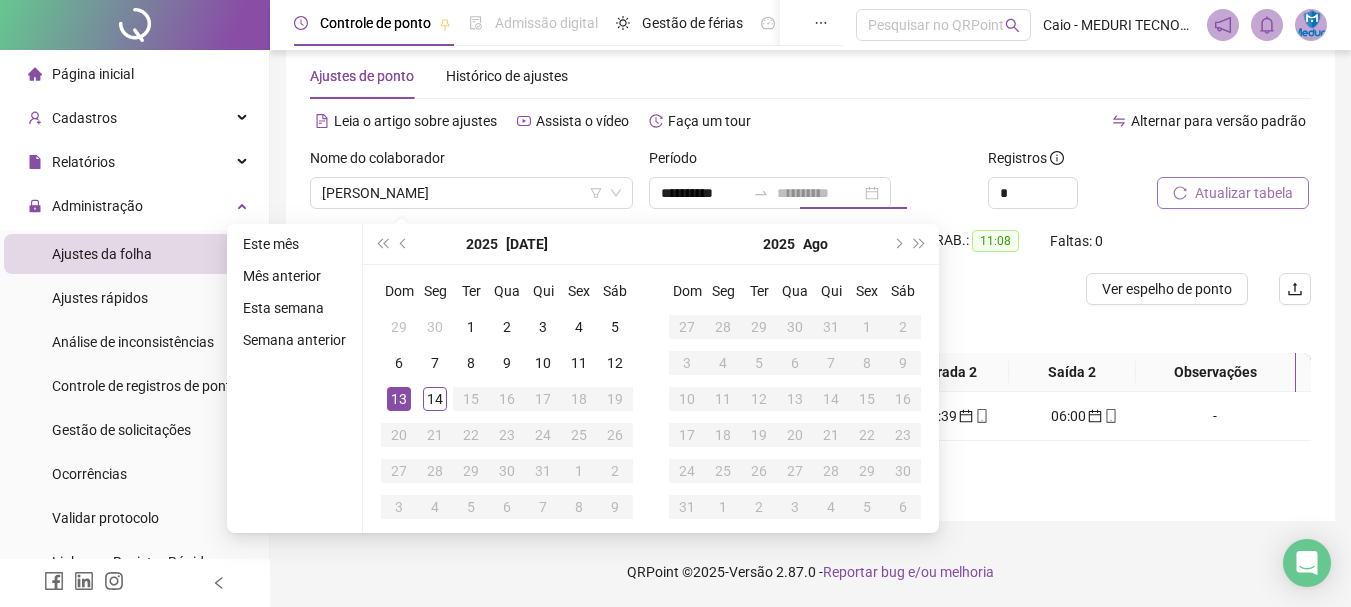 click on "13" at bounding box center [399, 399] 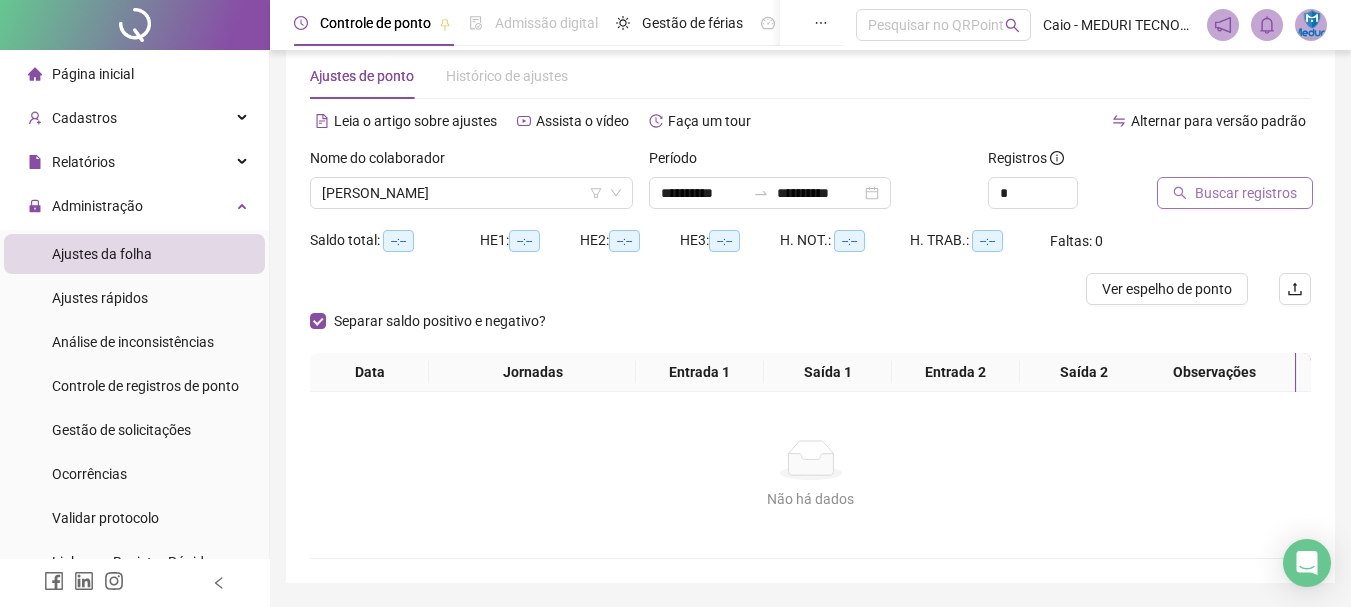 click on "Buscar registros" at bounding box center (1246, 193) 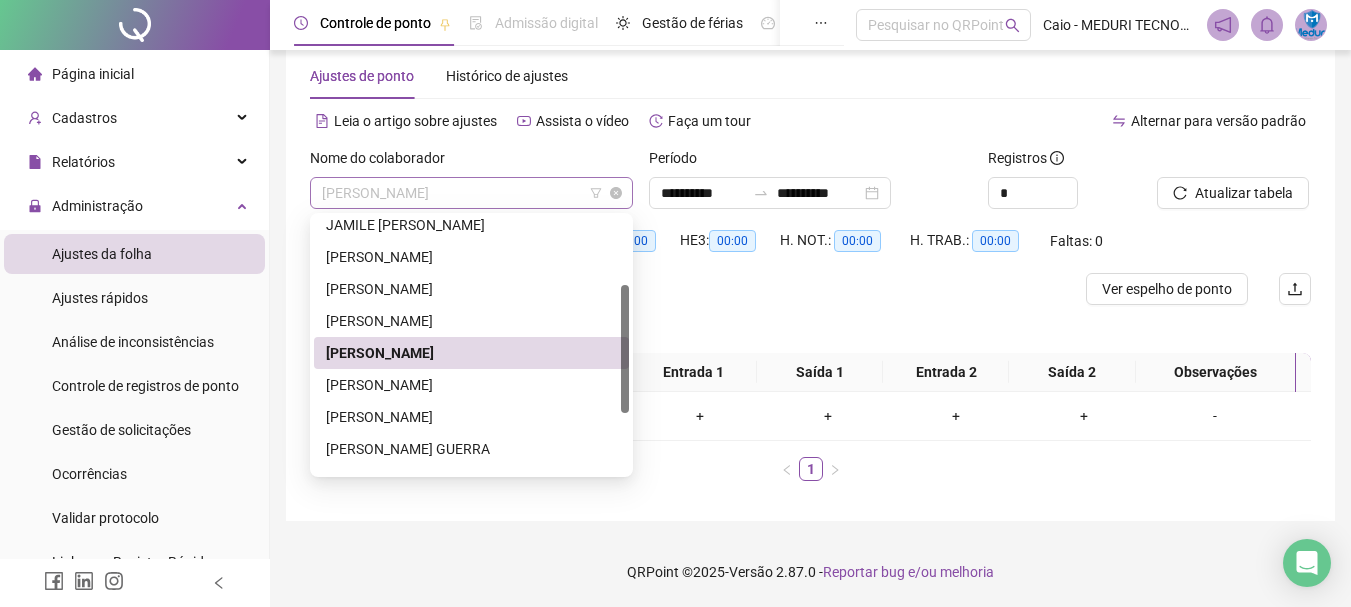 click on "[PERSON_NAME]" at bounding box center (471, 193) 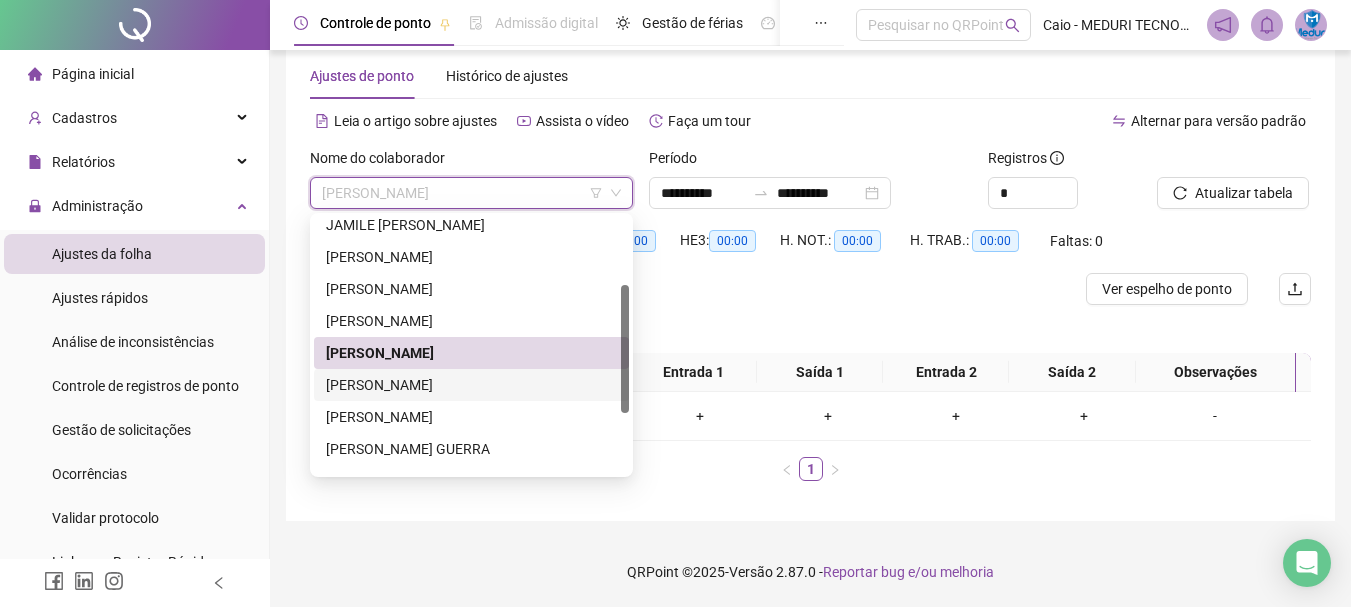click on "[PERSON_NAME]" at bounding box center (471, 385) 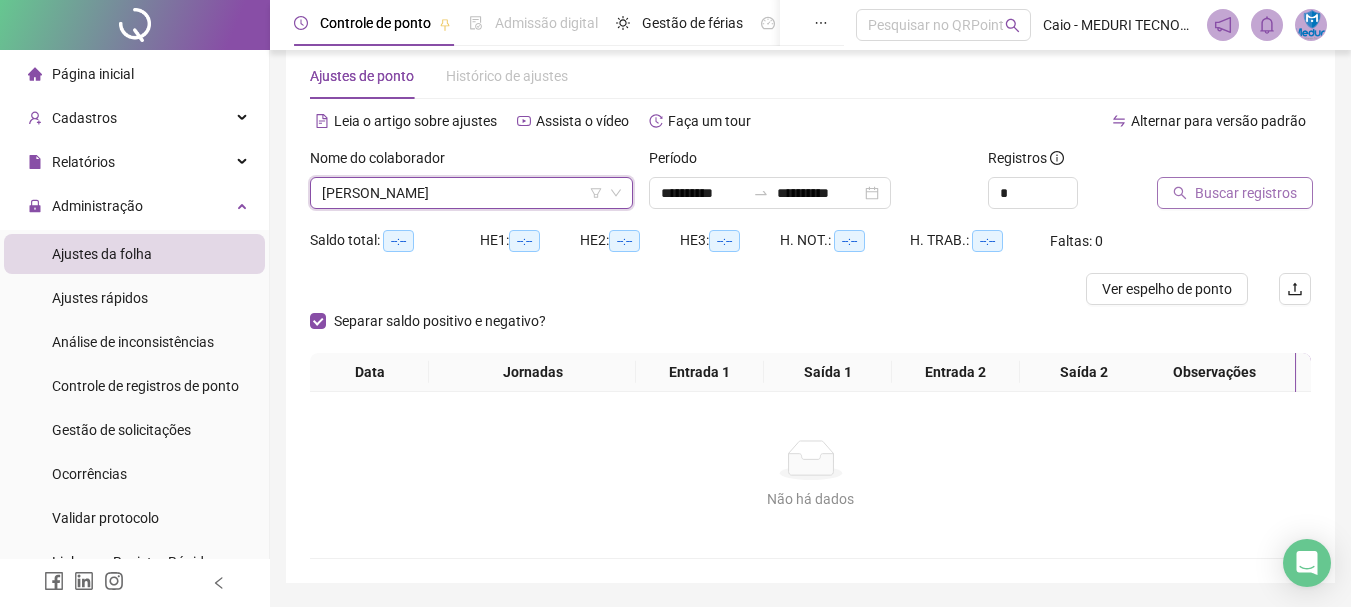 click on "Buscar registros" at bounding box center (1246, 193) 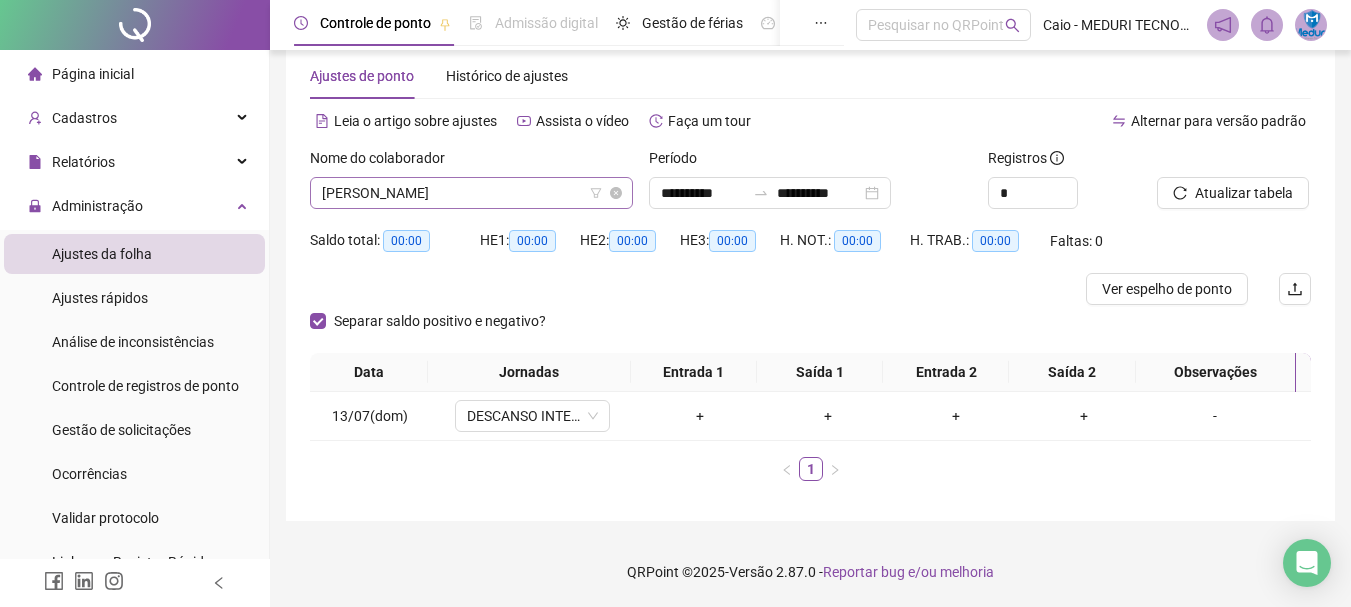 click on "[PERSON_NAME]" at bounding box center (471, 193) 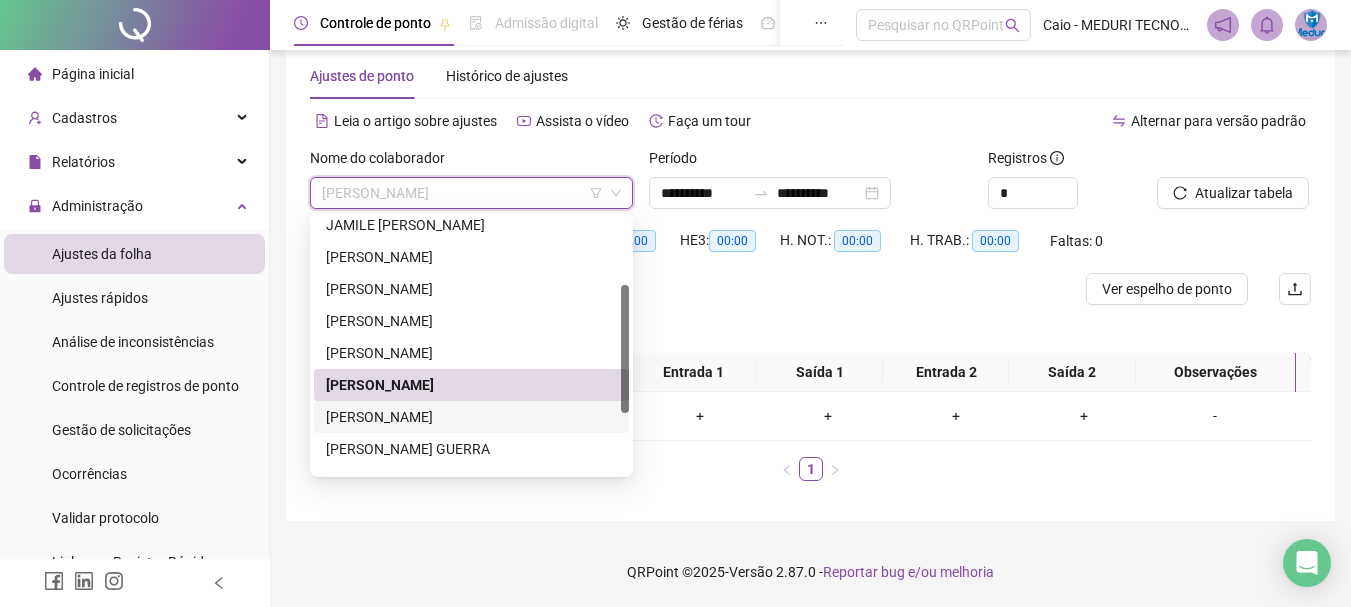 click on "[PERSON_NAME]" at bounding box center (471, 417) 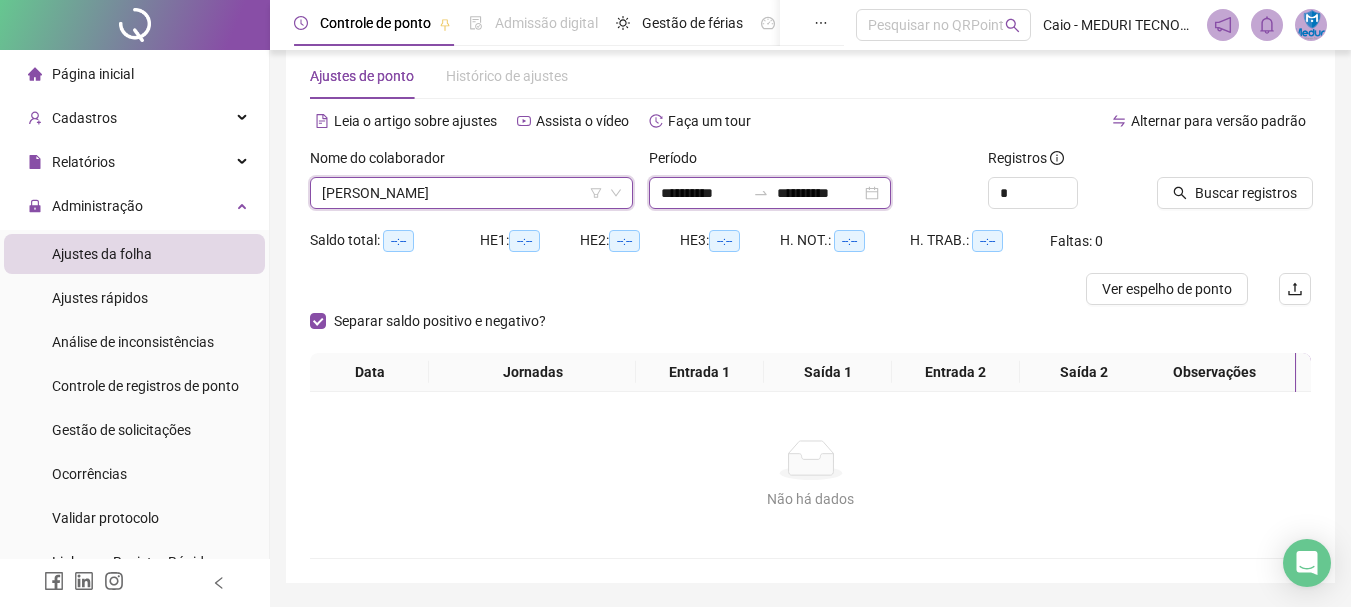 click on "**********" at bounding box center (703, 193) 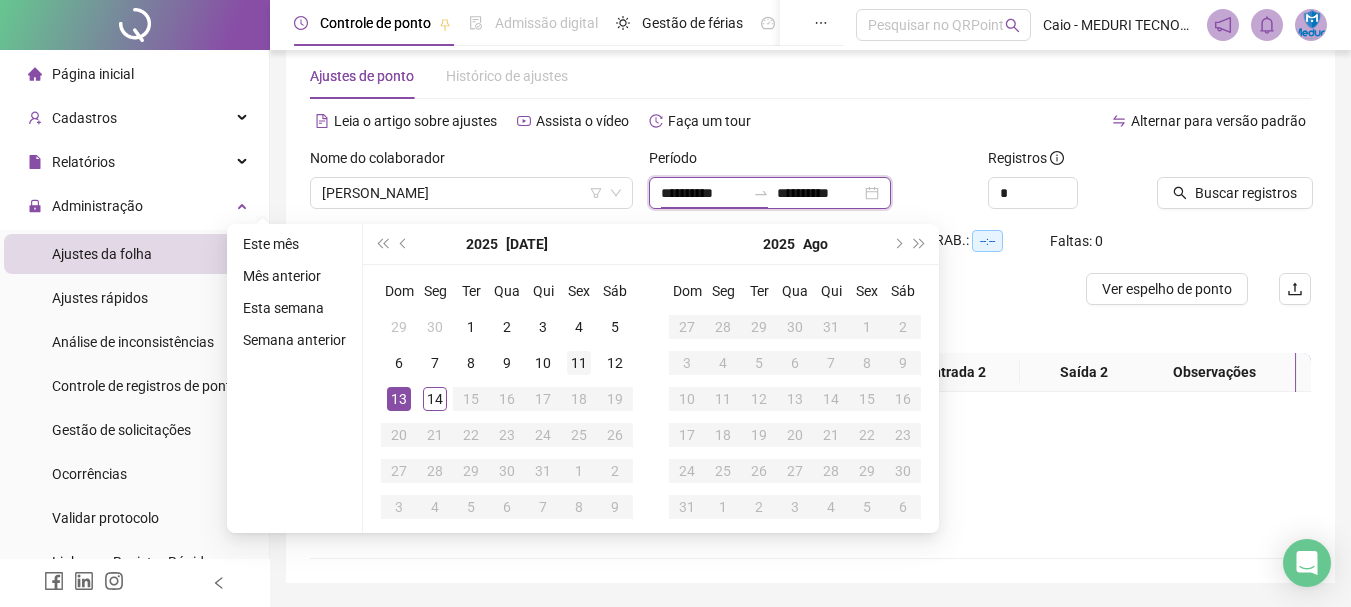 type on "**********" 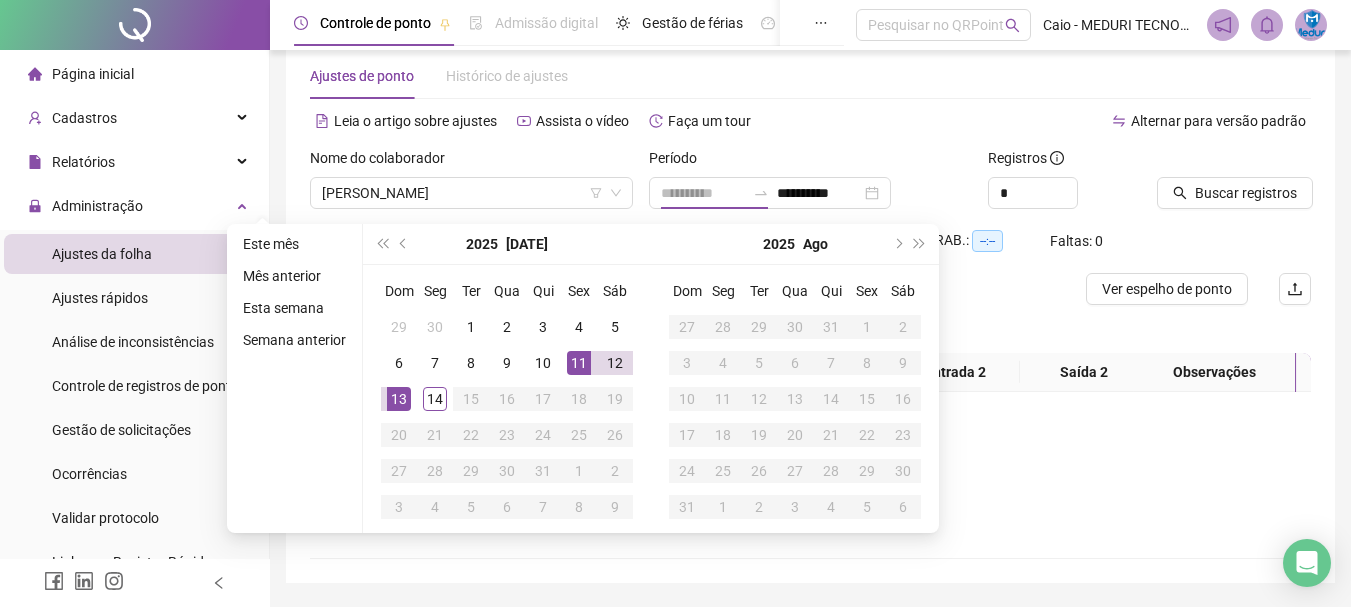 click on "11" at bounding box center (579, 363) 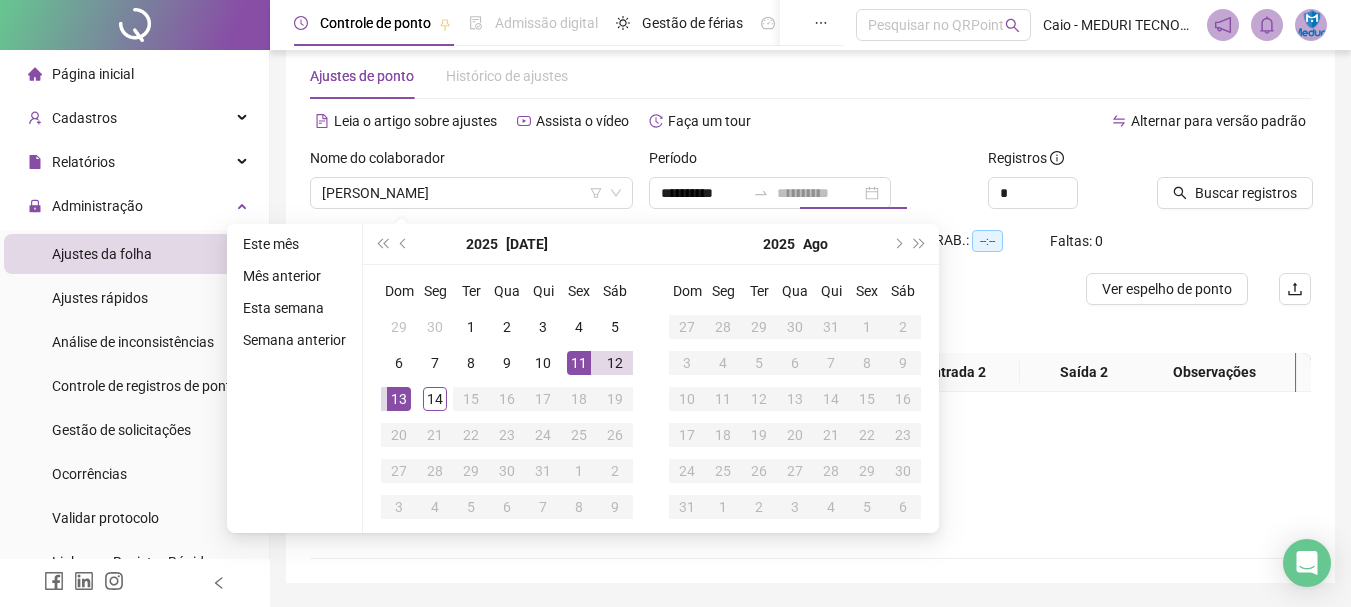 click on "11" at bounding box center (579, 363) 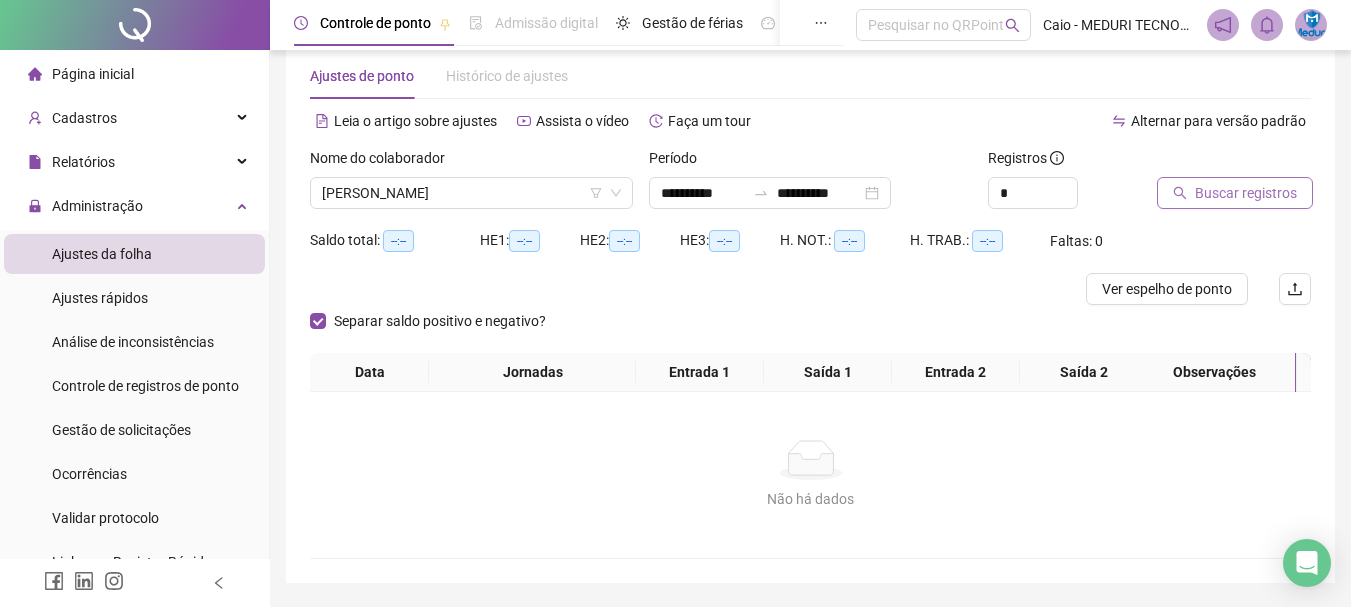 click on "Buscar registros" at bounding box center (1246, 193) 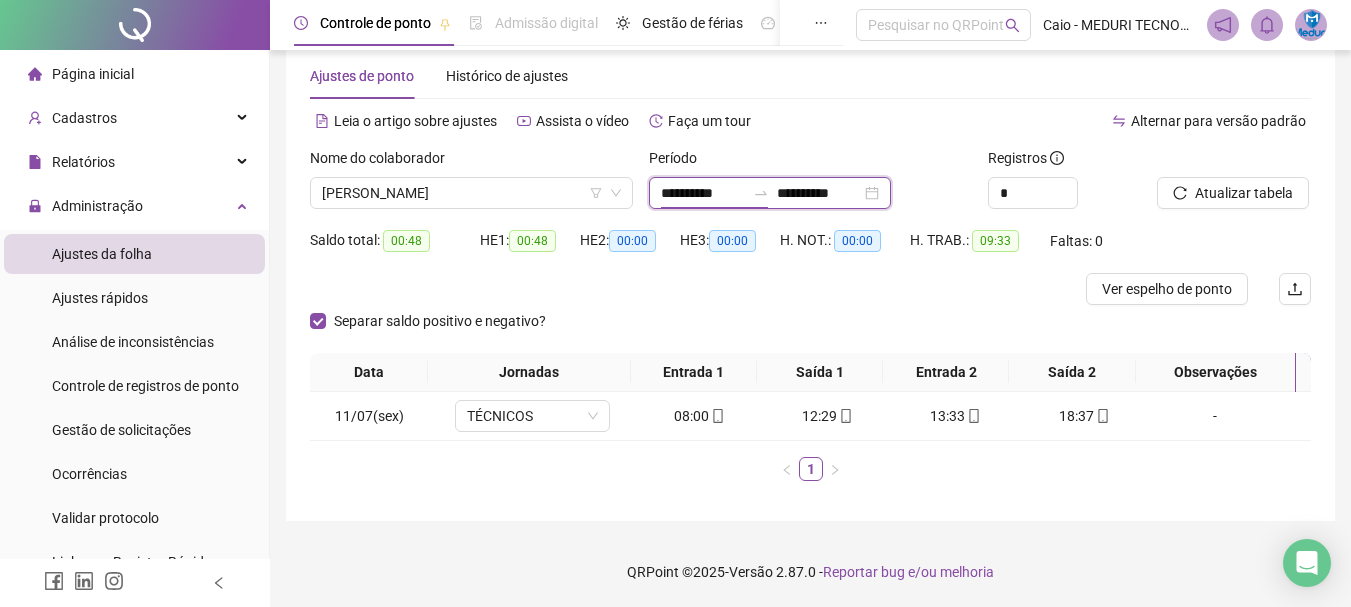 click on "**********" at bounding box center [703, 193] 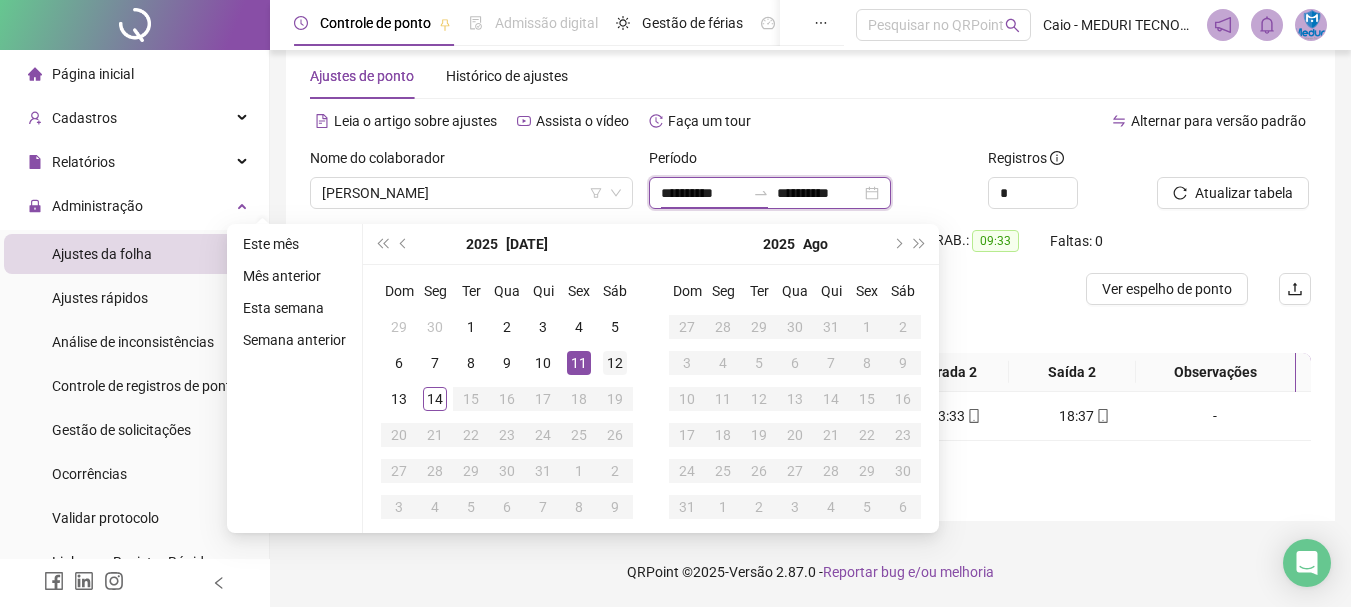 type on "**********" 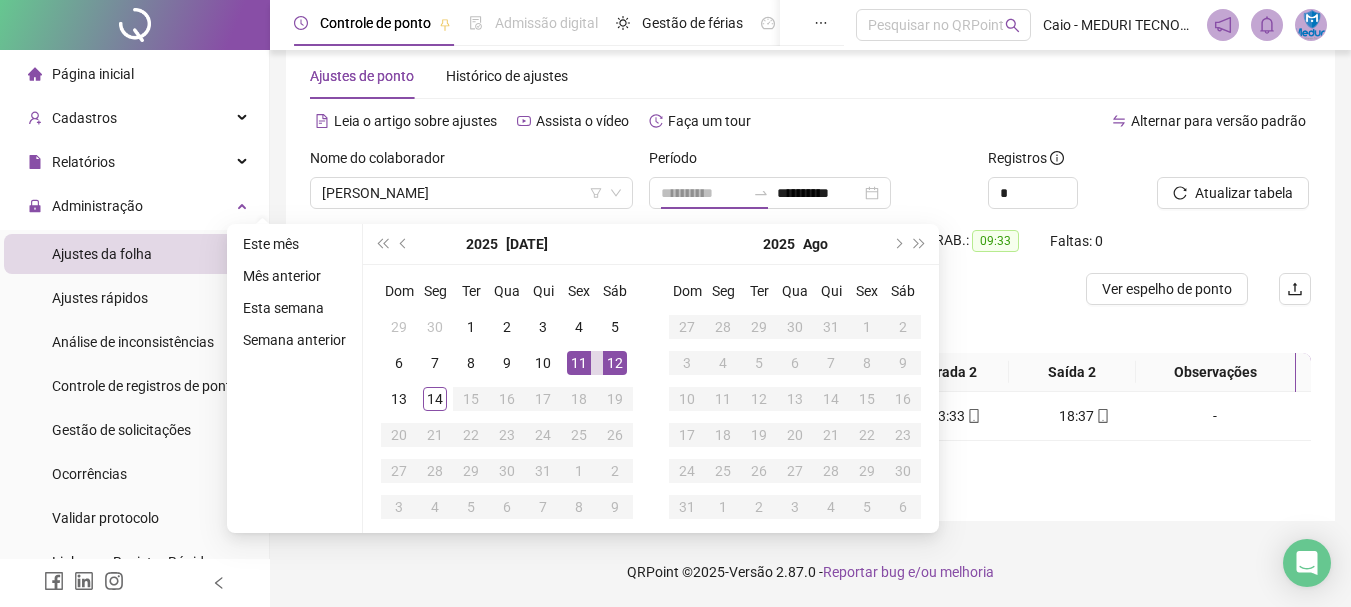 click on "12" at bounding box center [615, 363] 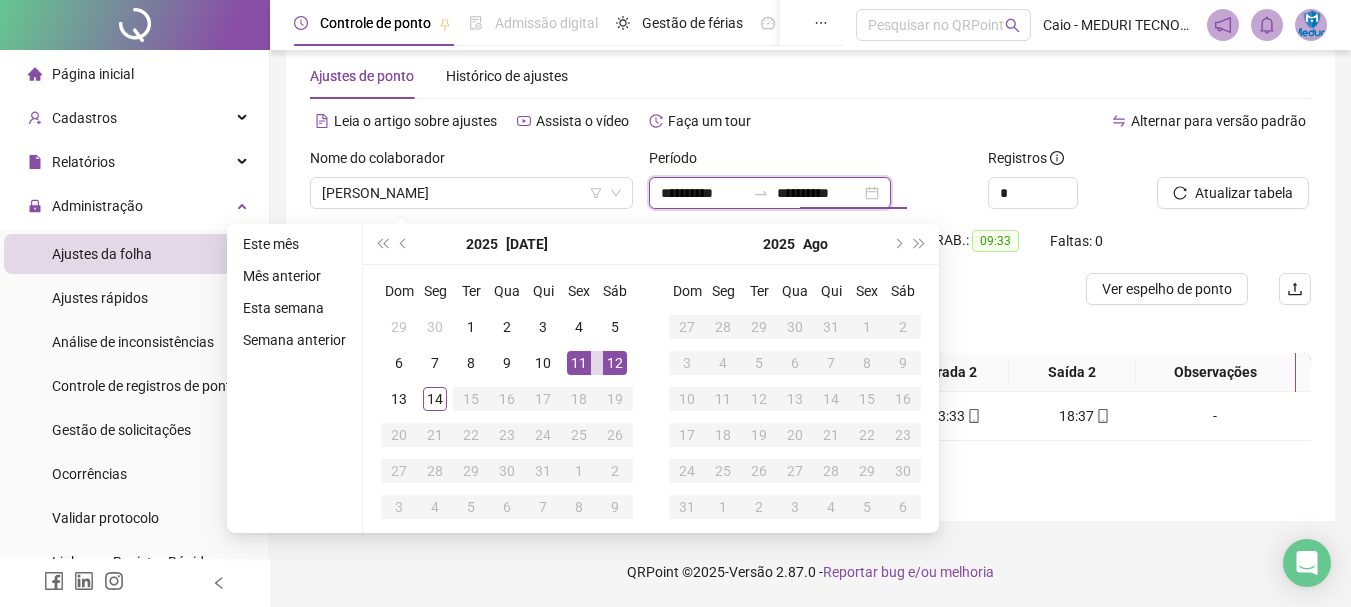 type on "**********" 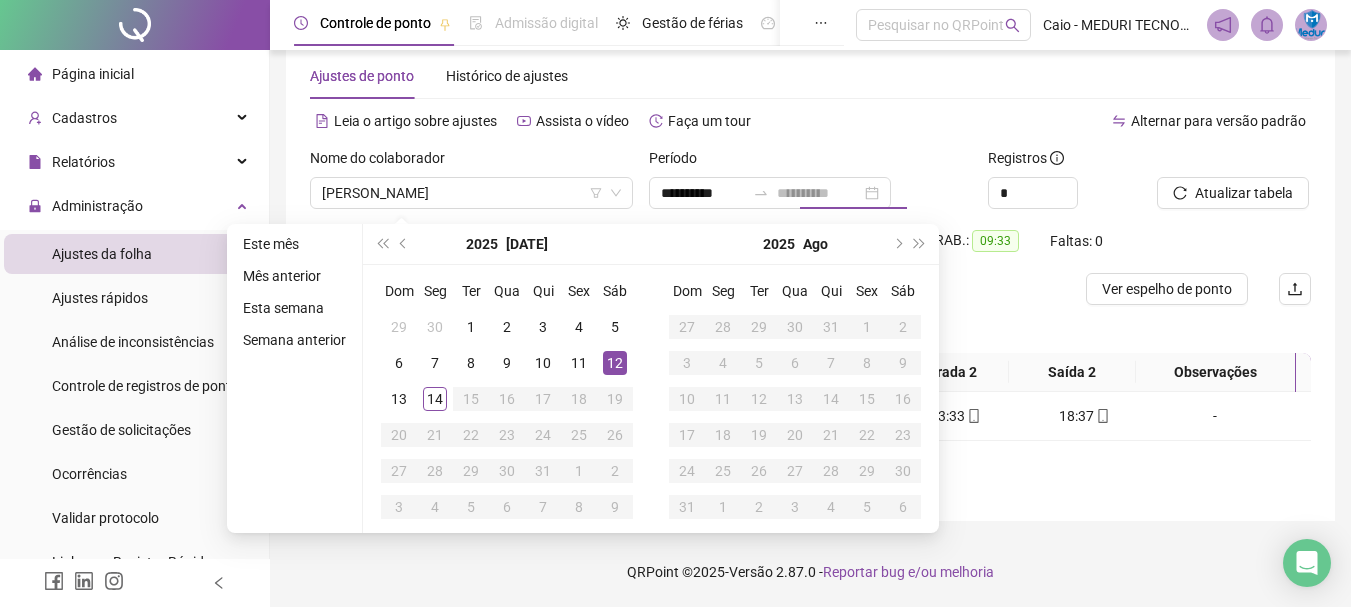 click on "12" at bounding box center (615, 363) 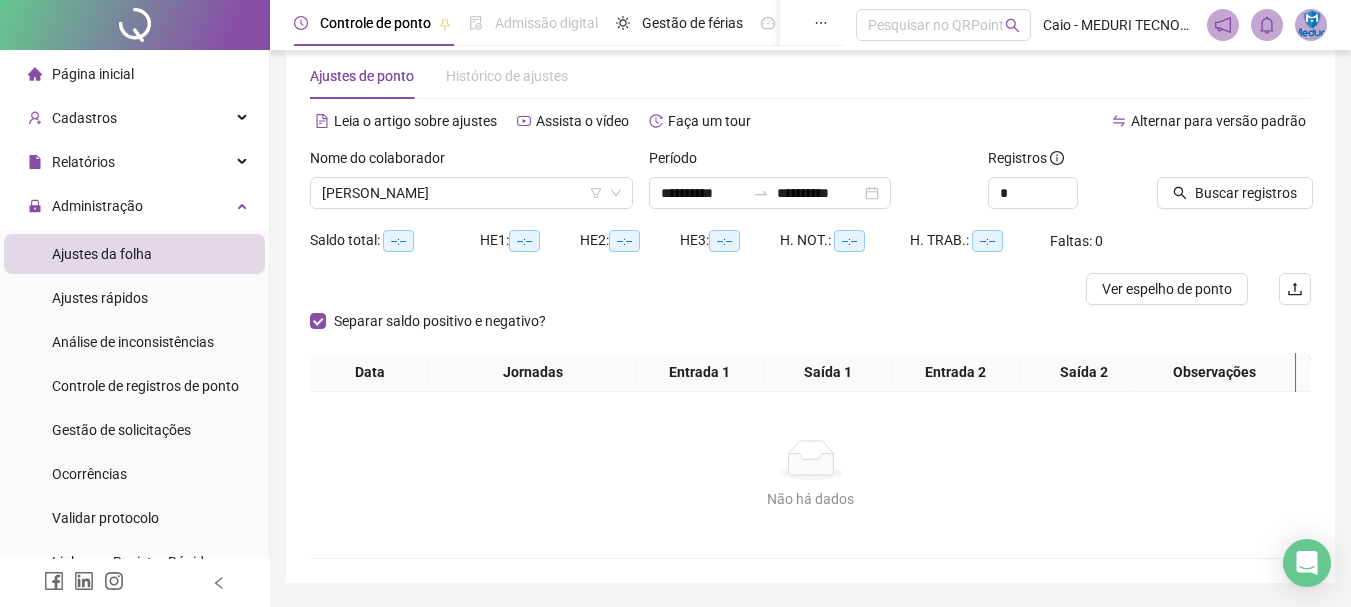 click on "Buscar registros" at bounding box center (1234, 186) 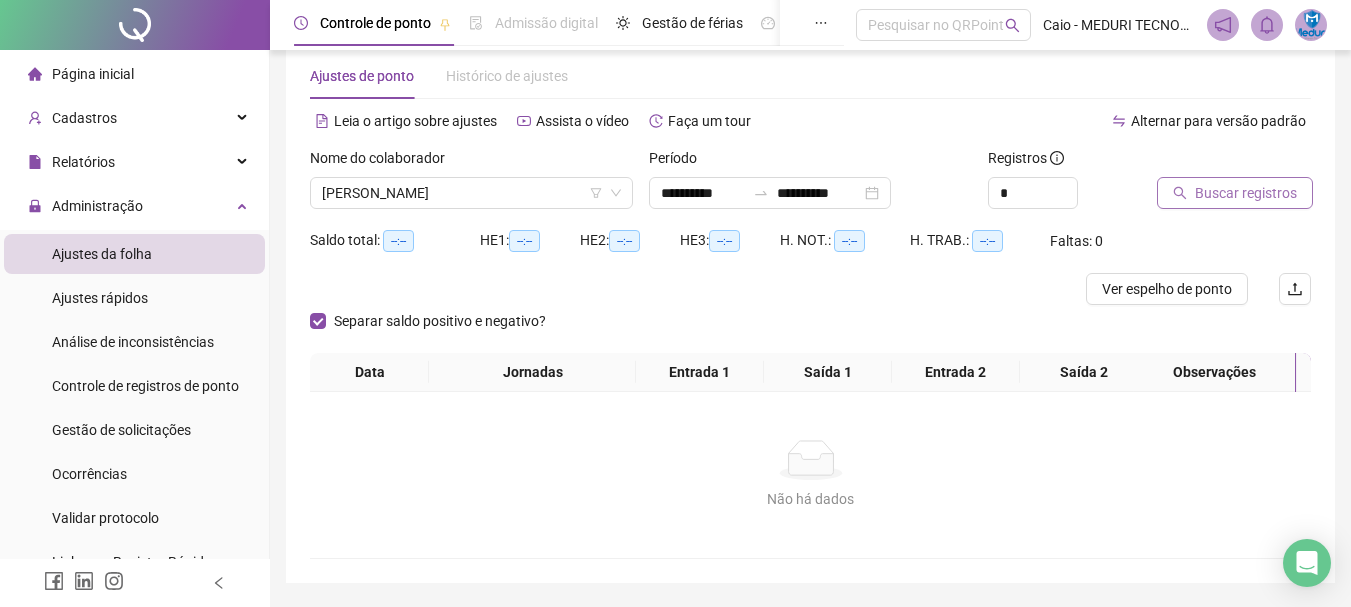 click on "Buscar registros" at bounding box center [1246, 193] 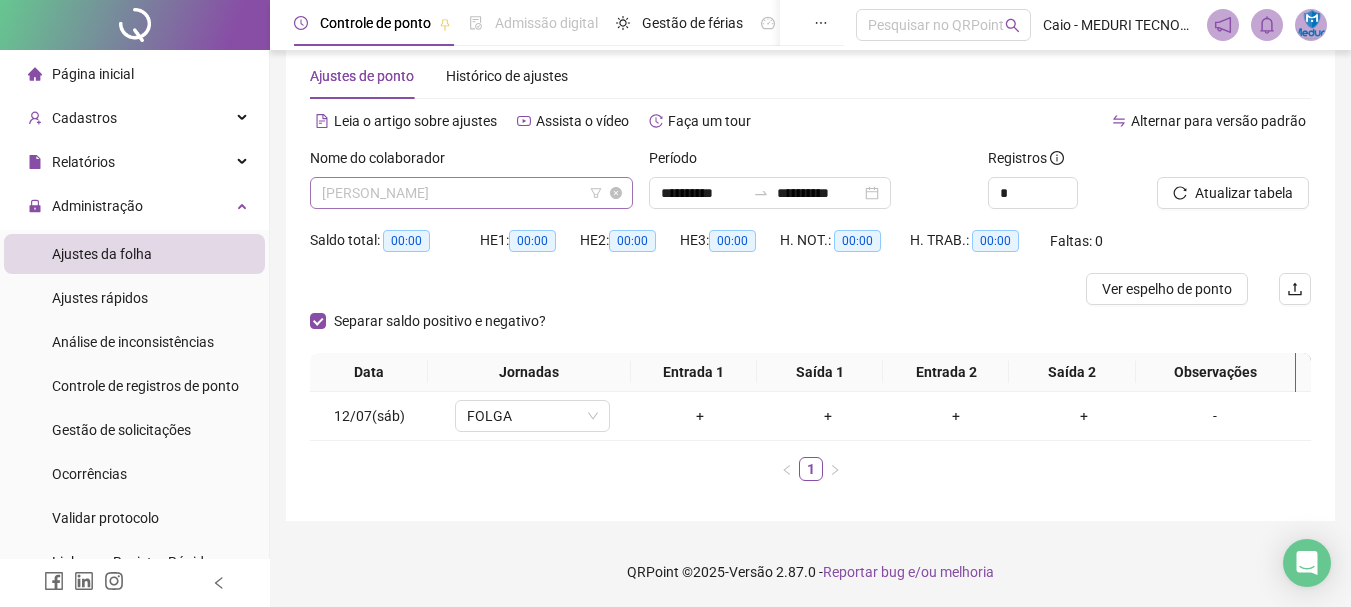 click on "[PERSON_NAME]" at bounding box center (471, 193) 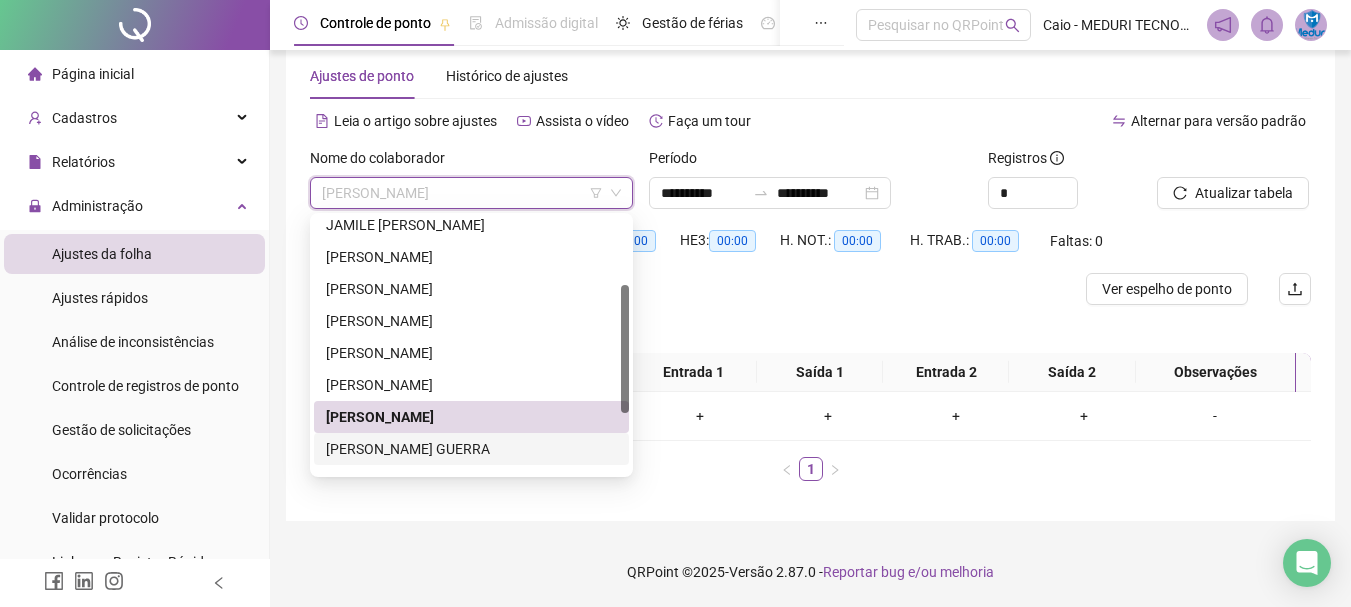 click on "[PERSON_NAME] GUERRA" at bounding box center (471, 449) 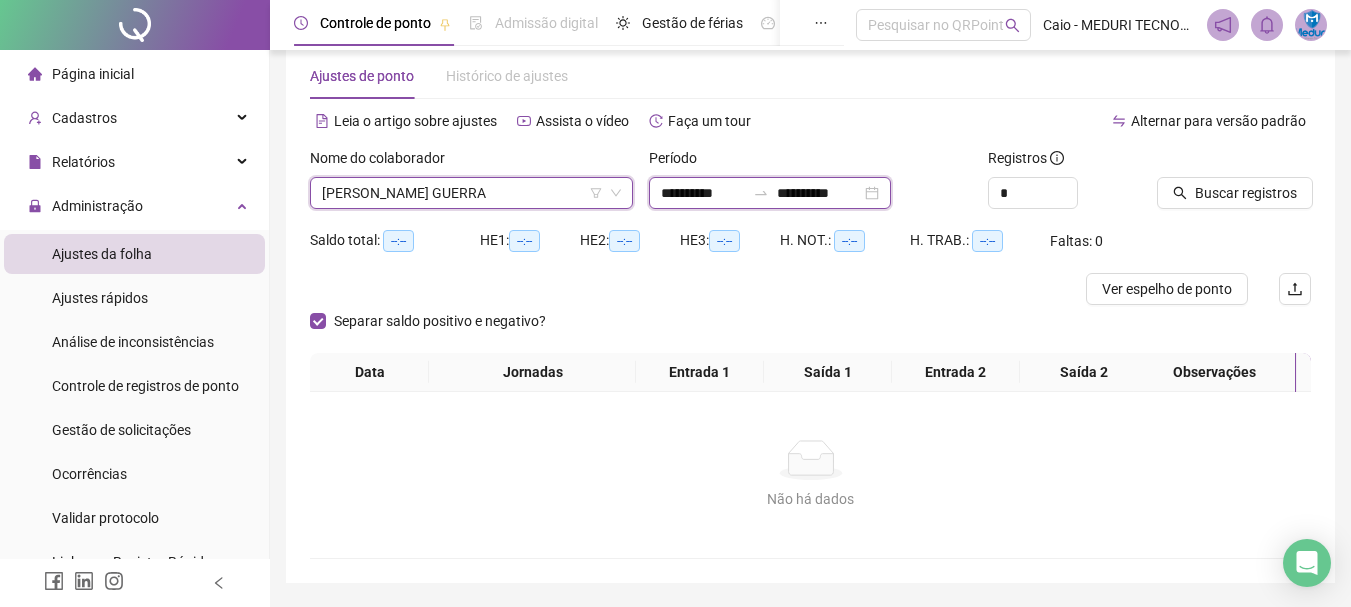 click on "**********" at bounding box center [703, 193] 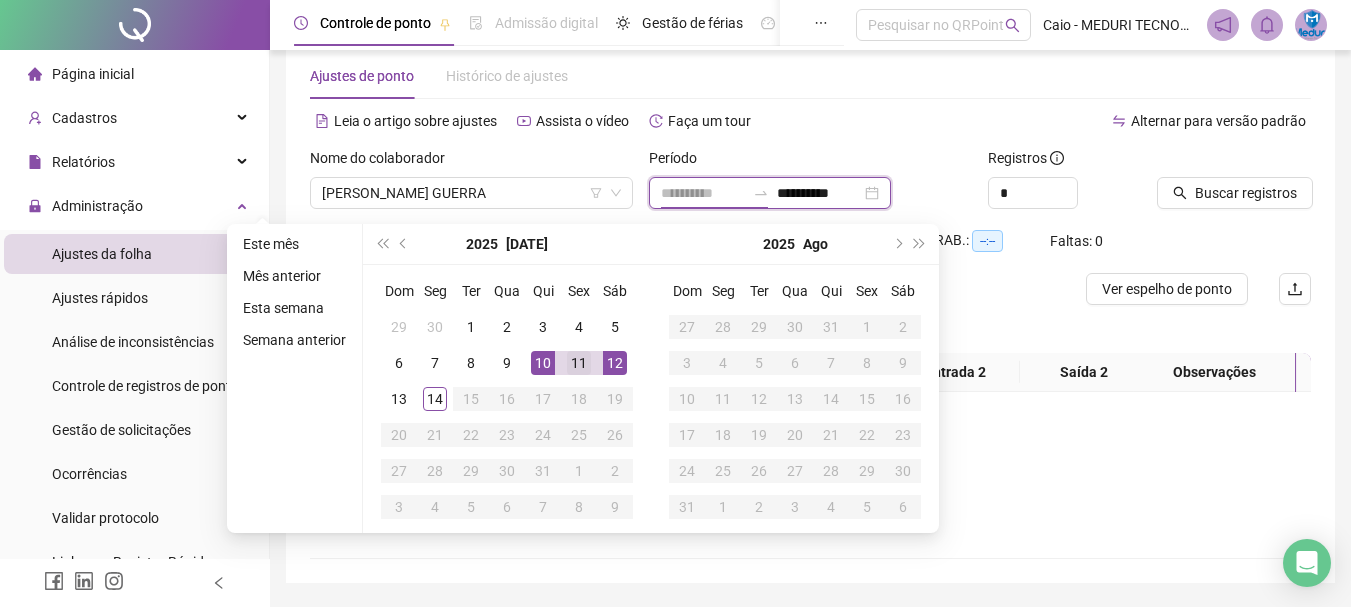 type on "**********" 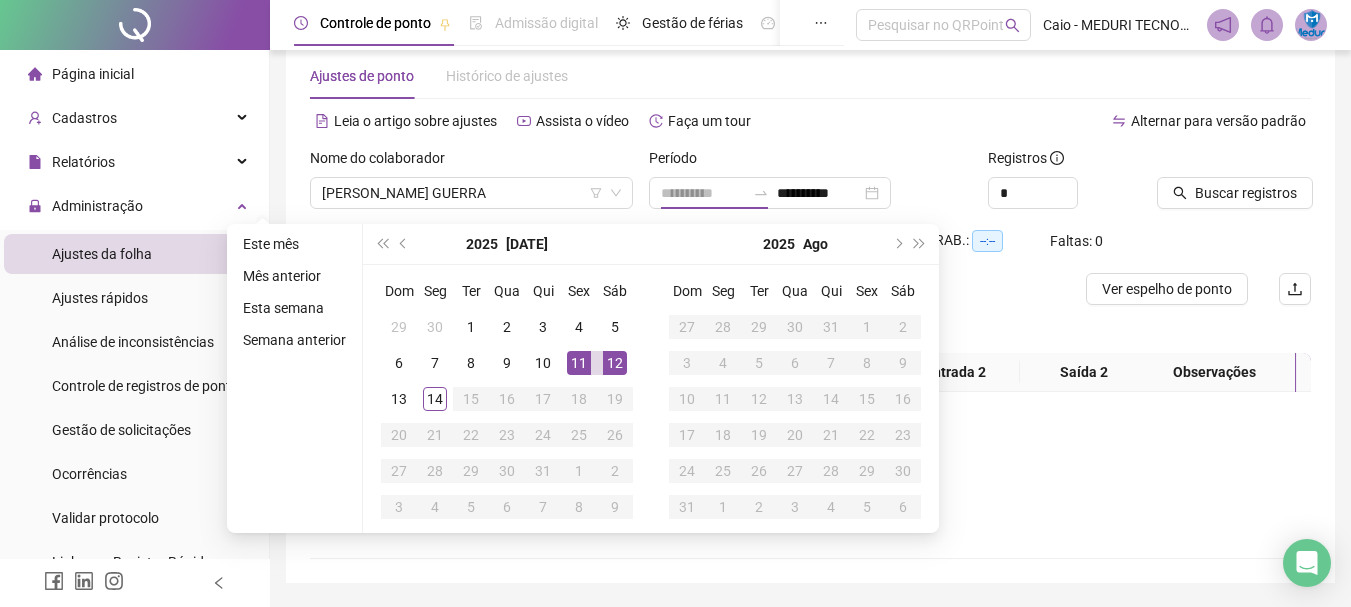 click on "11" at bounding box center [579, 363] 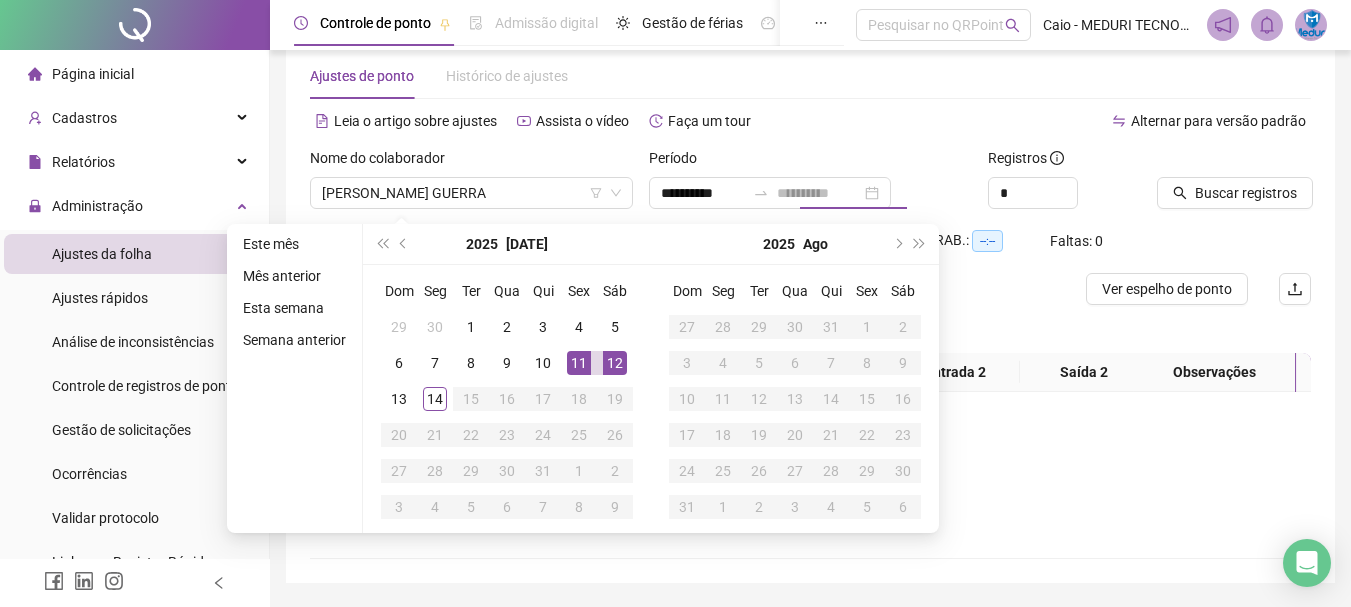 click on "11" at bounding box center [579, 363] 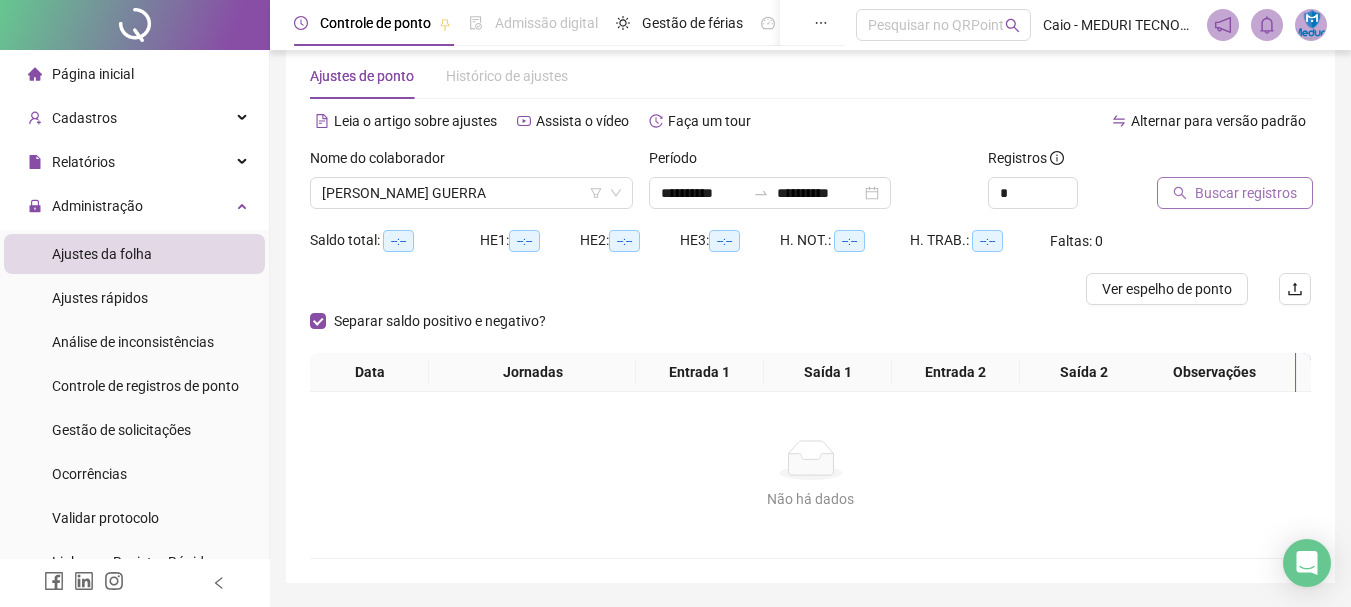 click on "Buscar registros" at bounding box center [1246, 193] 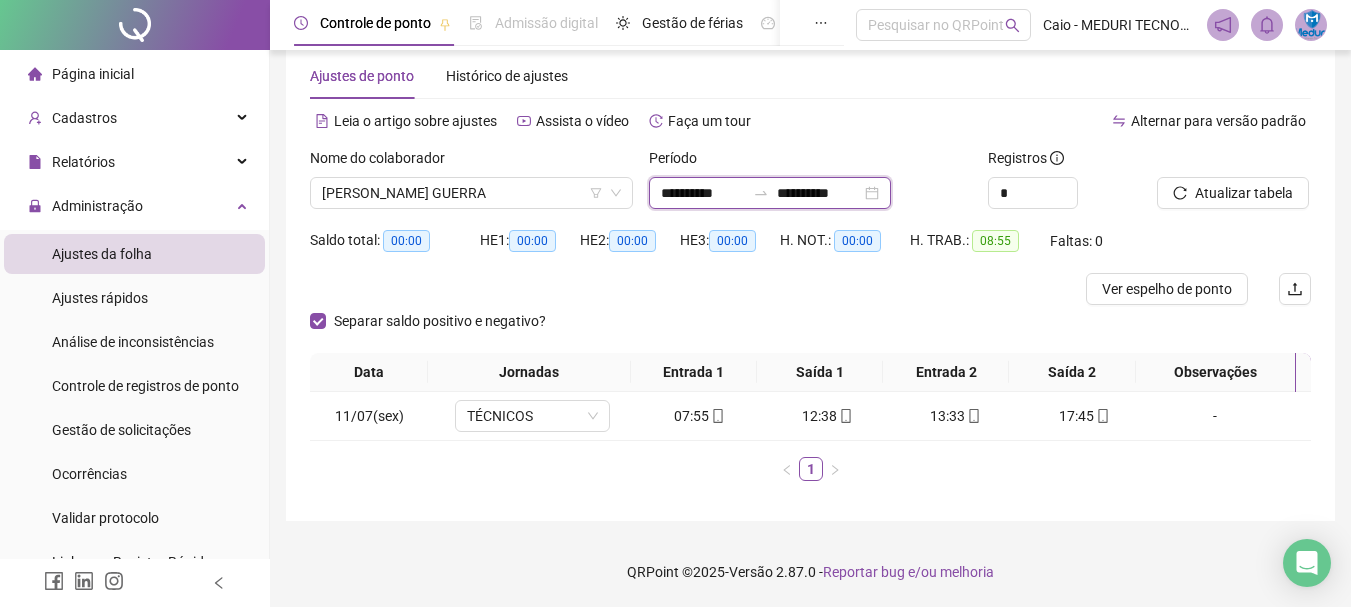 click on "**********" at bounding box center [819, 193] 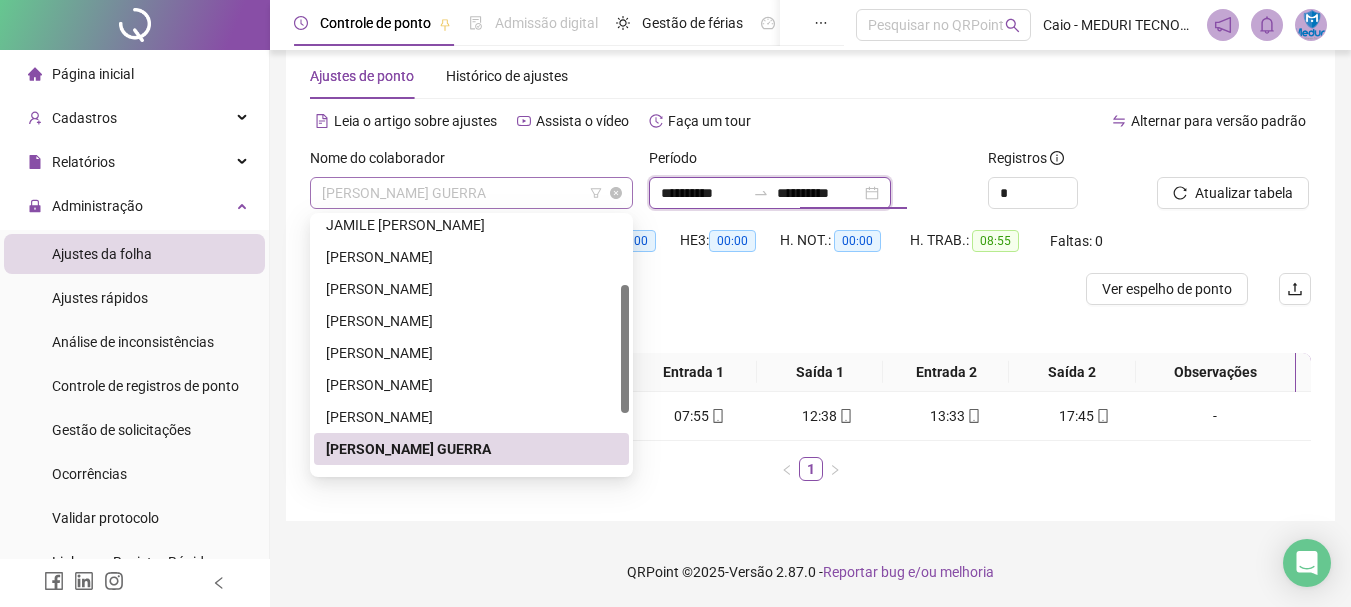 click on "[PERSON_NAME] GUERRA" at bounding box center [471, 193] 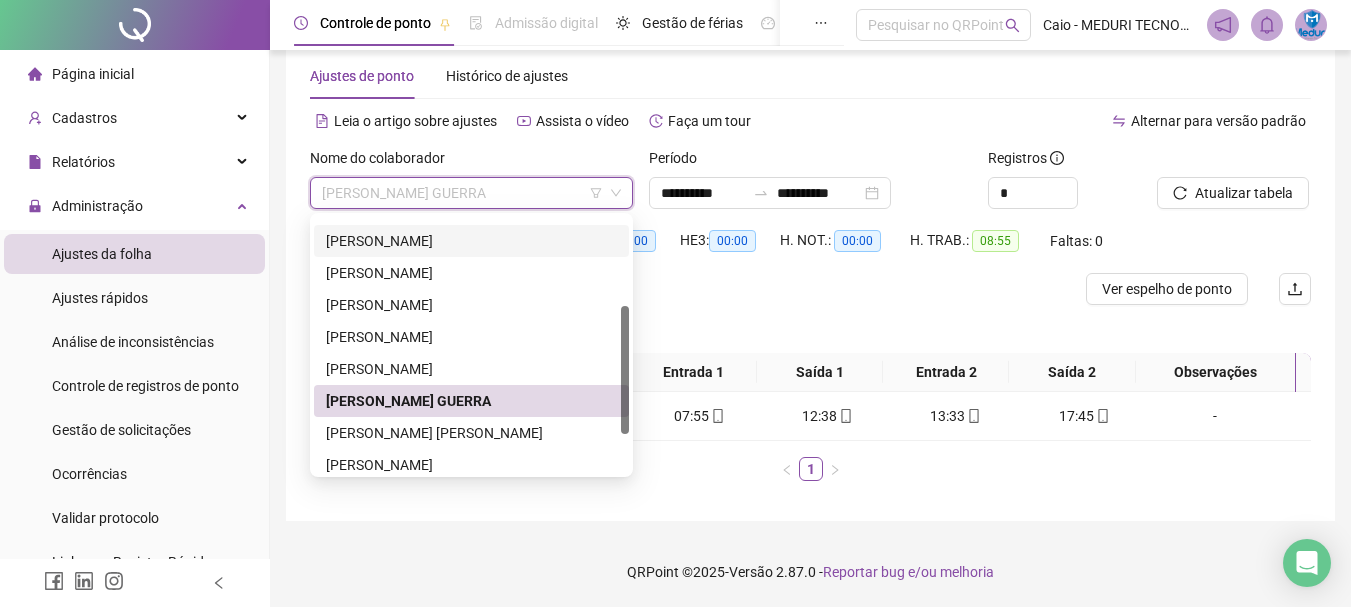 scroll, scrollTop: 208, scrollLeft: 0, axis: vertical 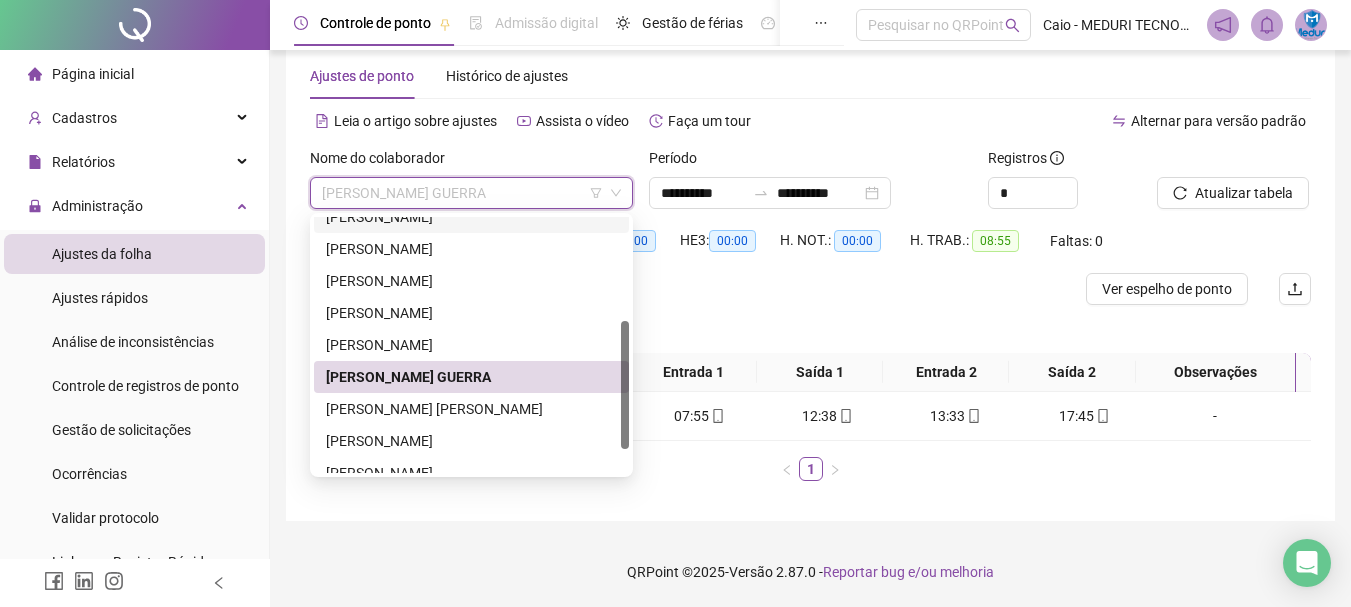 drag, startPoint x: 624, startPoint y: 354, endPoint x: 618, endPoint y: 390, distance: 36.496574 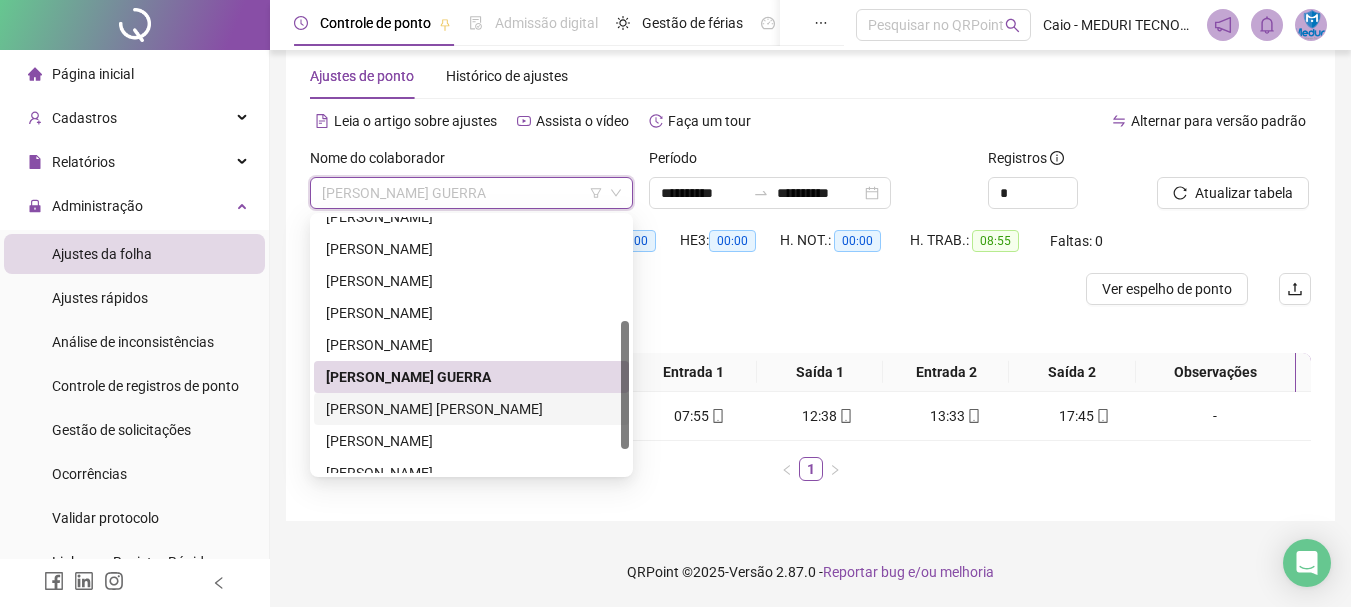 click on "[PERSON_NAME] [PERSON_NAME]" at bounding box center (471, 409) 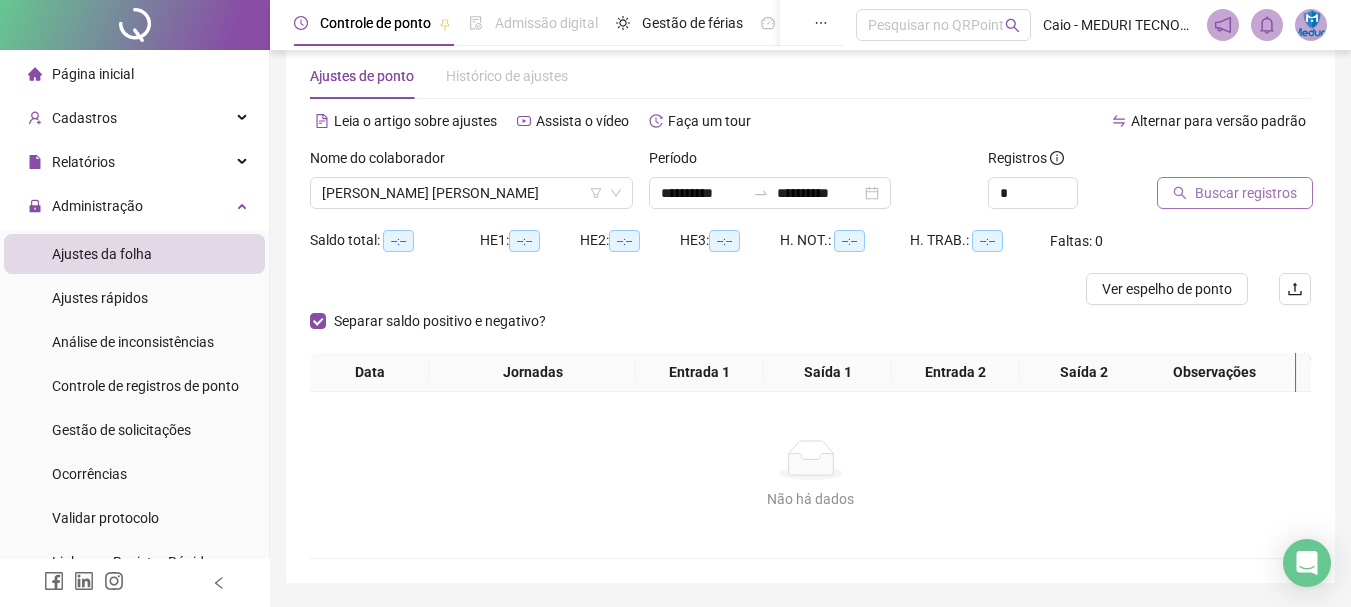click on "Buscar registros" at bounding box center (1246, 193) 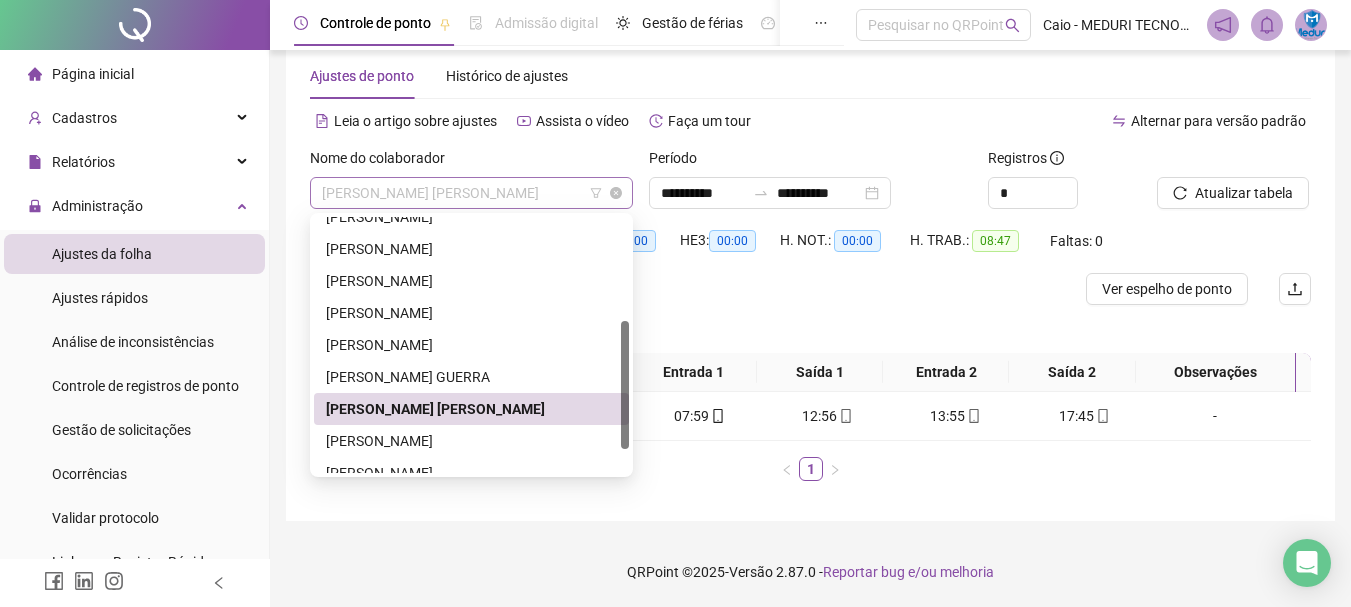 click on "[PERSON_NAME] [PERSON_NAME]" at bounding box center (471, 193) 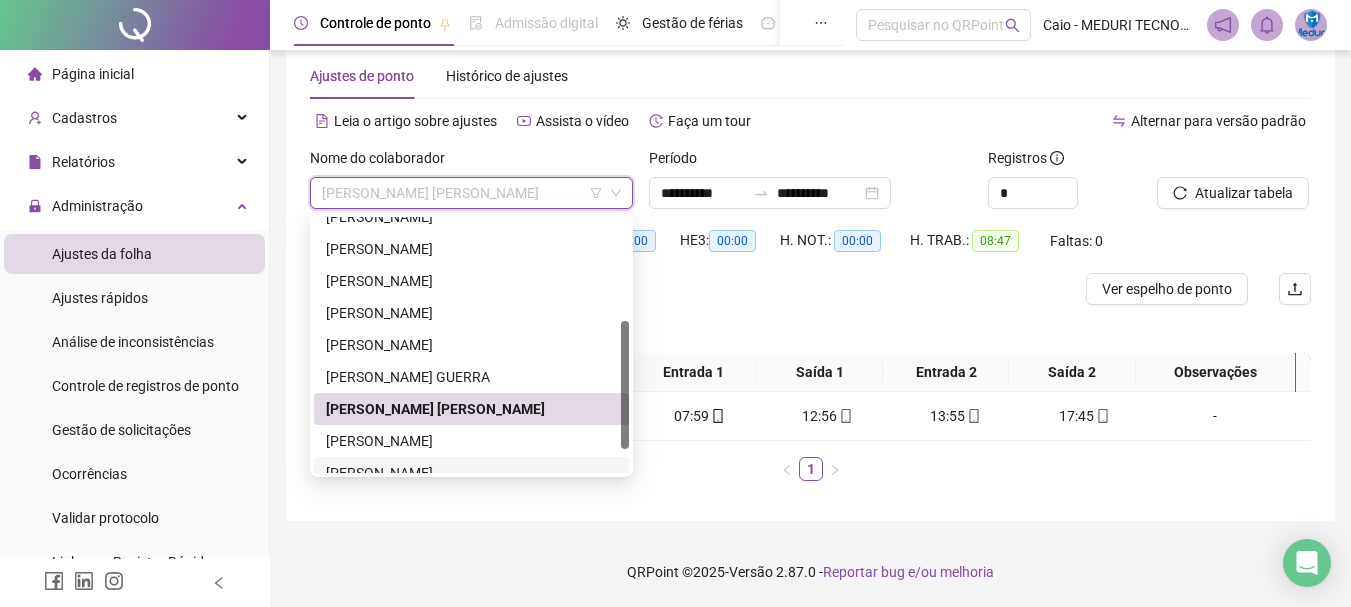 click on "[PERSON_NAME]" at bounding box center (471, 473) 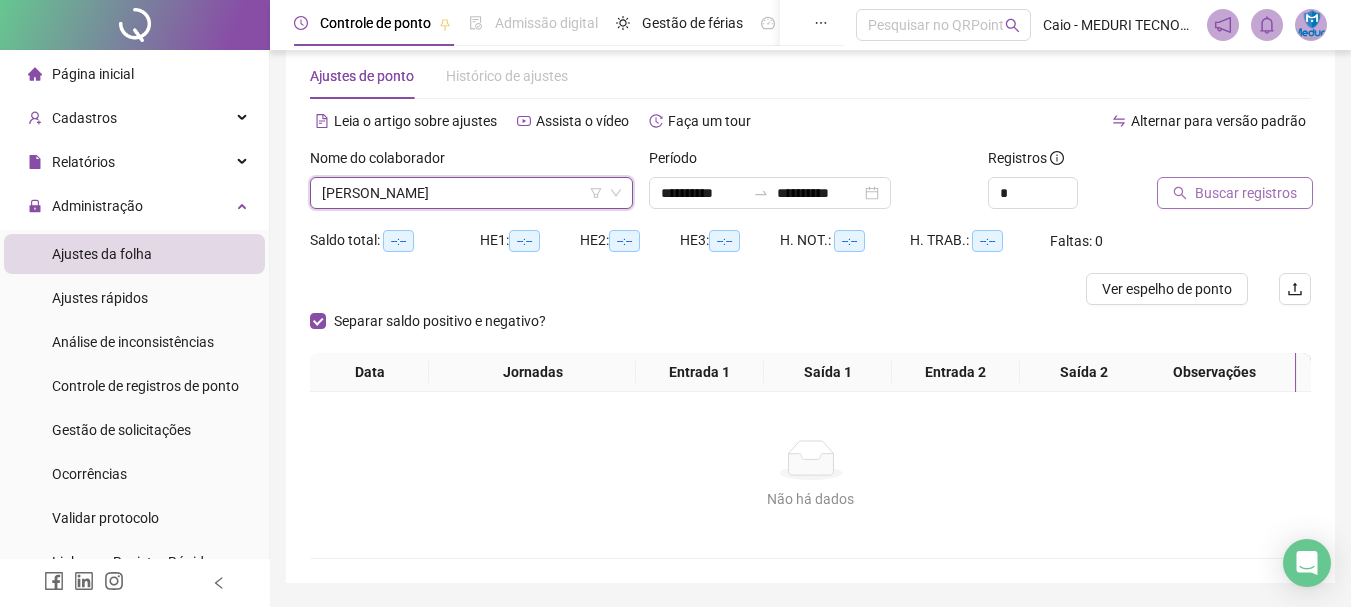 click on "Buscar registros" at bounding box center (1246, 193) 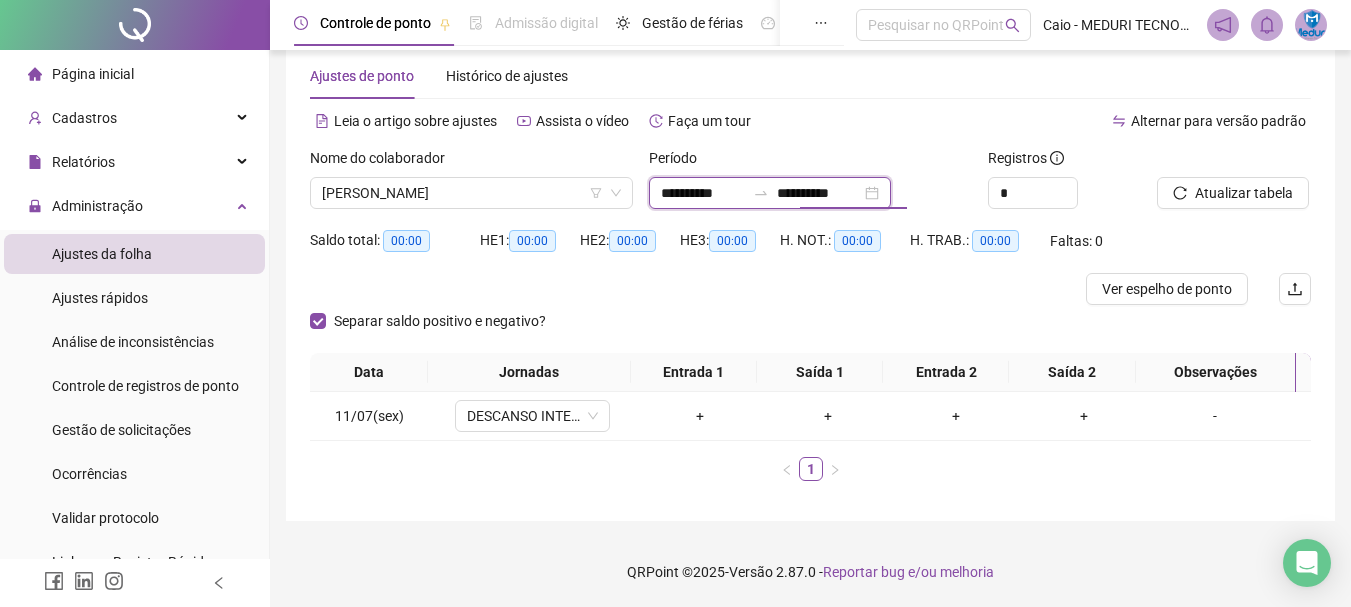 click on "**********" at bounding box center [703, 193] 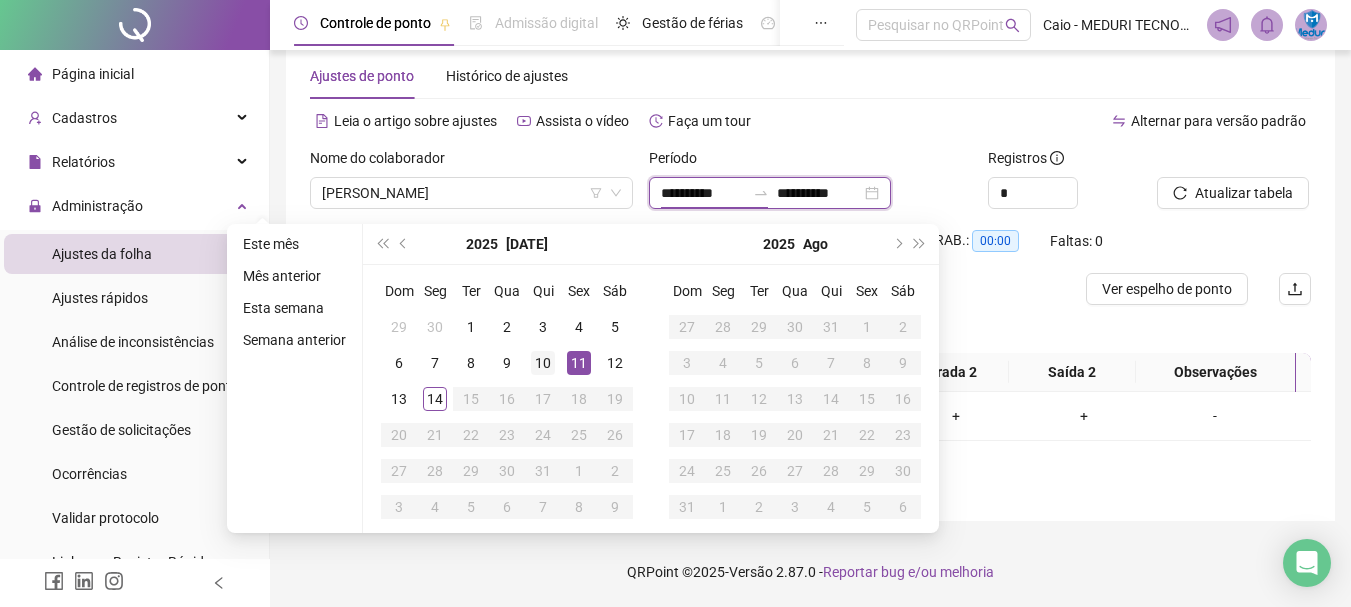 type on "**********" 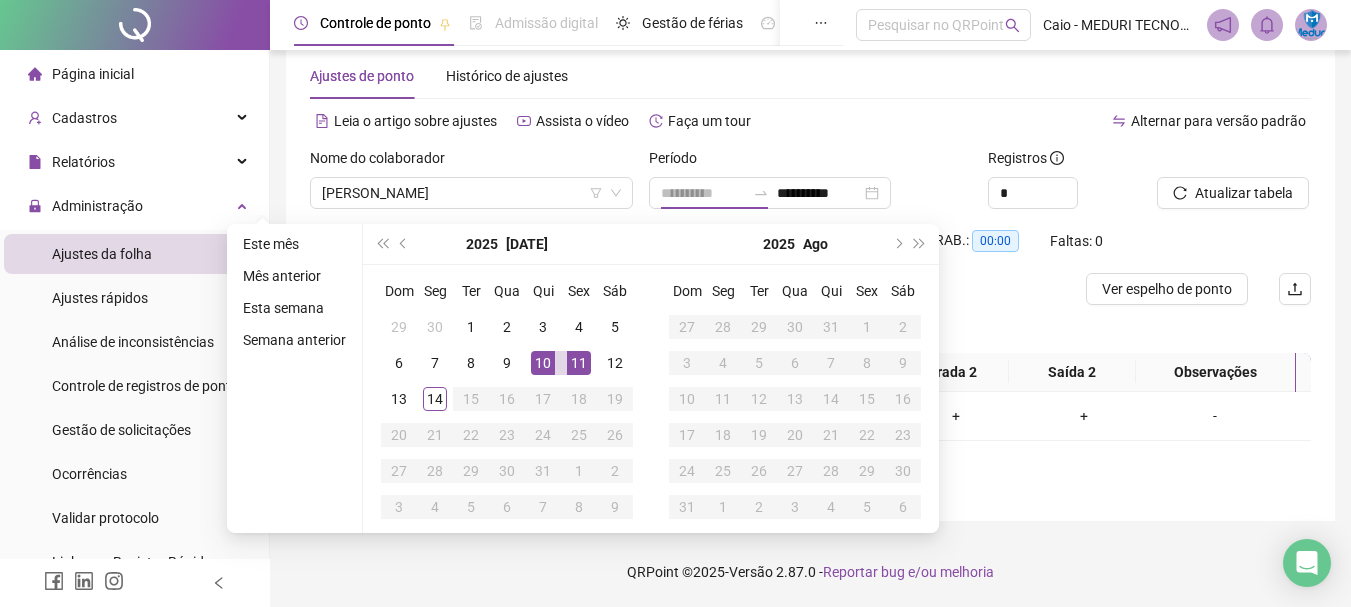 click on "10" at bounding box center (543, 363) 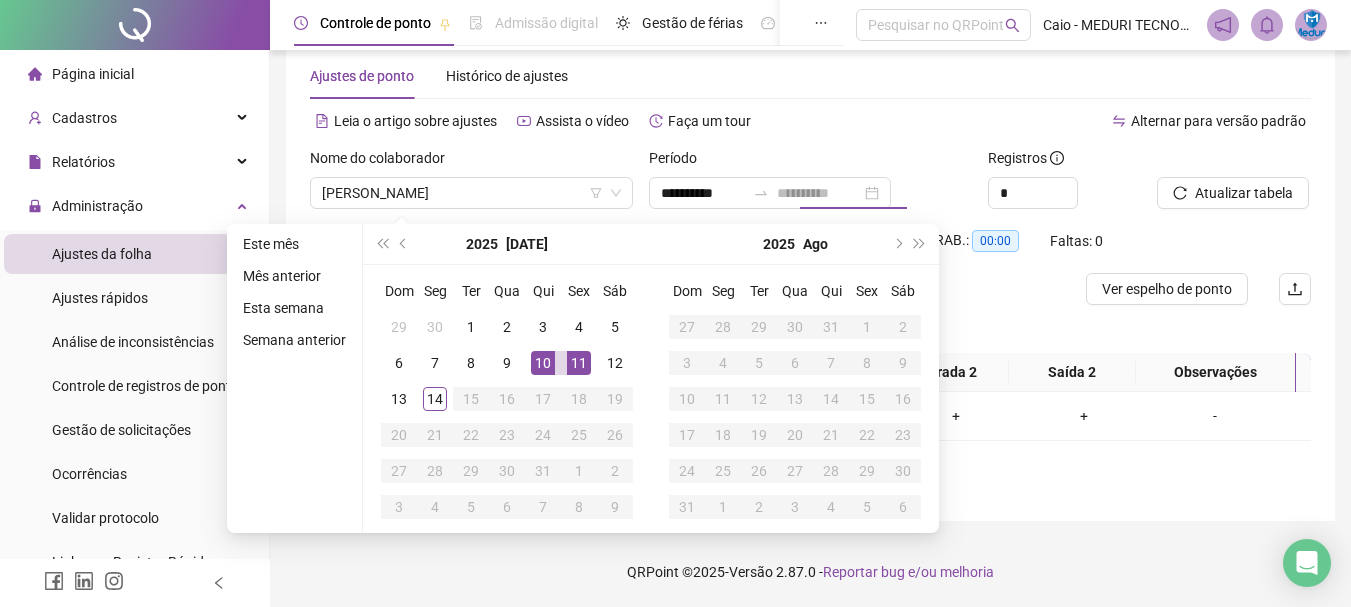 click on "10" at bounding box center [543, 363] 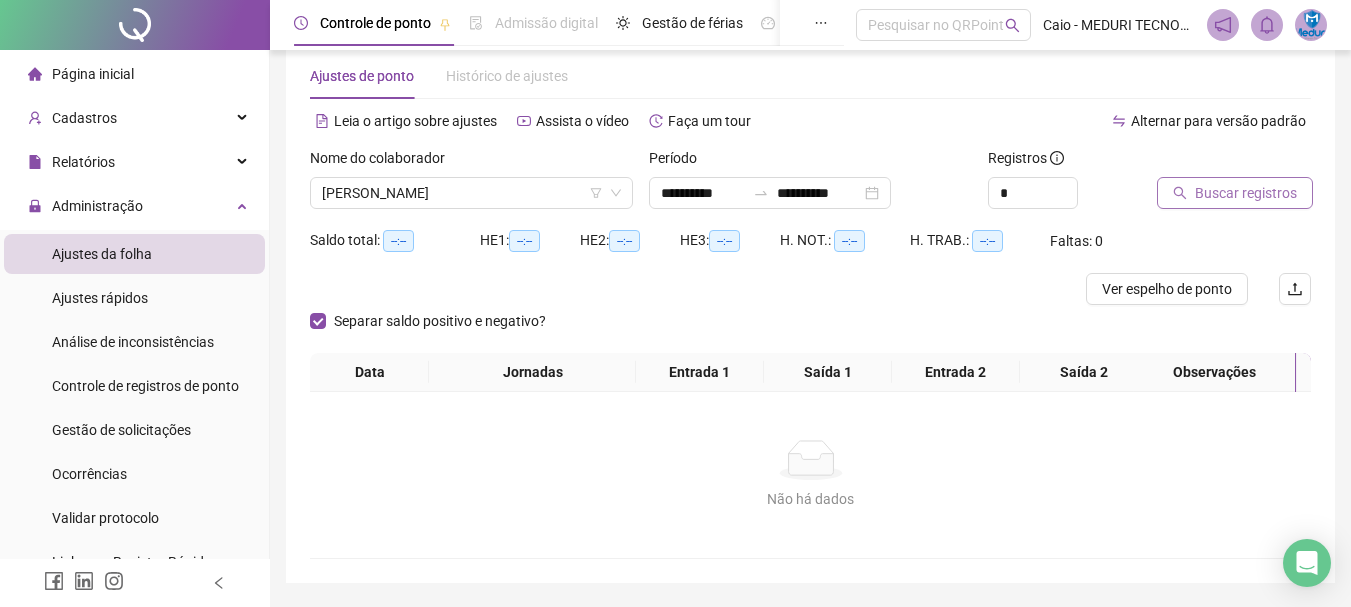 click on "Buscar registros" at bounding box center (1246, 193) 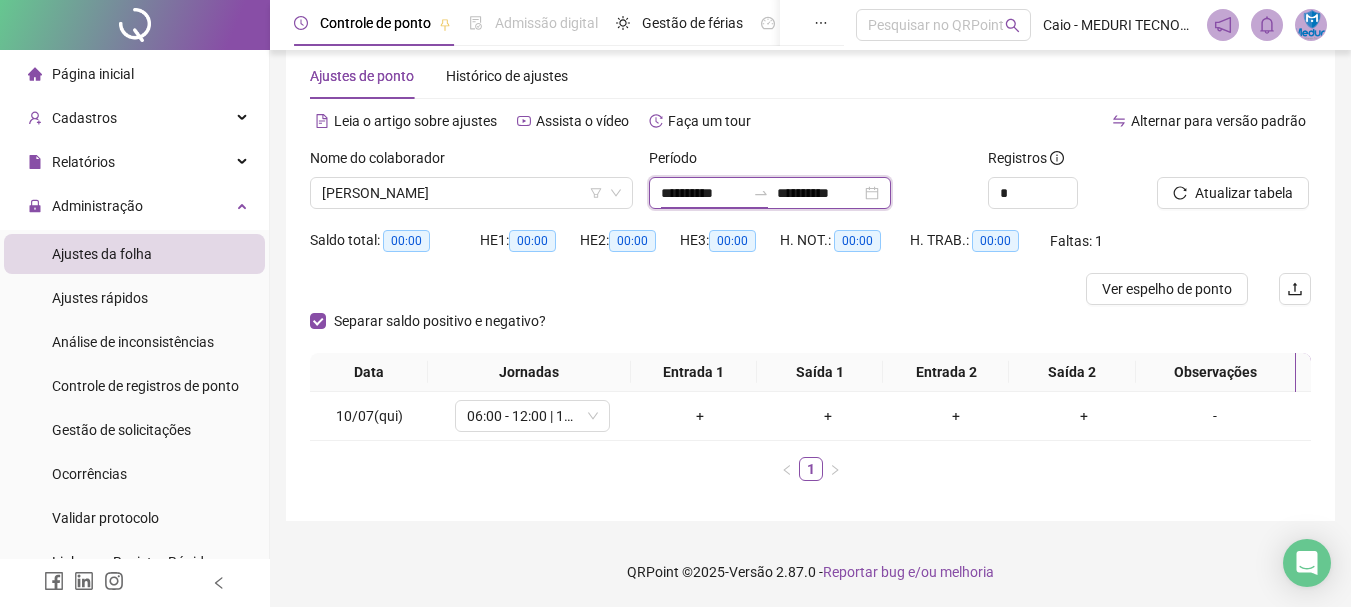 click on "**********" at bounding box center (703, 193) 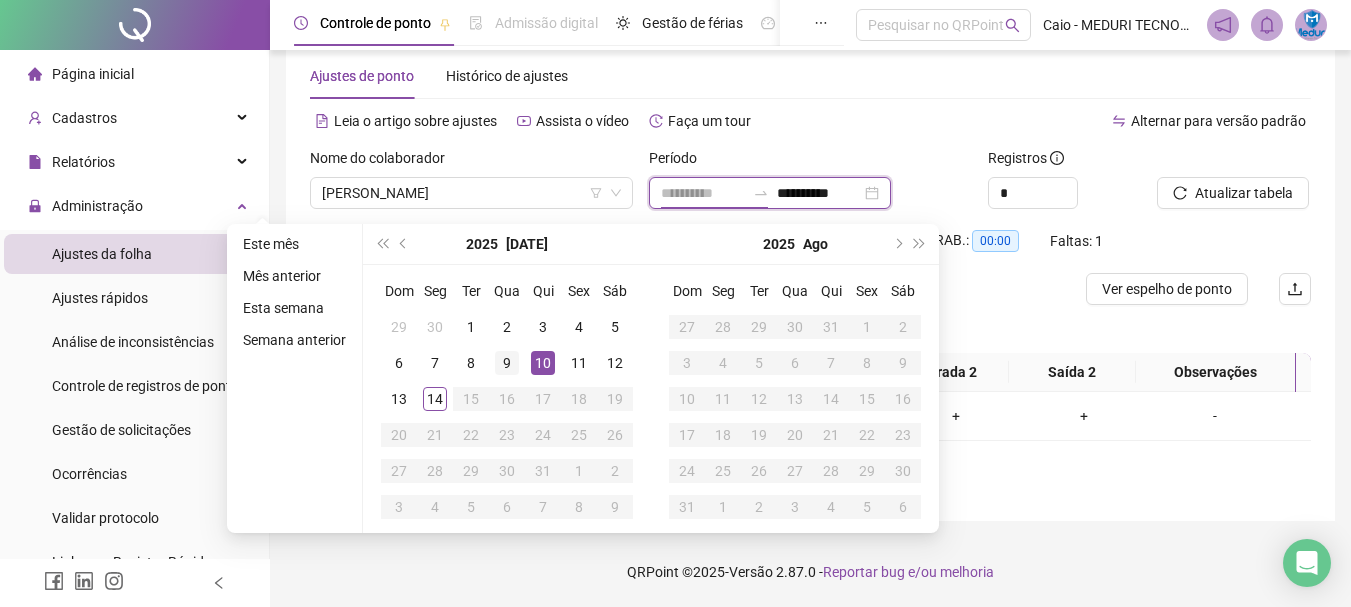 type on "**********" 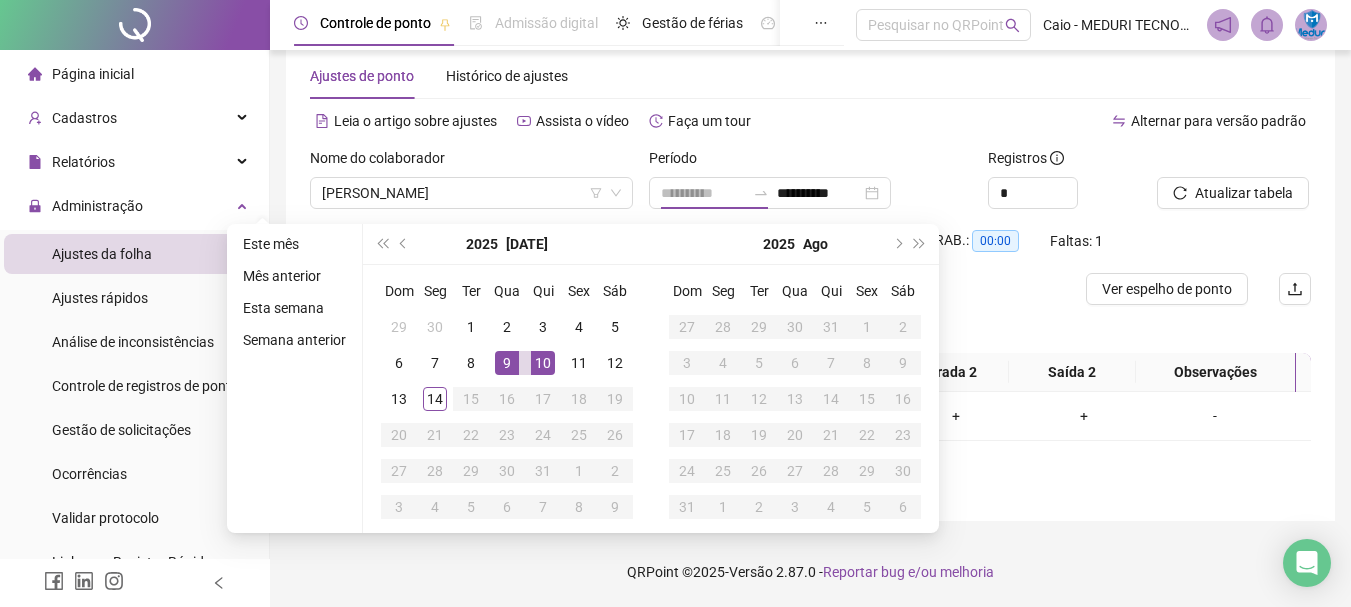 click on "9" at bounding box center [507, 363] 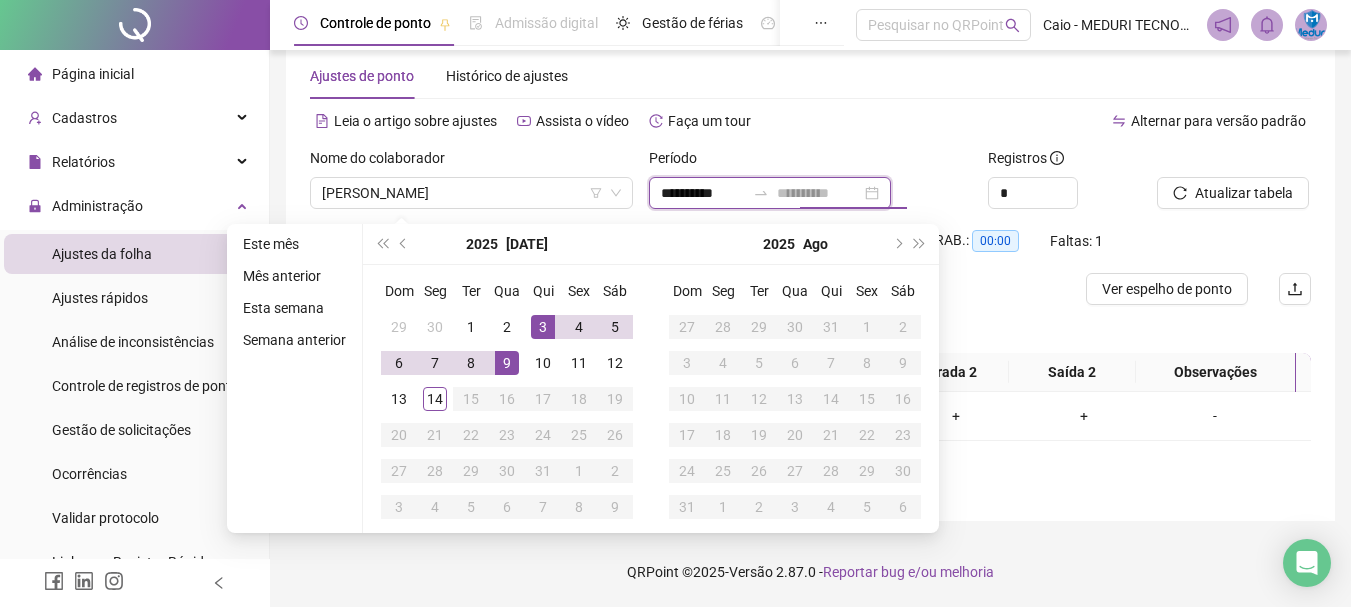 type on "**********" 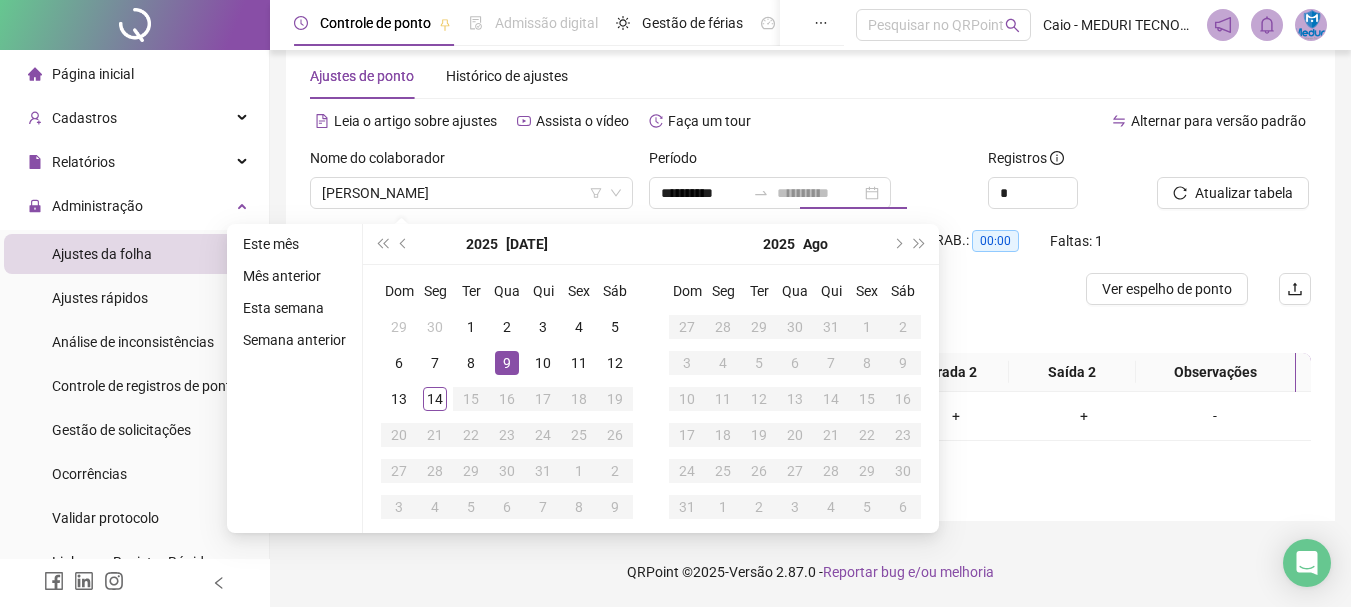 click on "9" at bounding box center (507, 363) 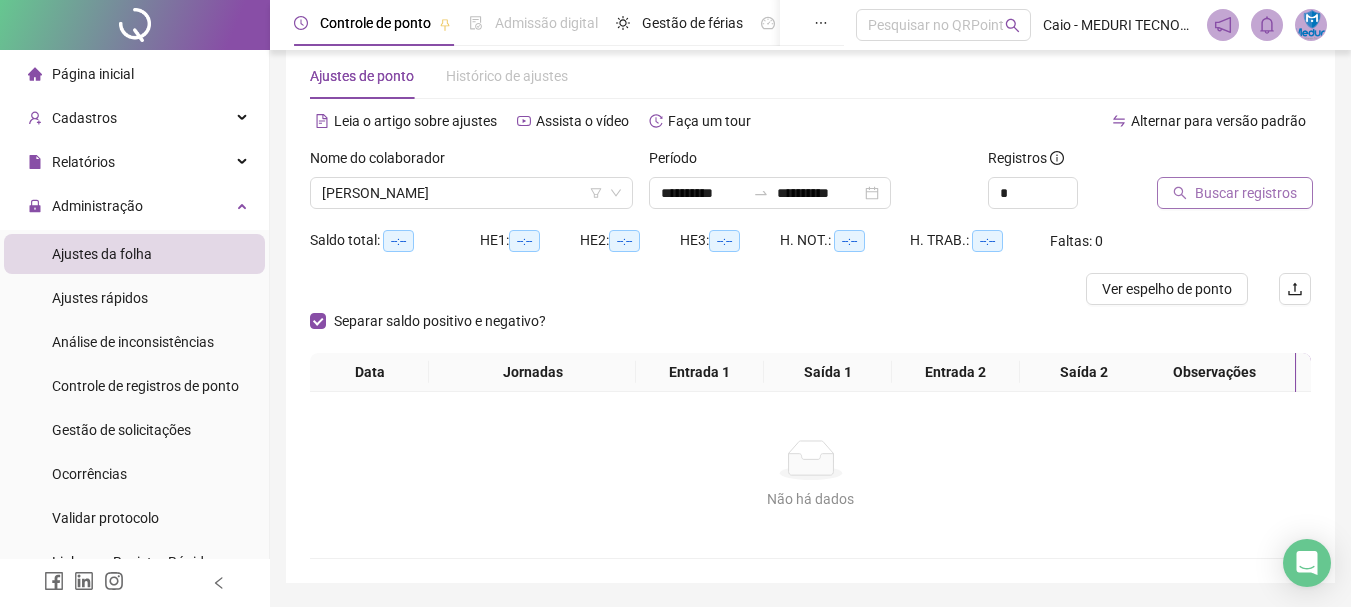 click on "Buscar registros" at bounding box center [1246, 193] 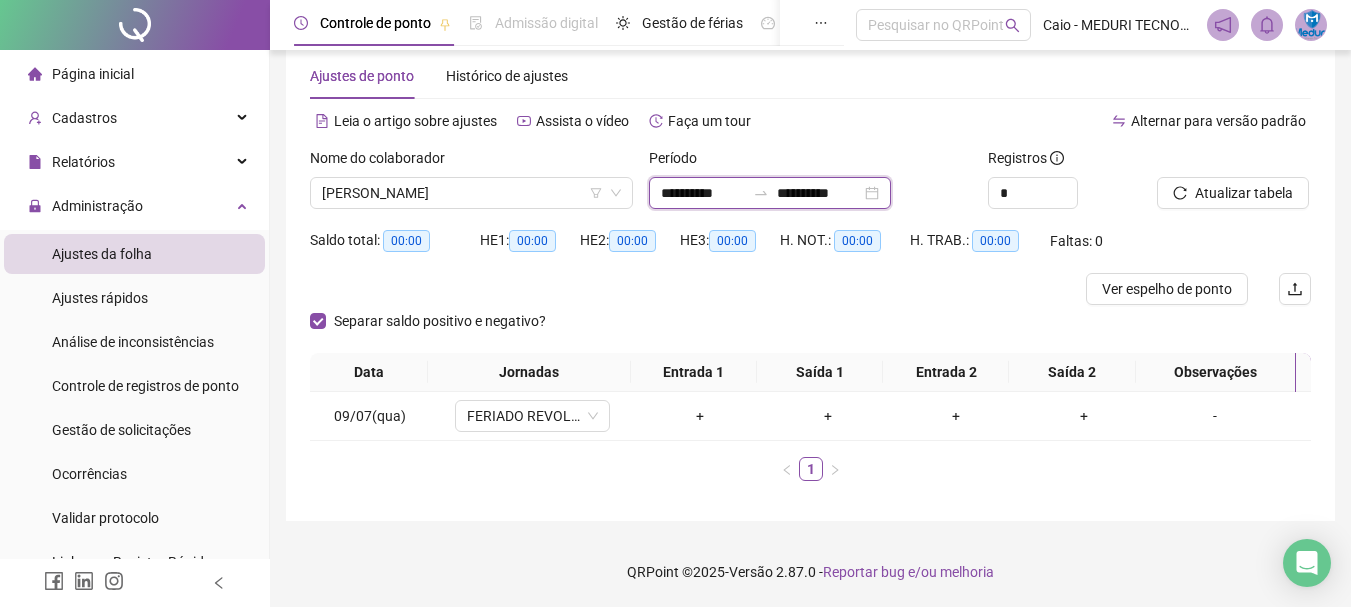 click on "**********" at bounding box center [703, 193] 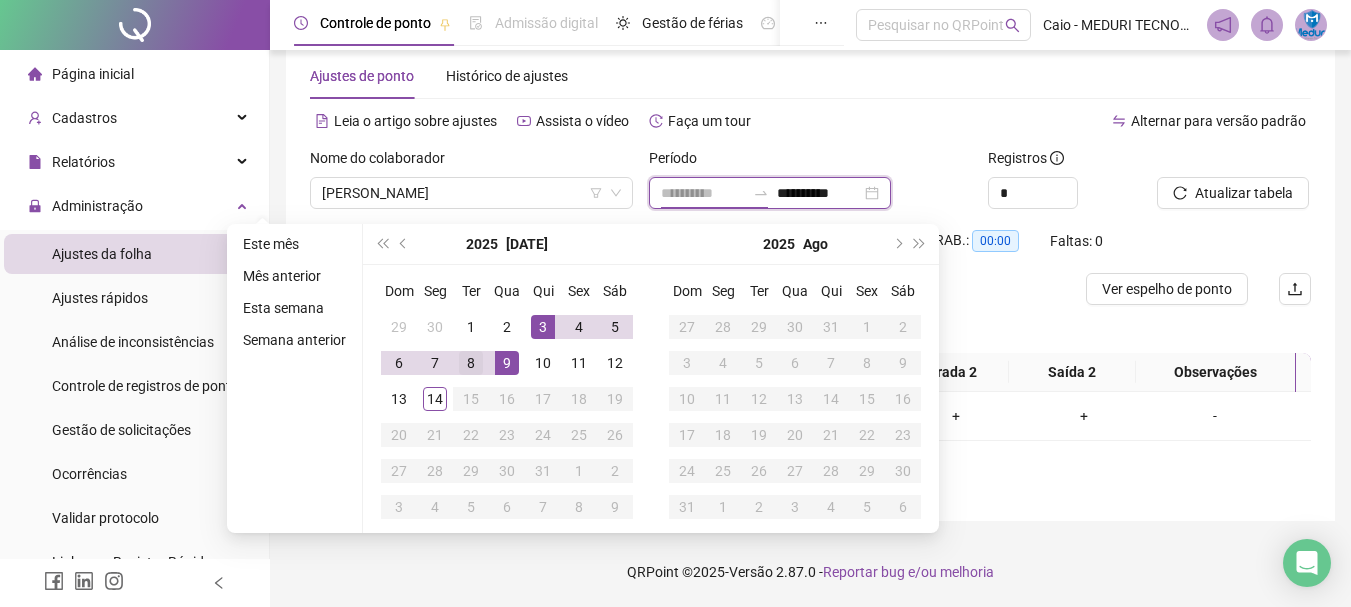 type on "**********" 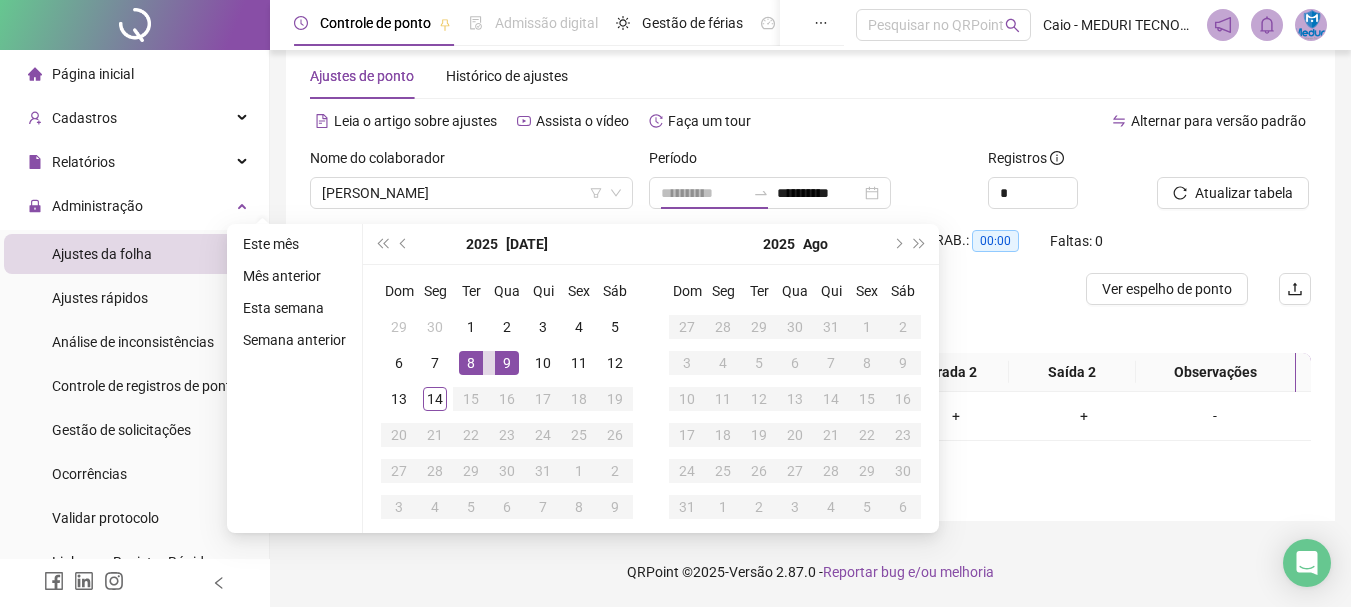 click on "8" at bounding box center (471, 363) 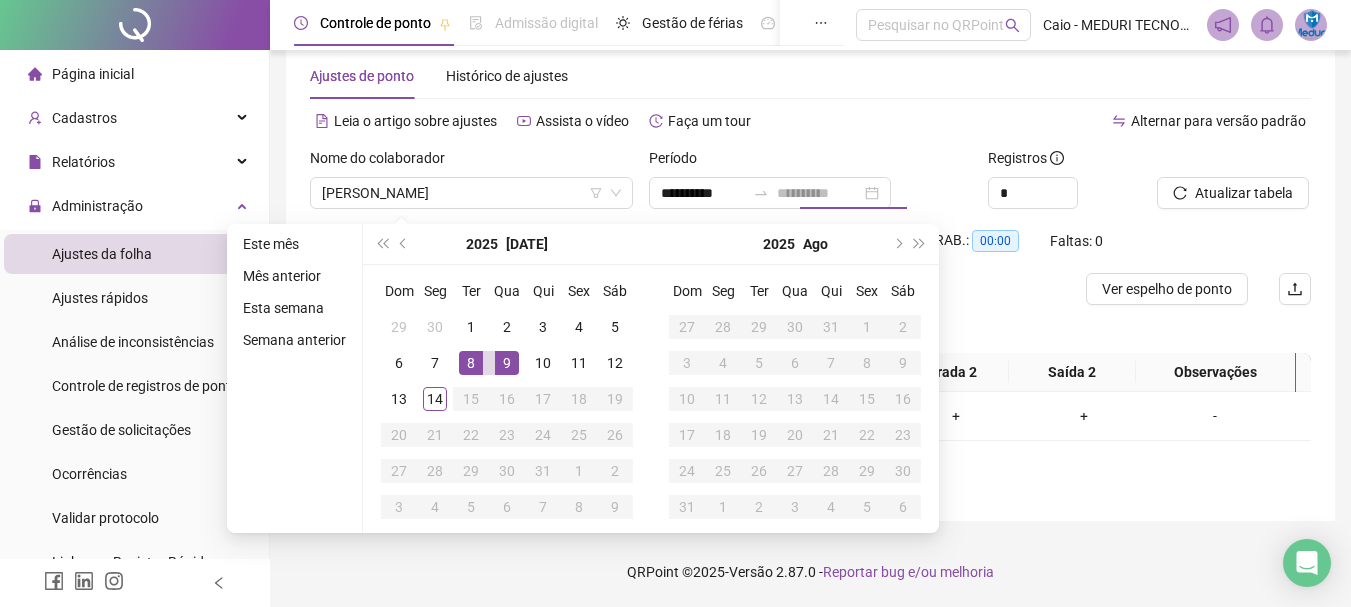 click on "8" at bounding box center [471, 363] 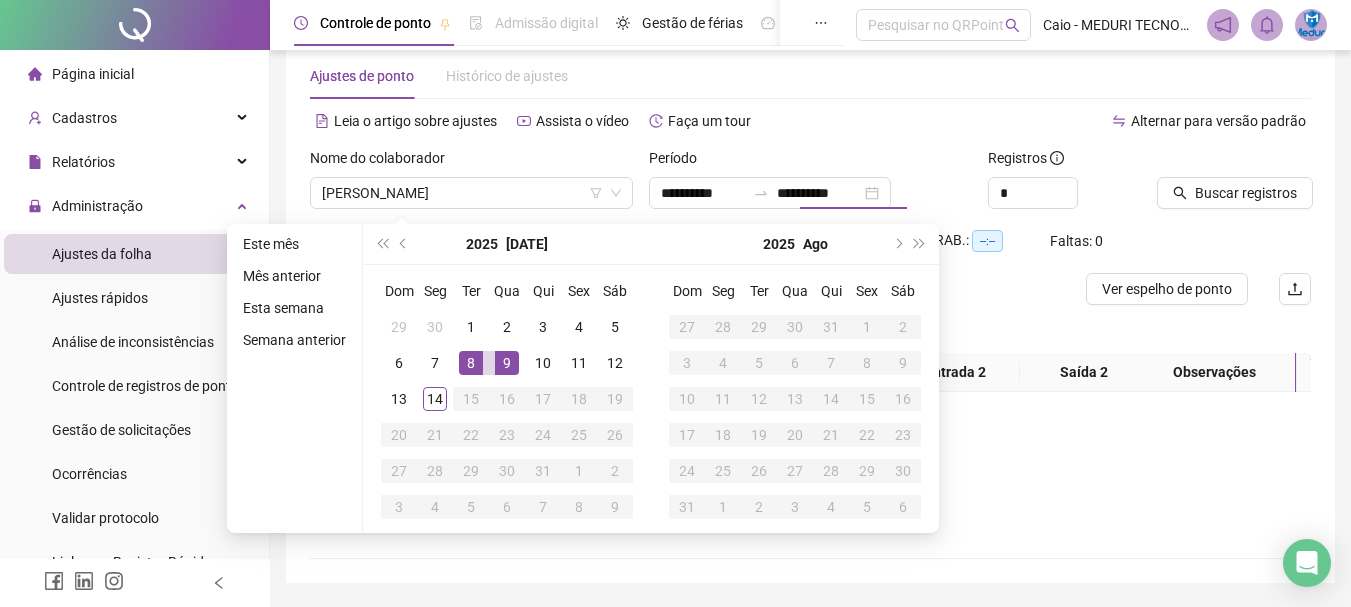type on "**********" 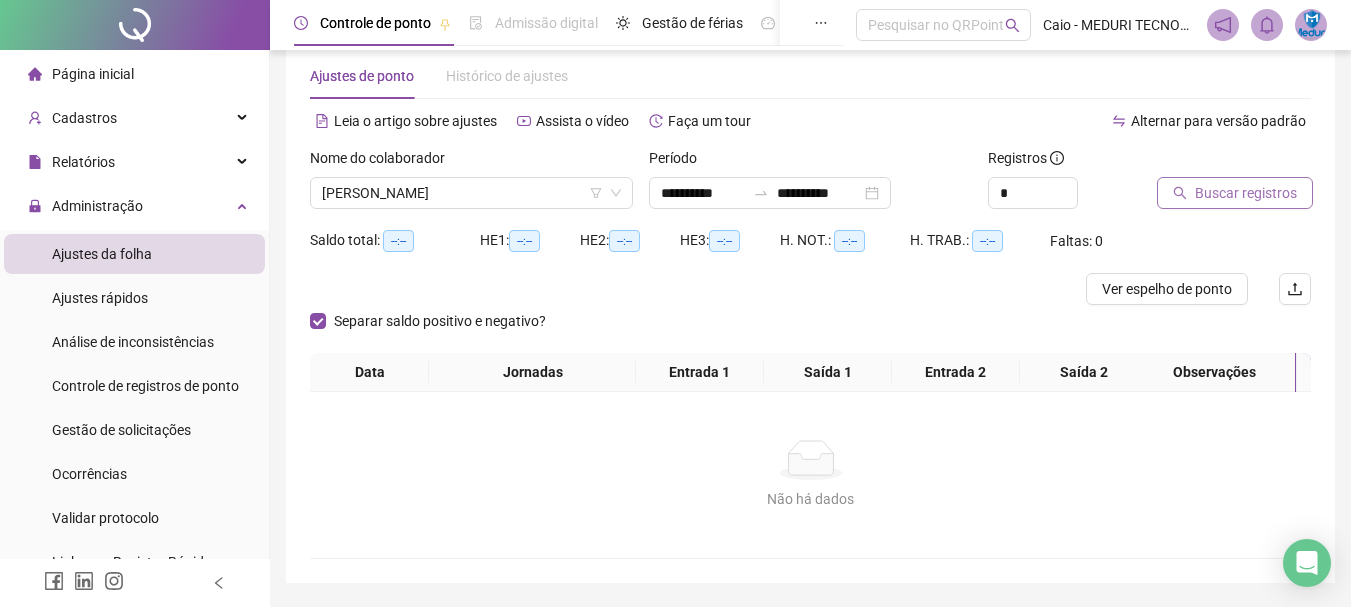 click on "Buscar registros" at bounding box center (1246, 193) 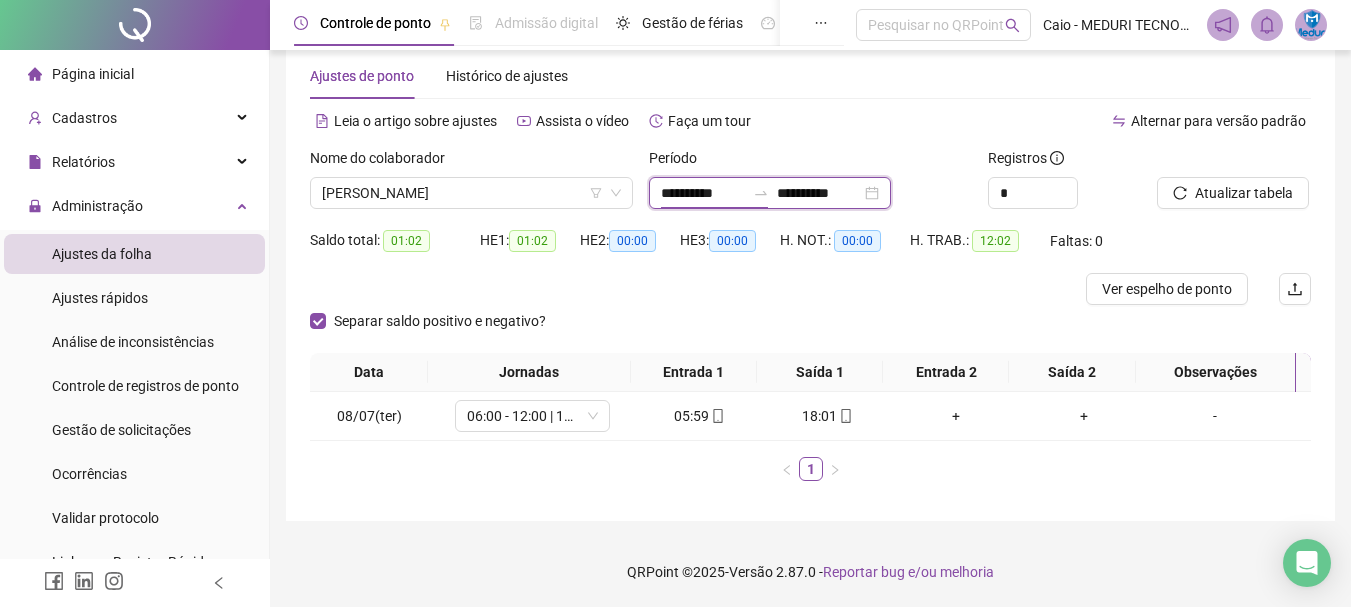 click on "**********" at bounding box center (703, 193) 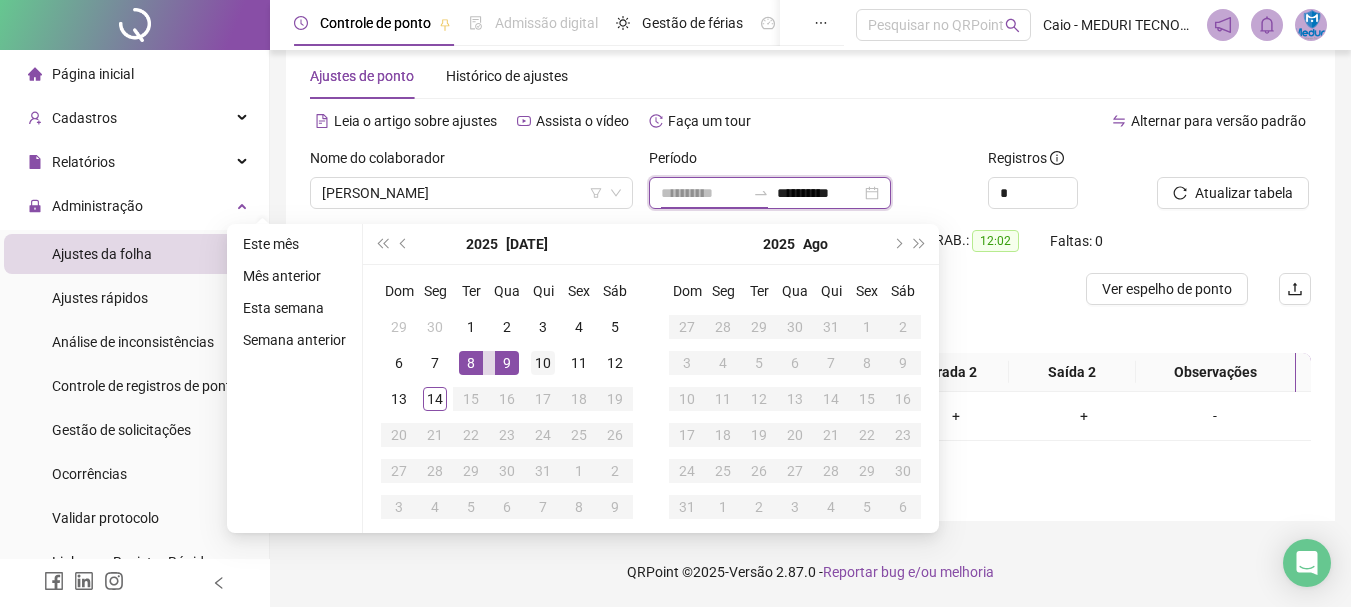 type on "**********" 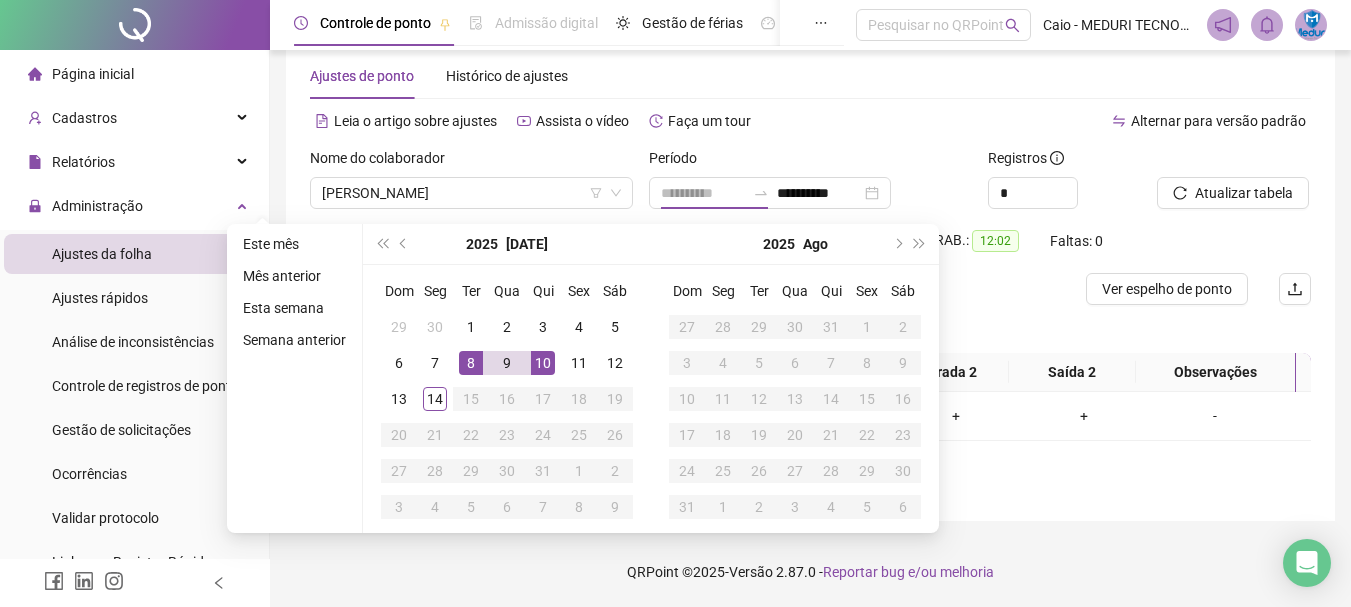 click on "10" at bounding box center [543, 363] 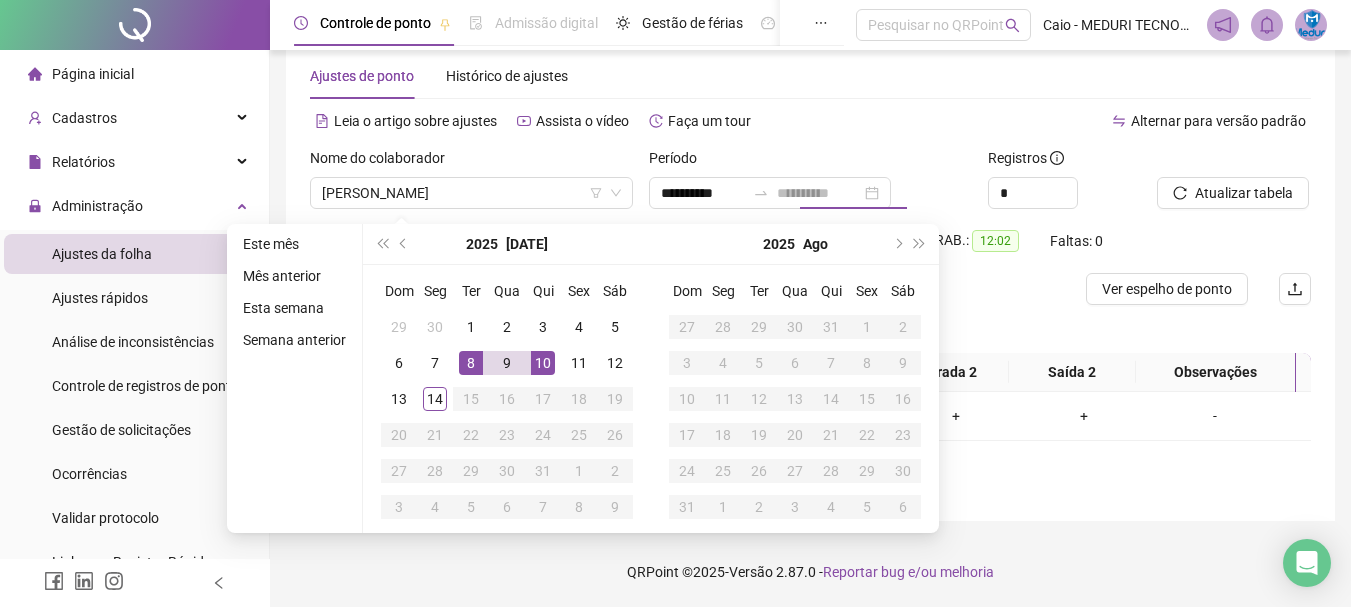 click on "10" at bounding box center [543, 363] 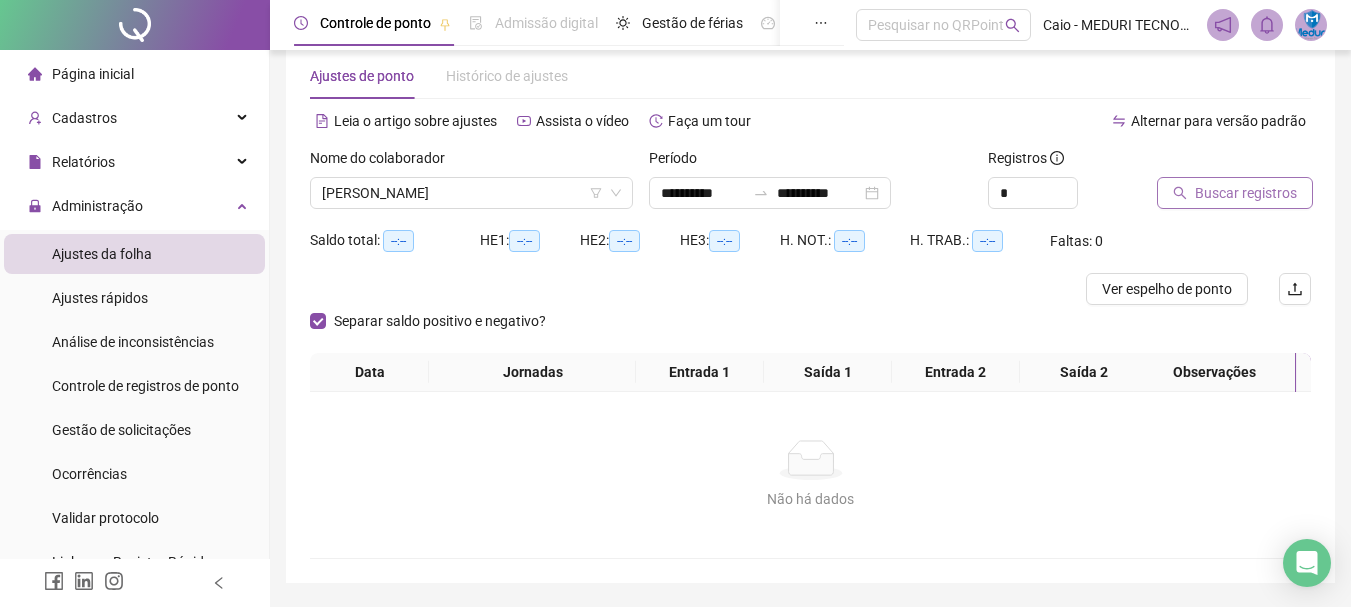 click on "Buscar registros" at bounding box center [1246, 193] 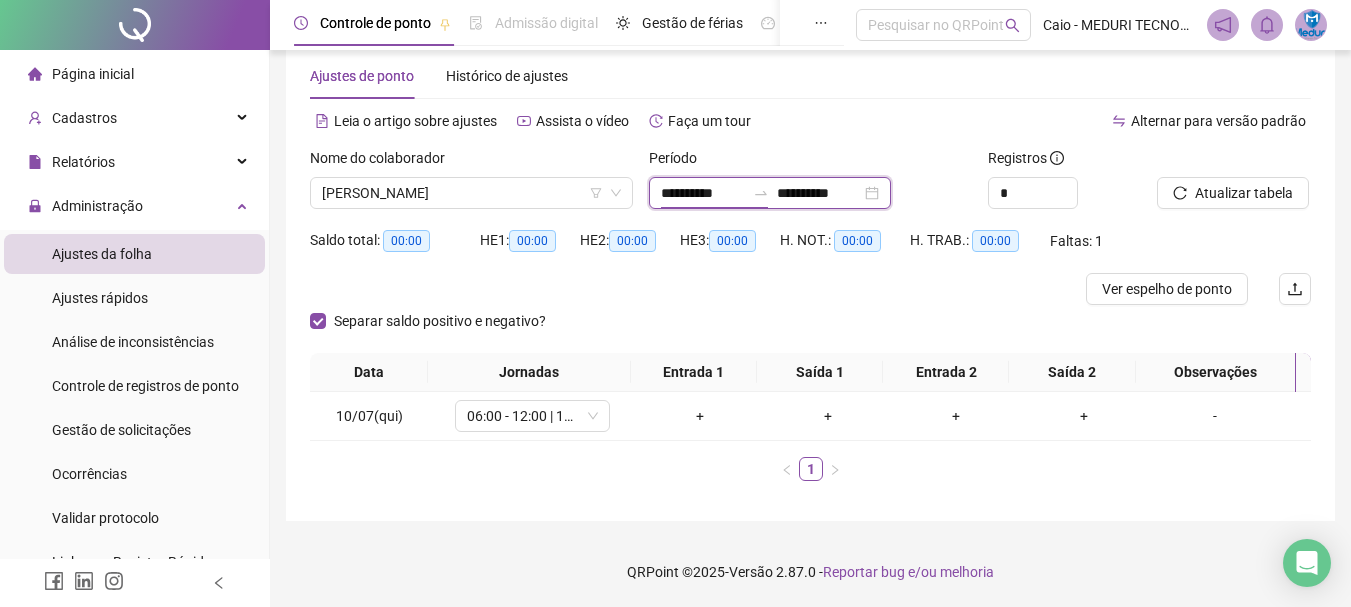 click on "**********" at bounding box center [703, 193] 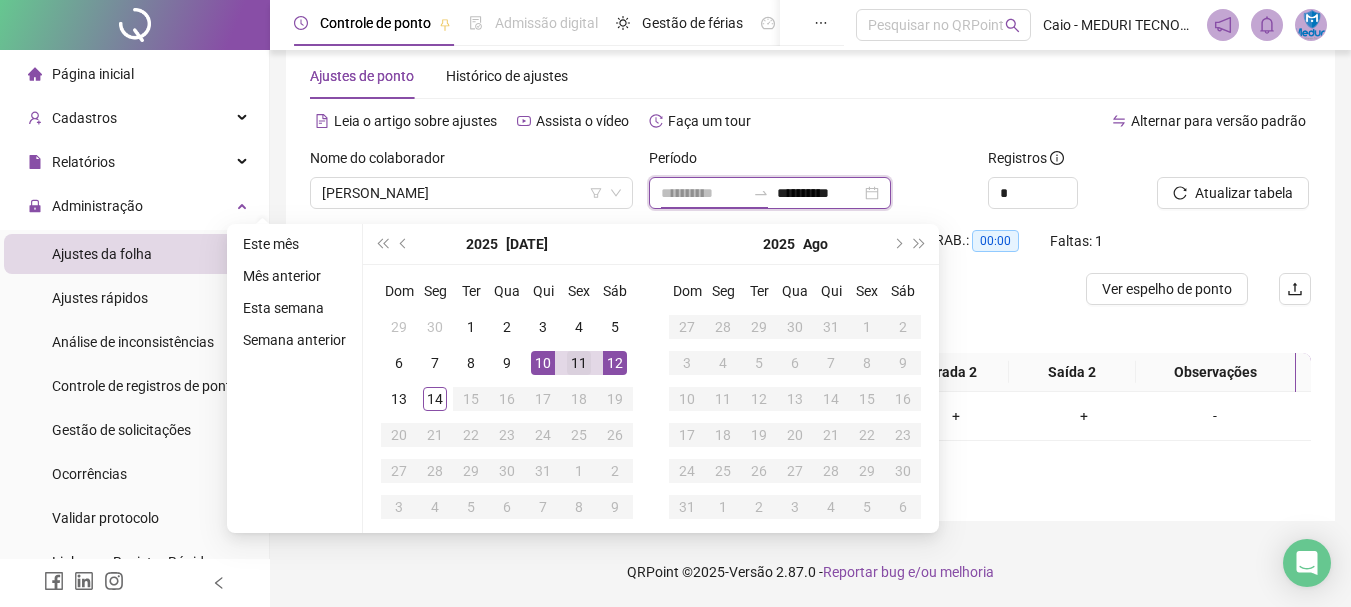 type on "**********" 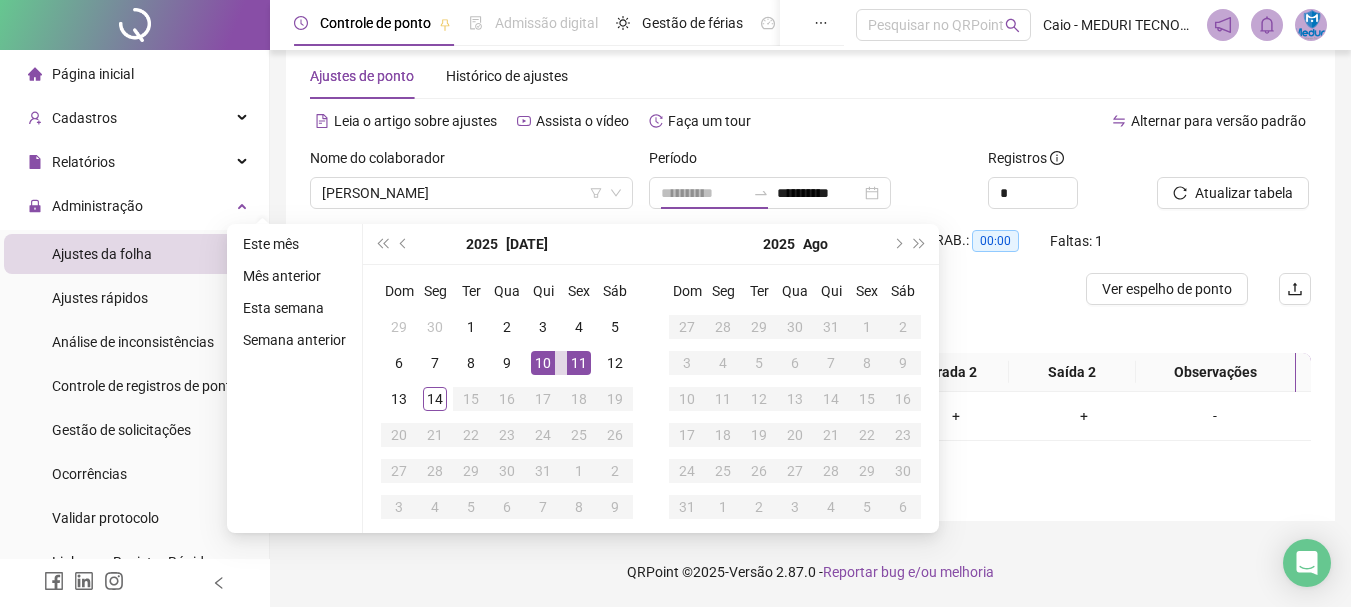 click on "11" at bounding box center [579, 363] 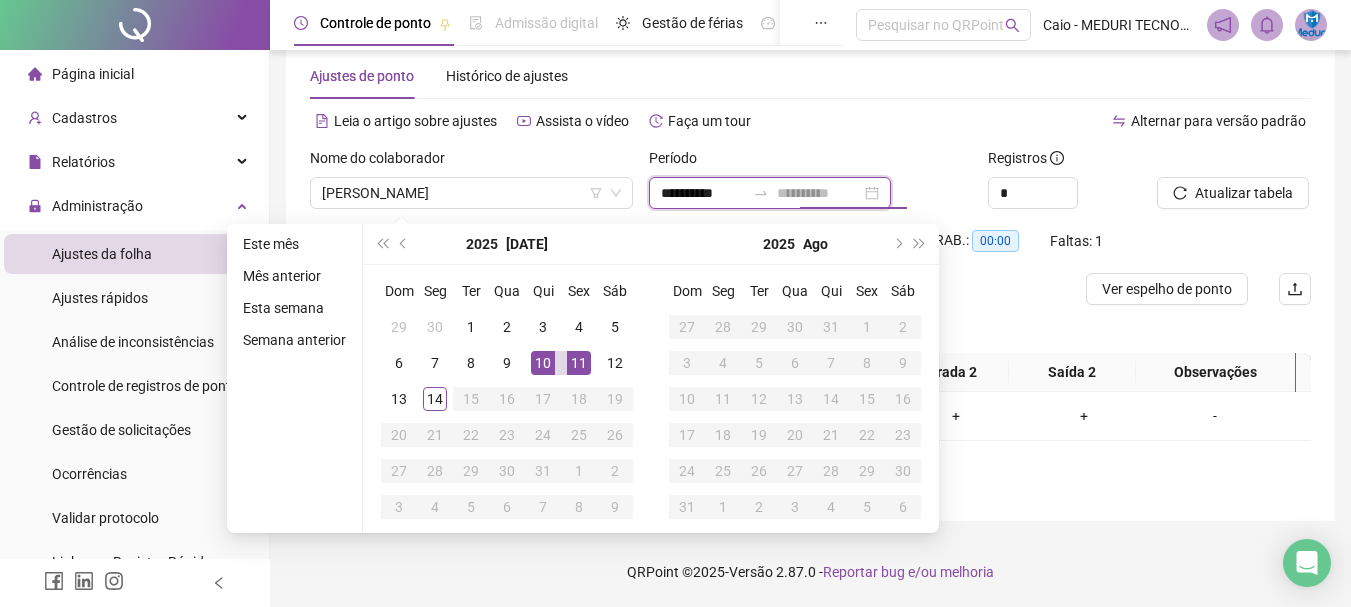 type on "**********" 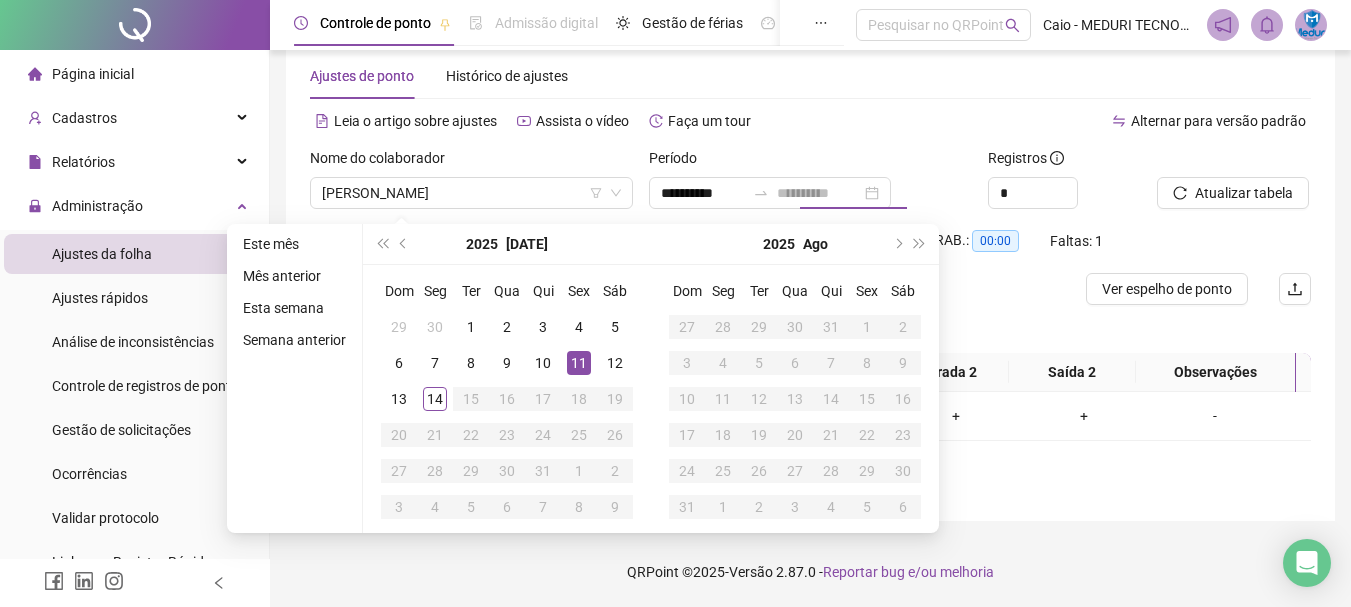 click on "11" at bounding box center [579, 363] 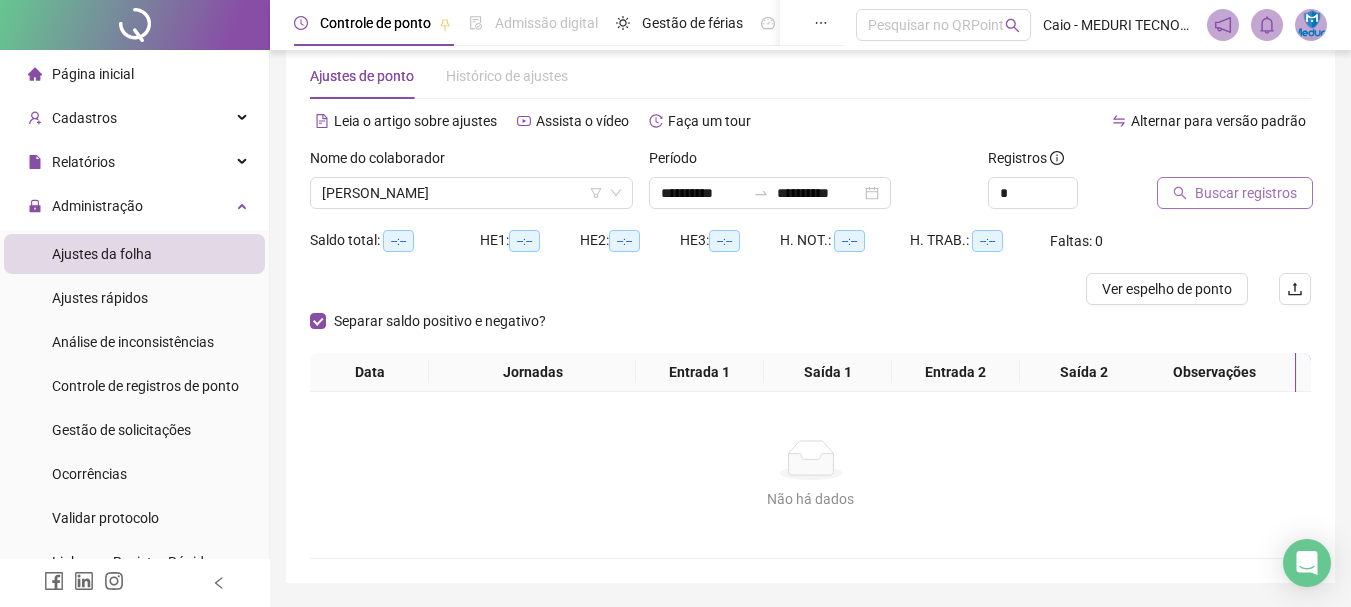 click on "Buscar registros" at bounding box center [1246, 193] 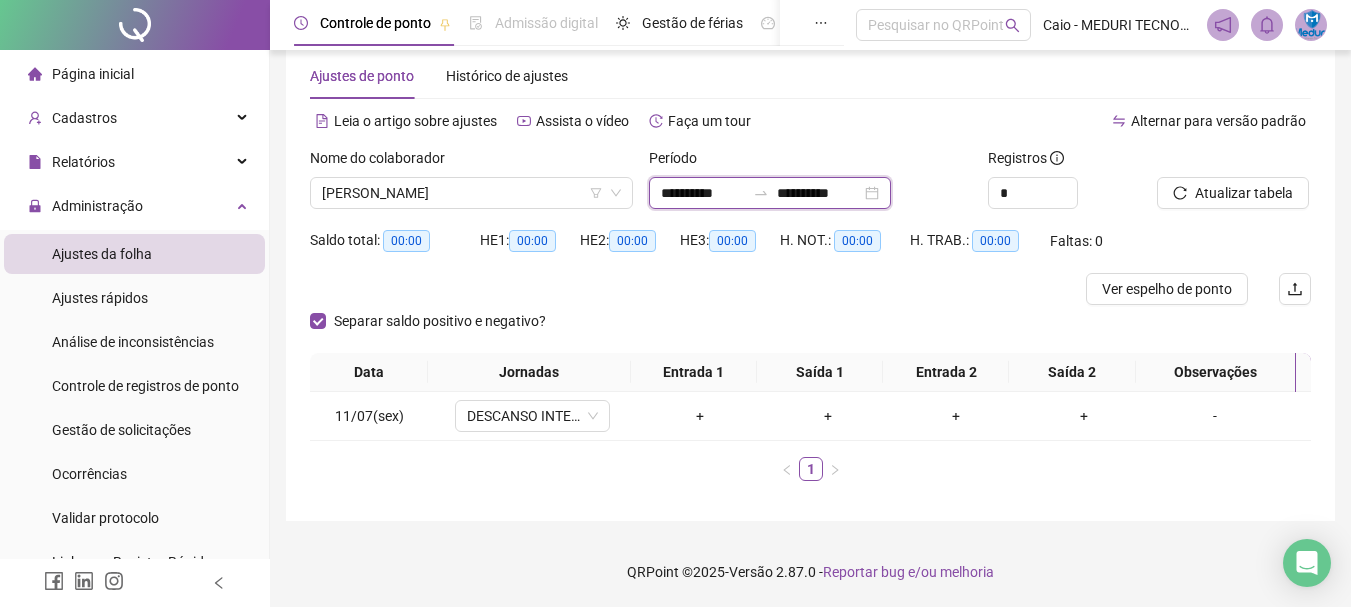 click on "**********" at bounding box center (703, 193) 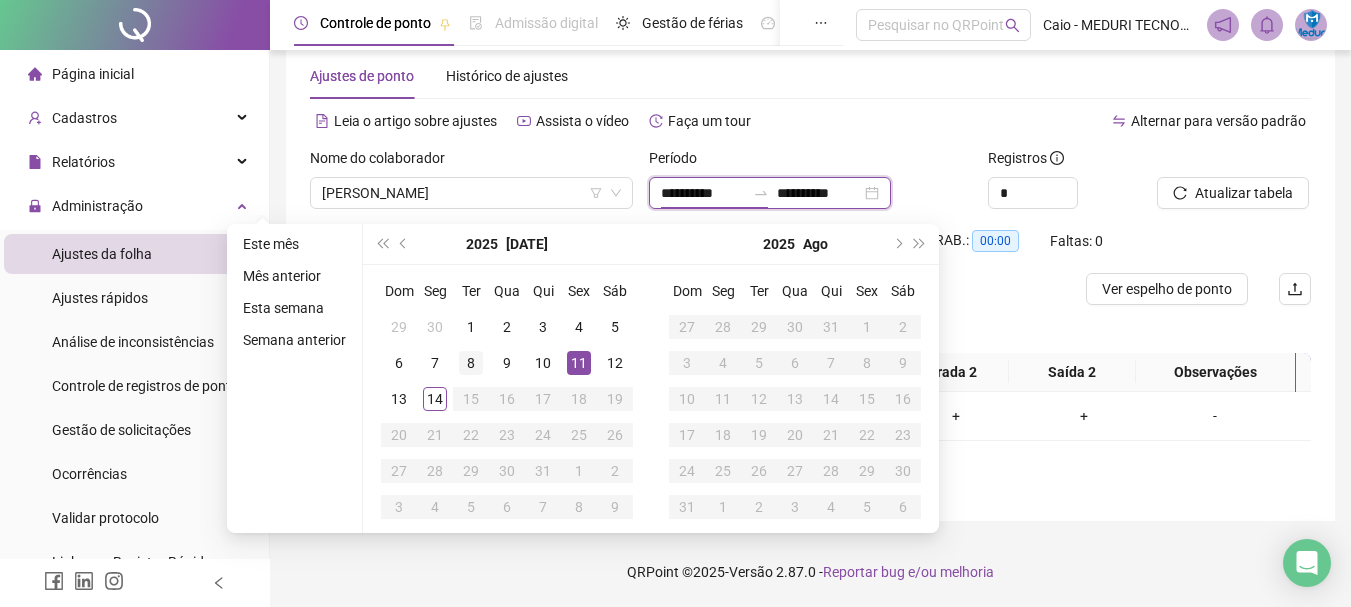 type on "**********" 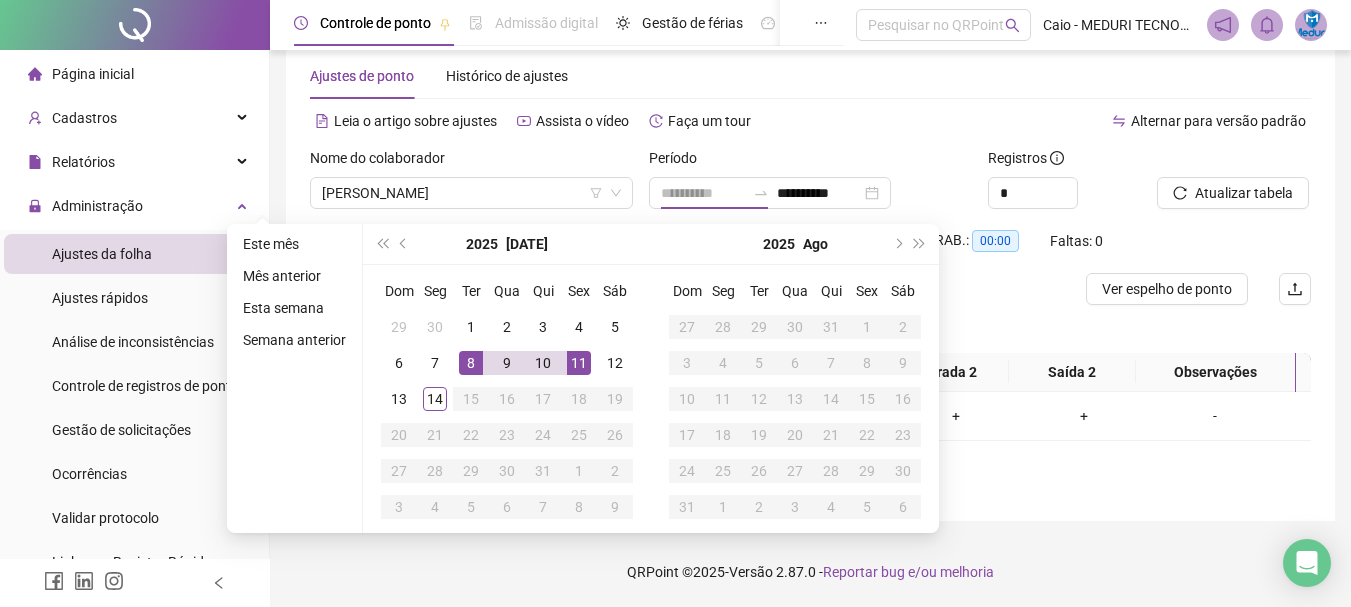 click on "8" at bounding box center (471, 363) 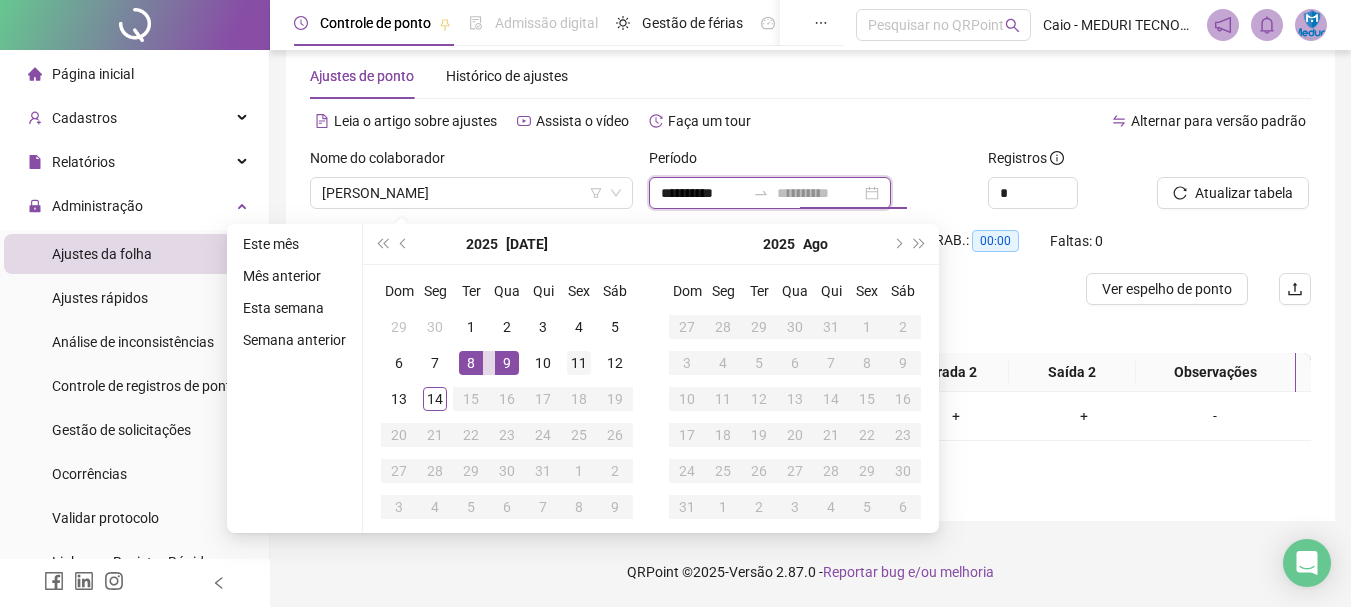 type on "**********" 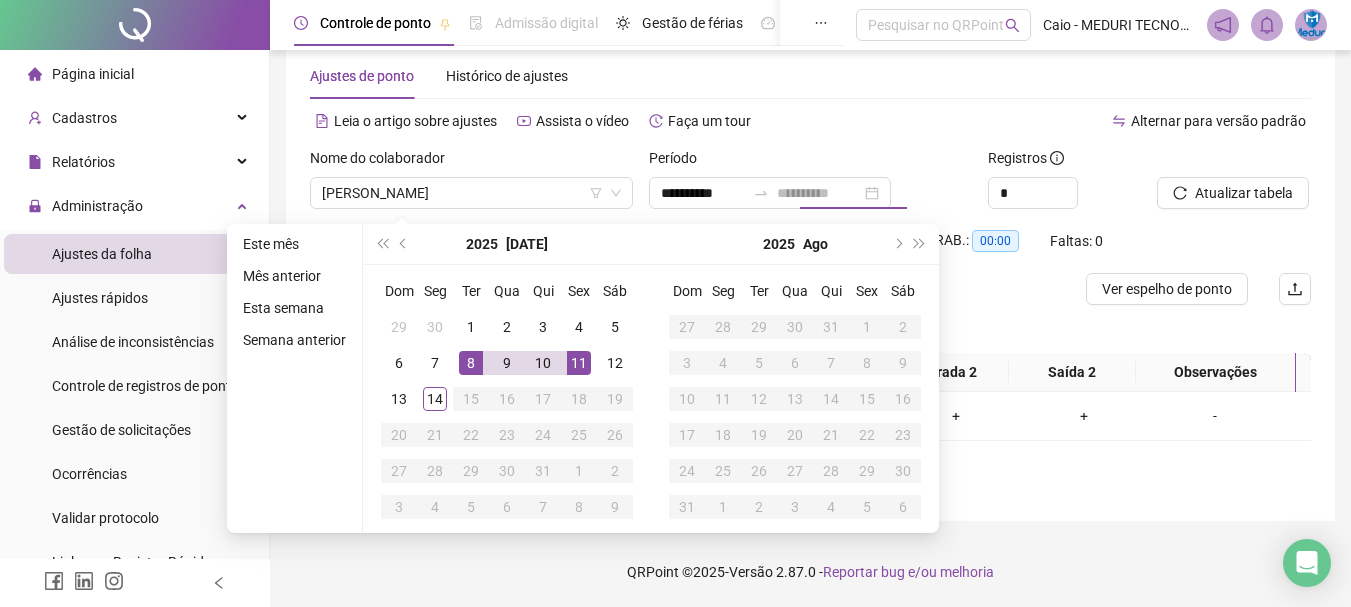 click on "11" at bounding box center [579, 363] 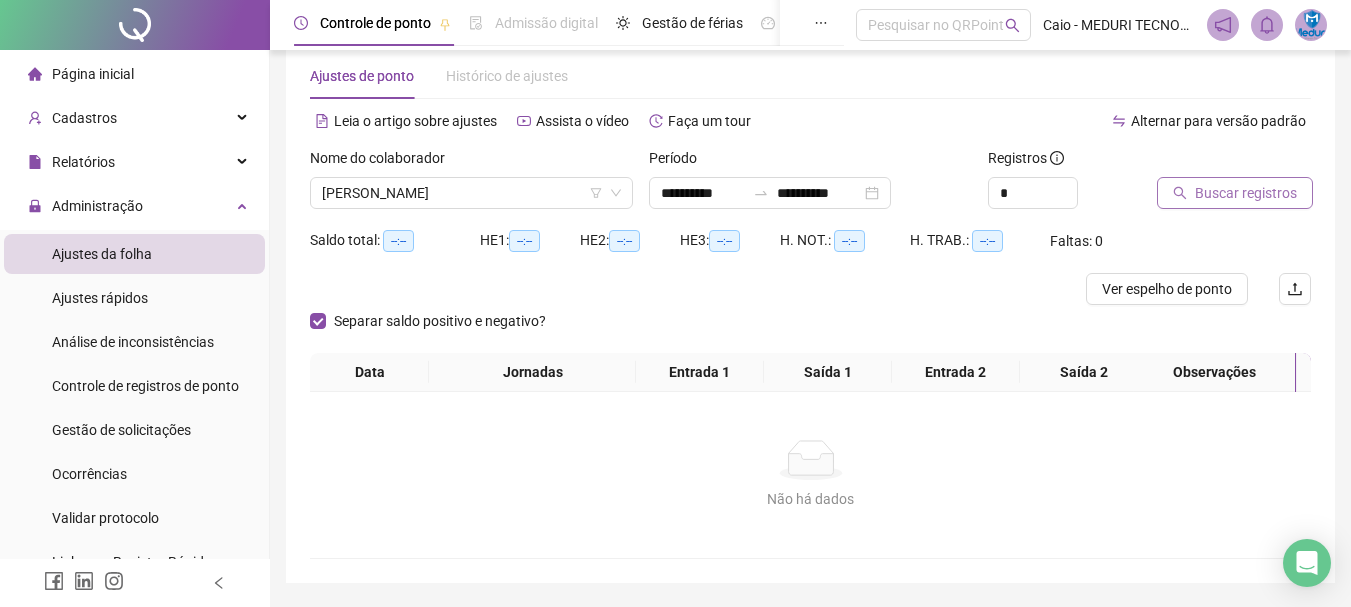 click on "Buscar registros" at bounding box center [1235, 193] 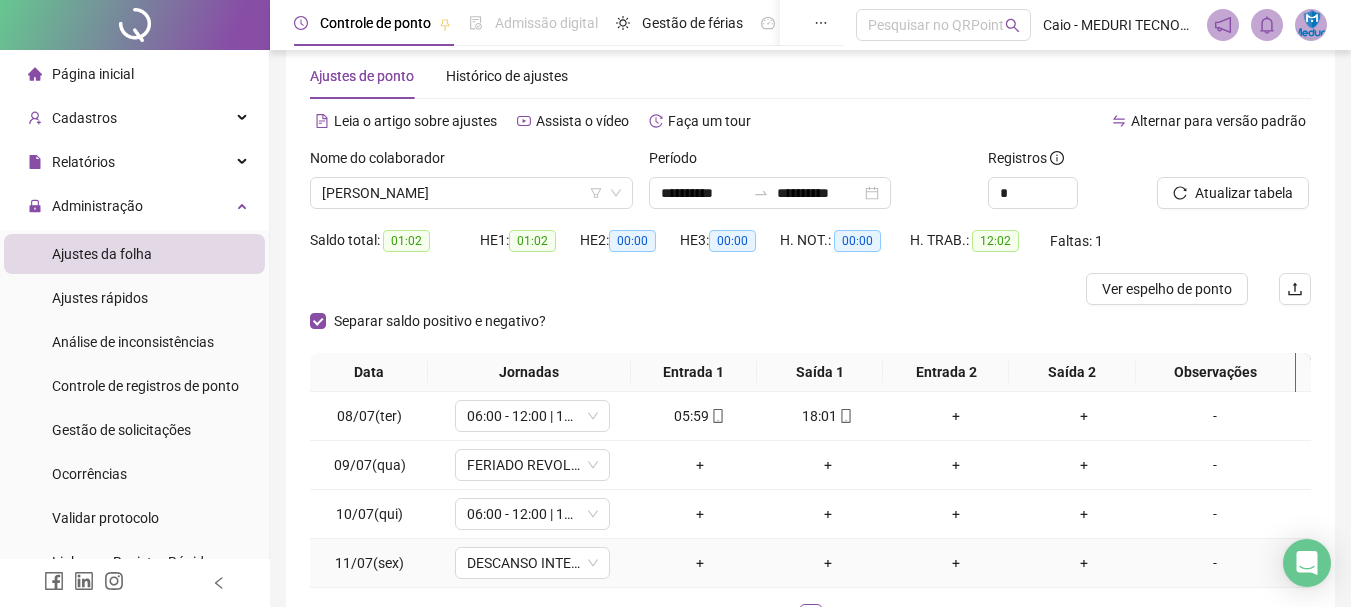 scroll, scrollTop: 137, scrollLeft: 0, axis: vertical 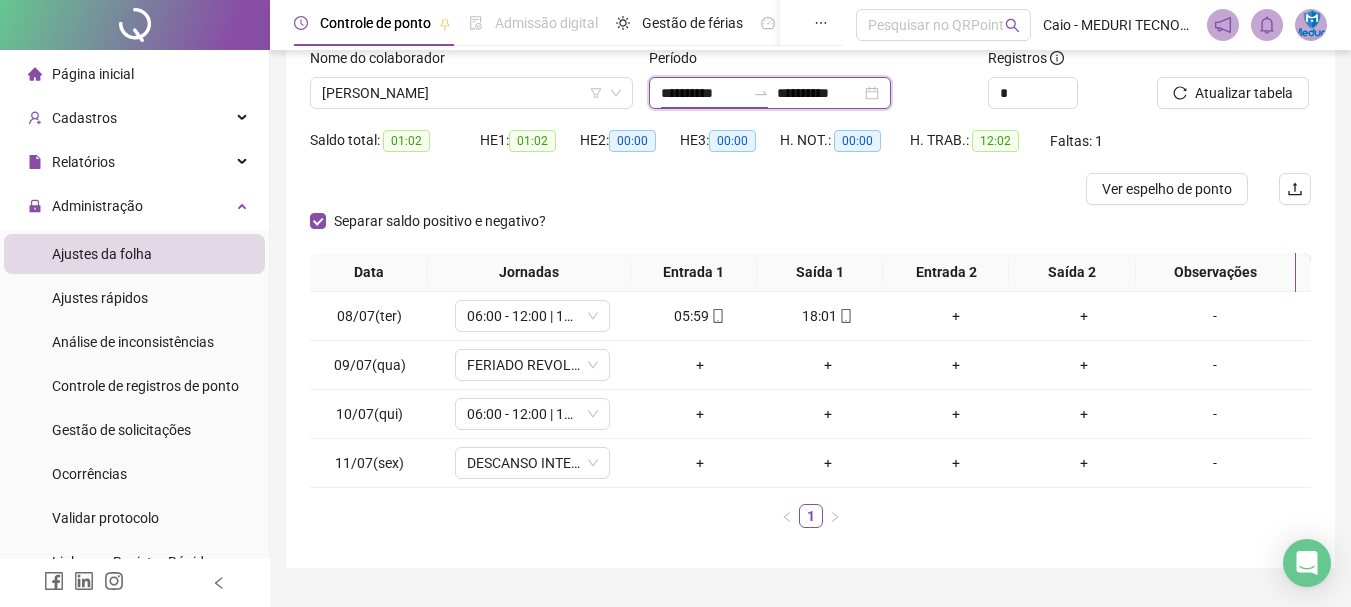 click on "**********" at bounding box center (703, 93) 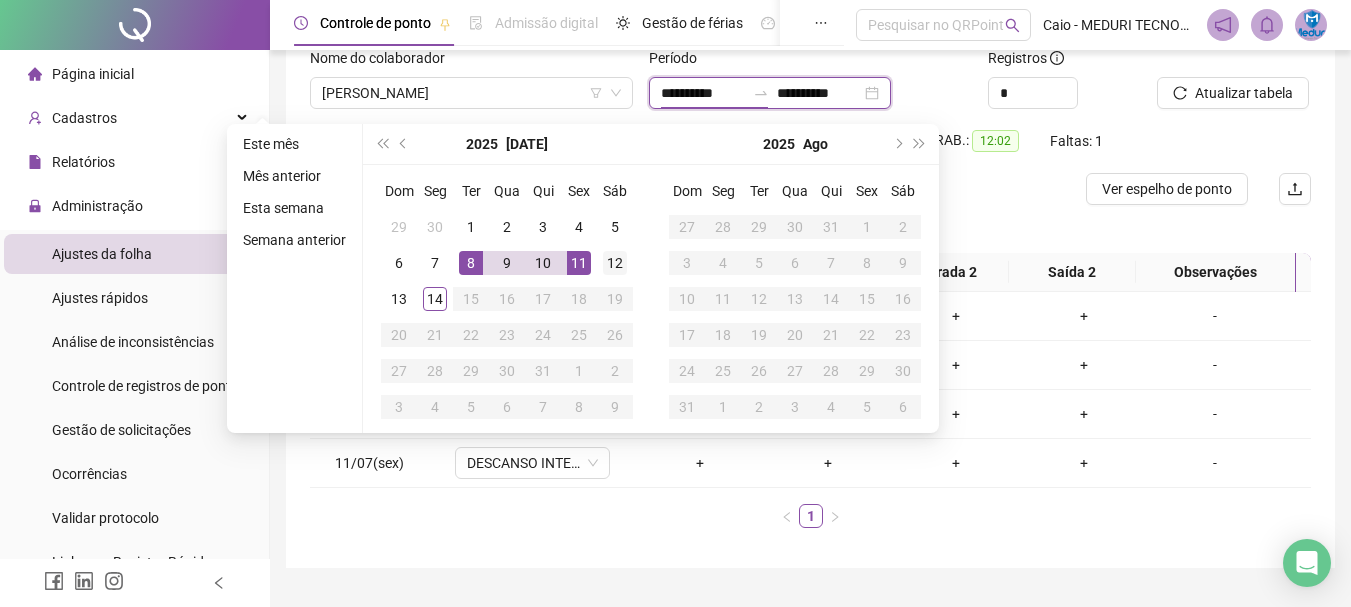type on "**********" 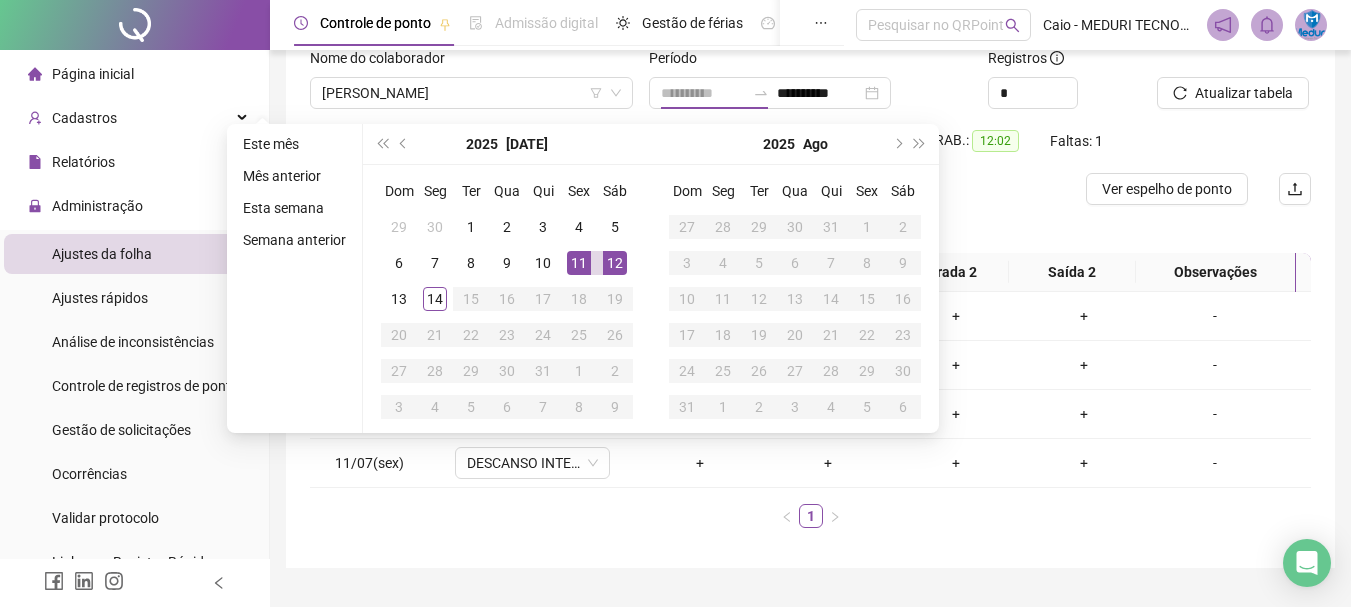 click on "12" at bounding box center [615, 263] 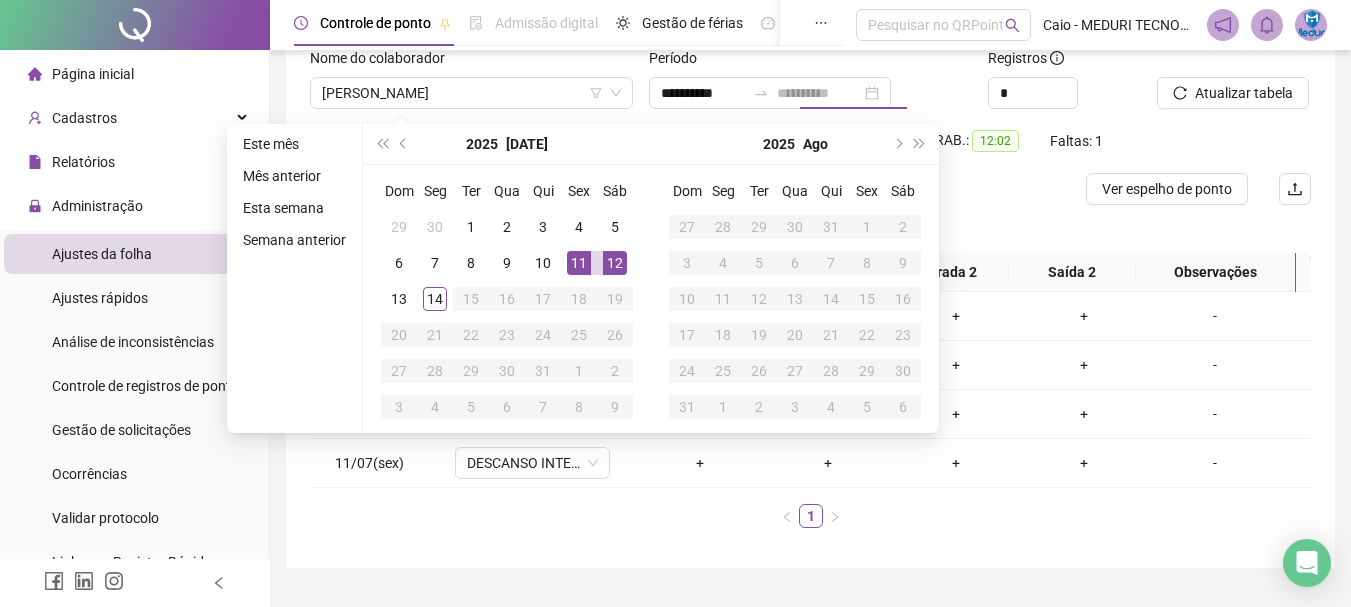 click on "12" at bounding box center [615, 263] 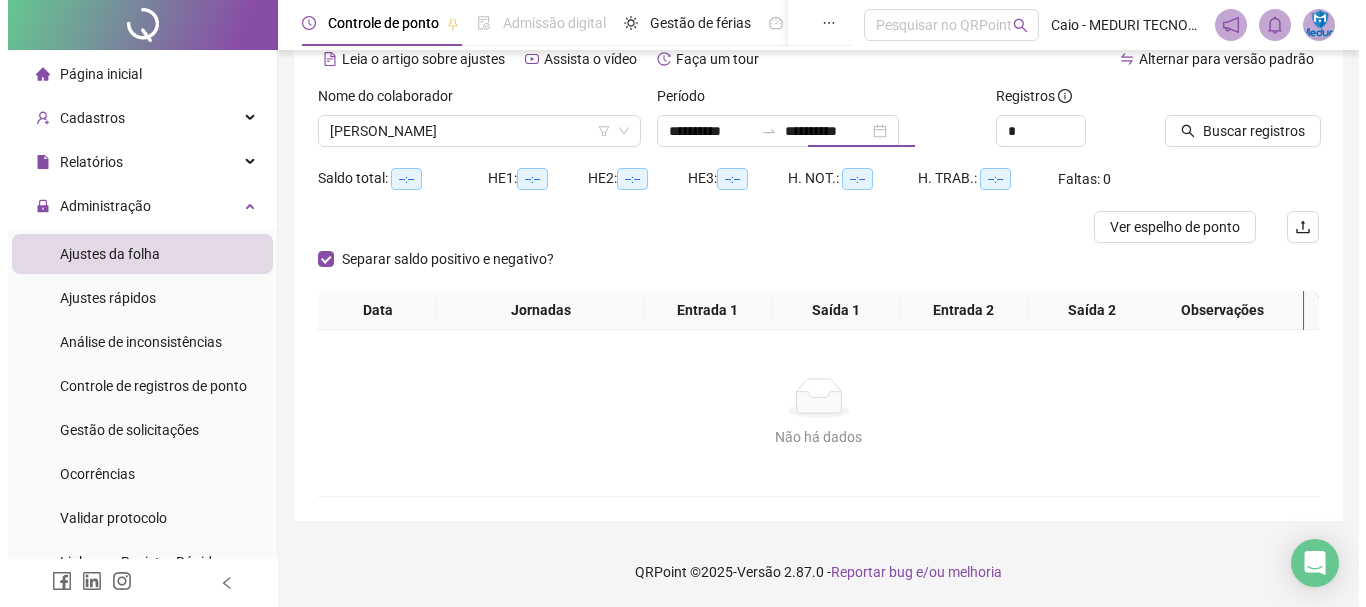 scroll, scrollTop: 99, scrollLeft: 0, axis: vertical 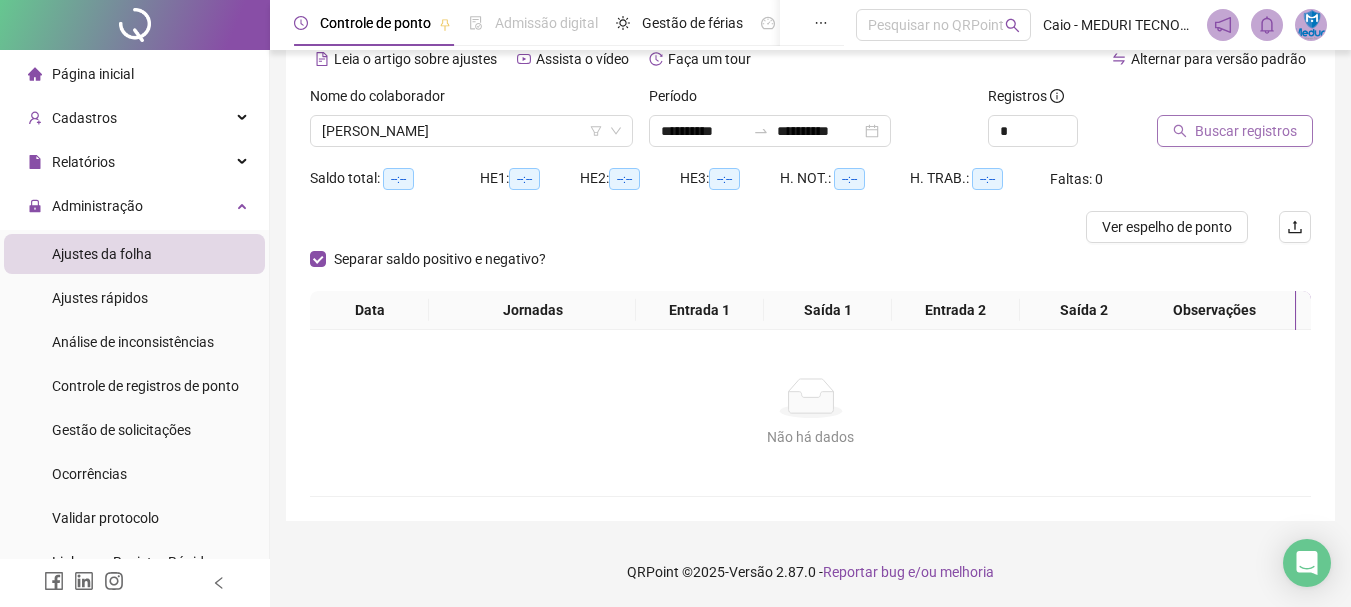click on "Buscar registros" at bounding box center [1246, 131] 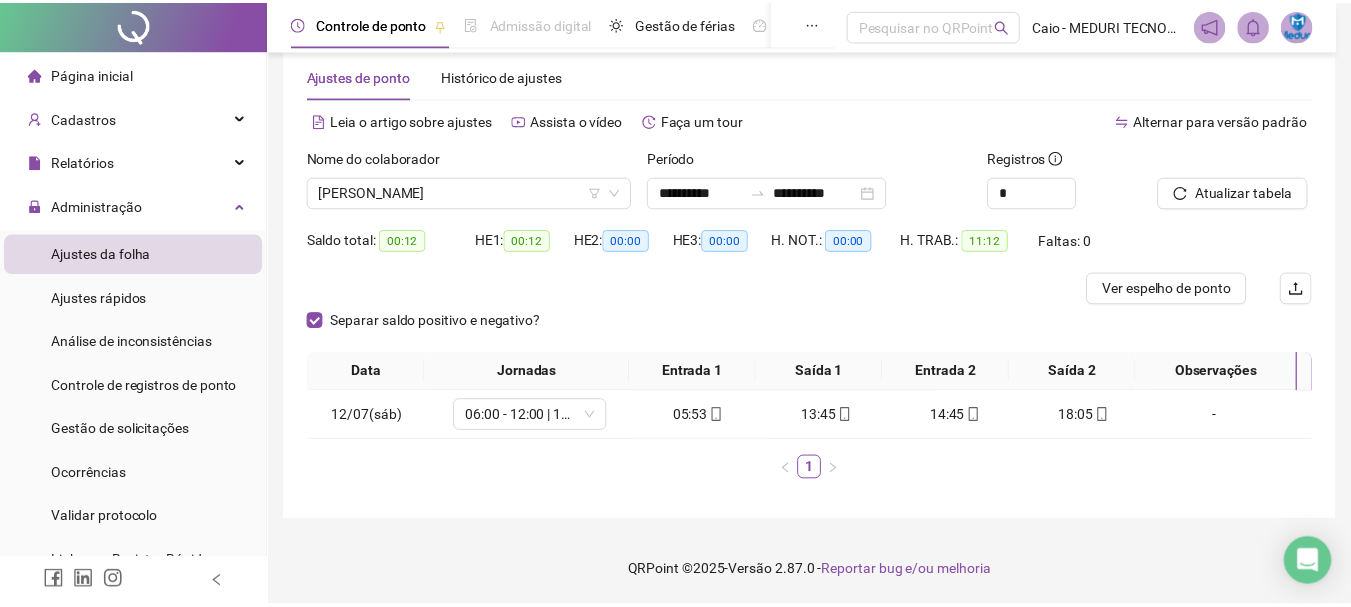 scroll, scrollTop: 37, scrollLeft: 0, axis: vertical 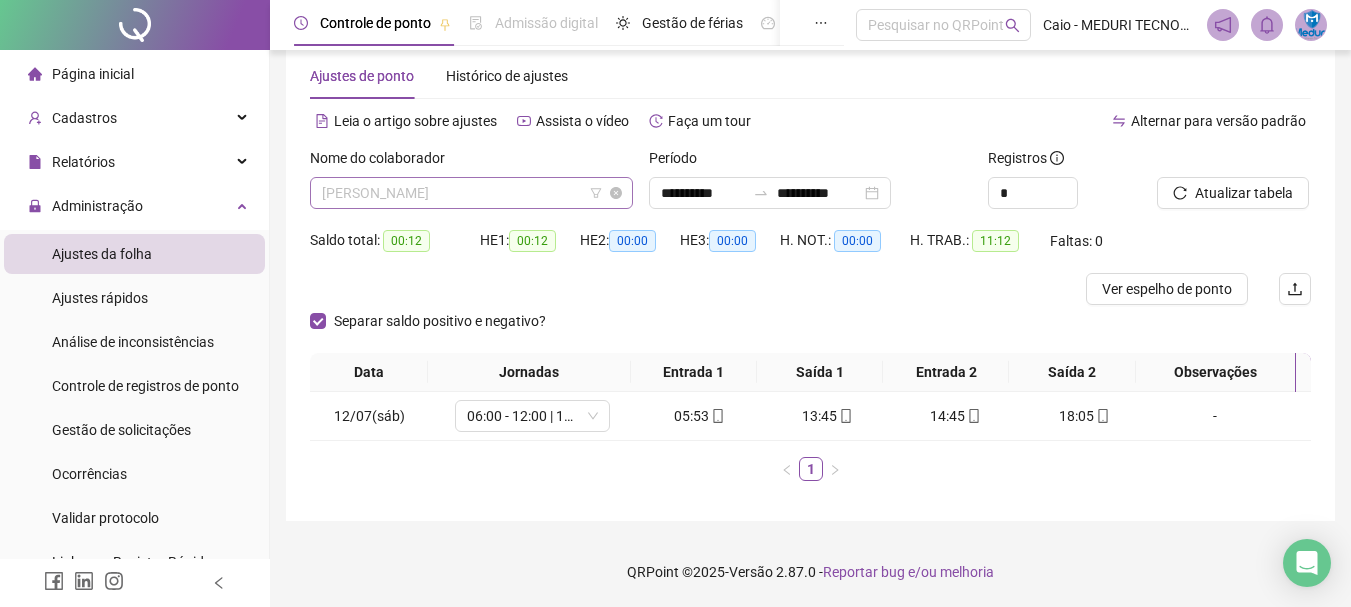 click on "[PERSON_NAME]" at bounding box center (471, 193) 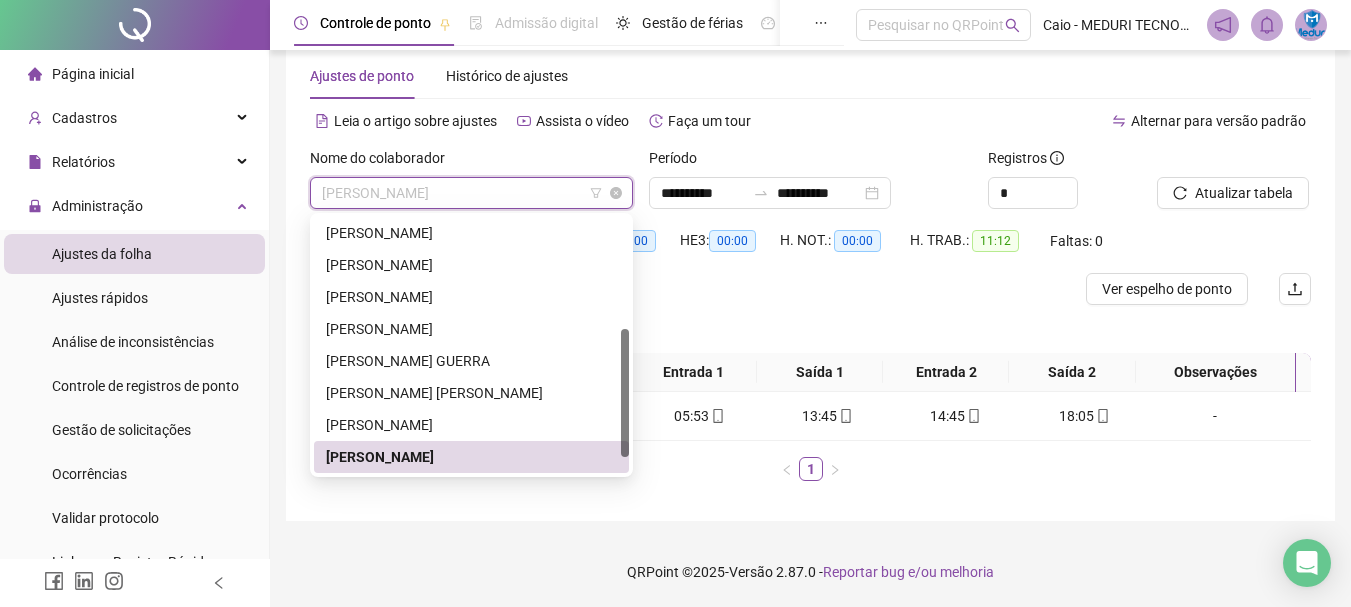 click on "[PERSON_NAME]" at bounding box center [471, 193] 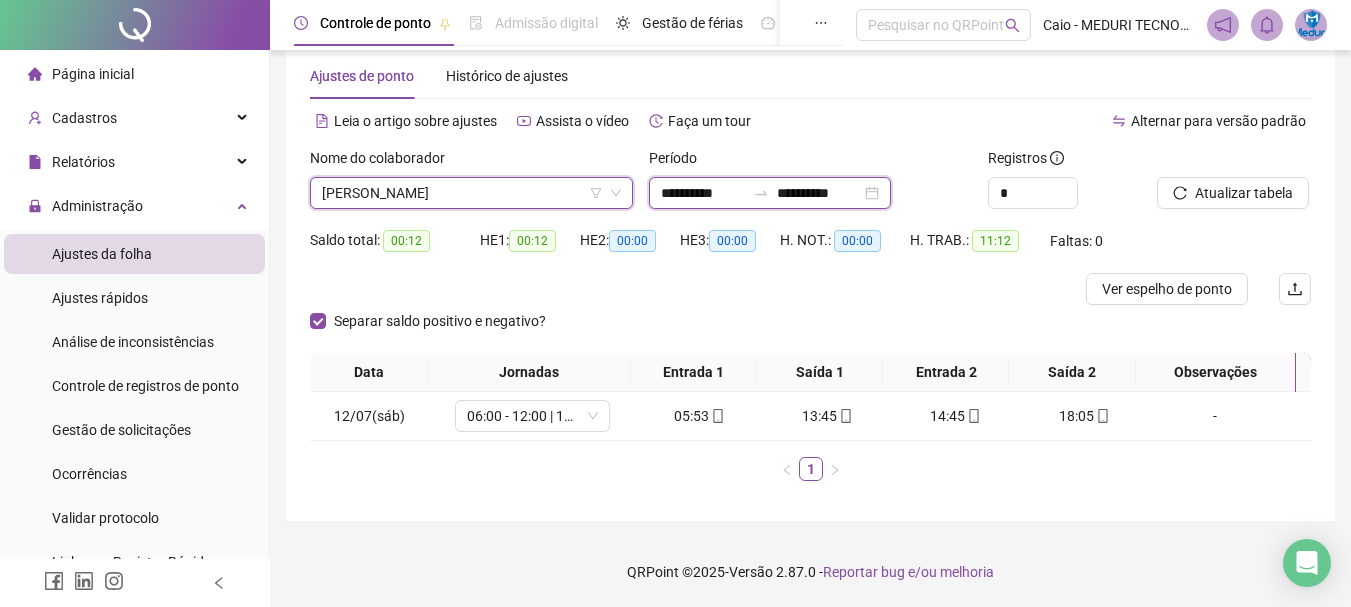 click on "**********" at bounding box center [703, 193] 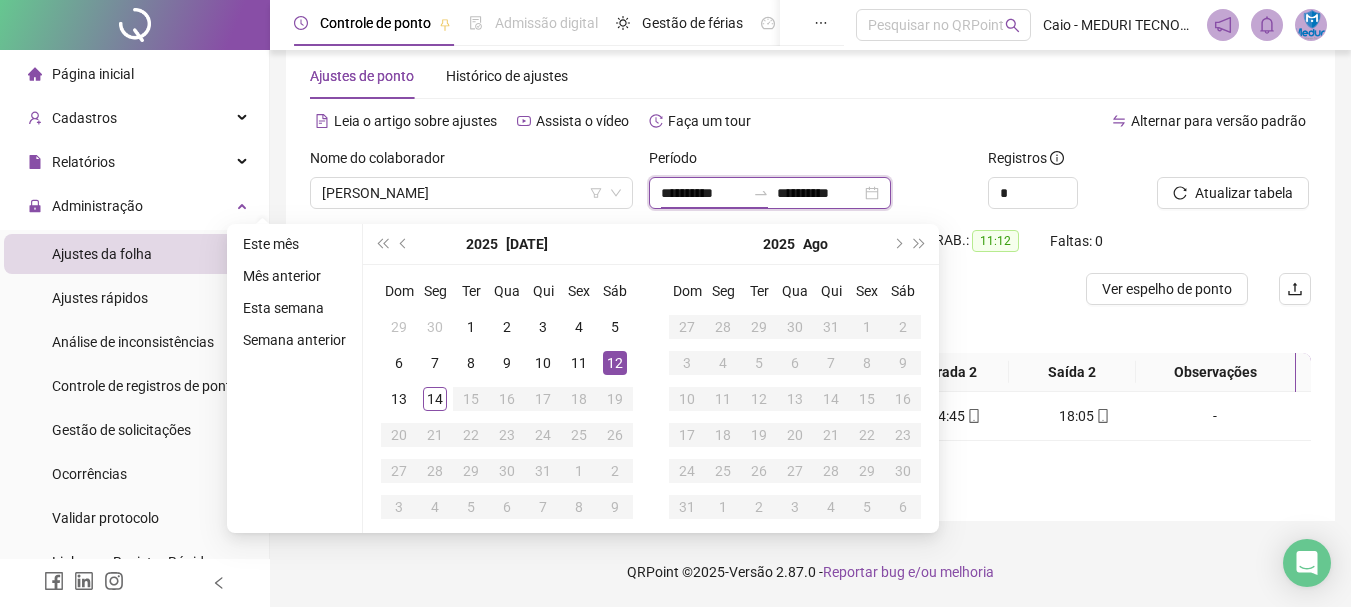 click on "**********" at bounding box center [703, 193] 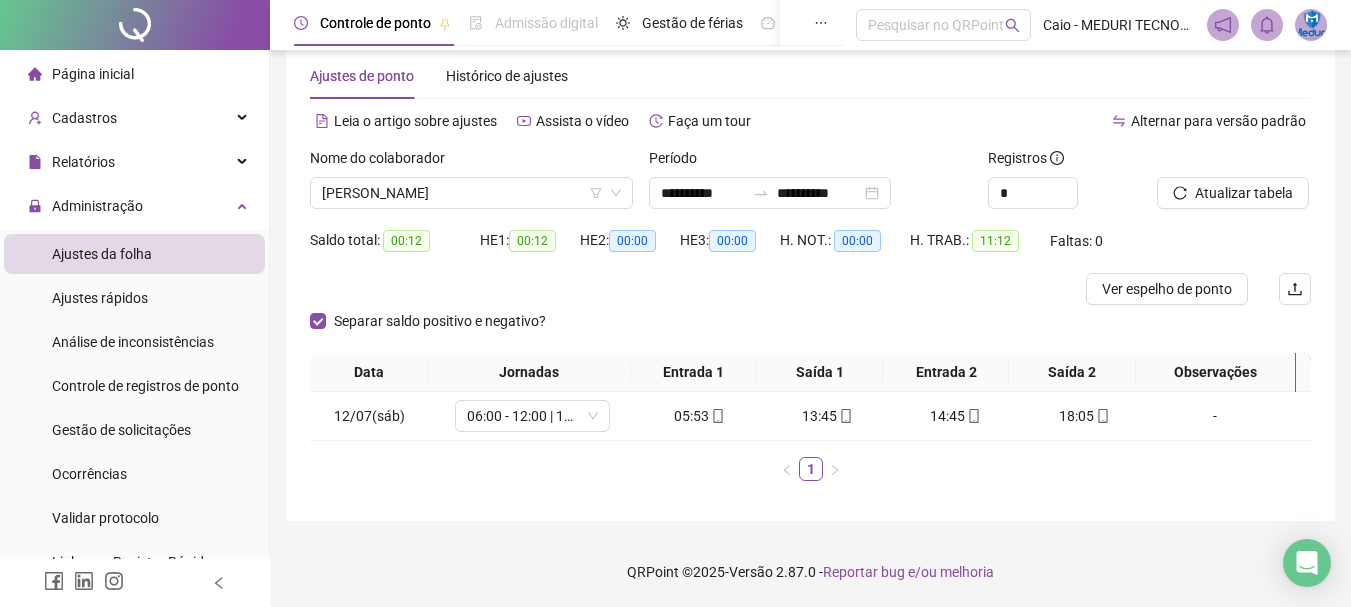click on "Período" at bounding box center (810, 162) 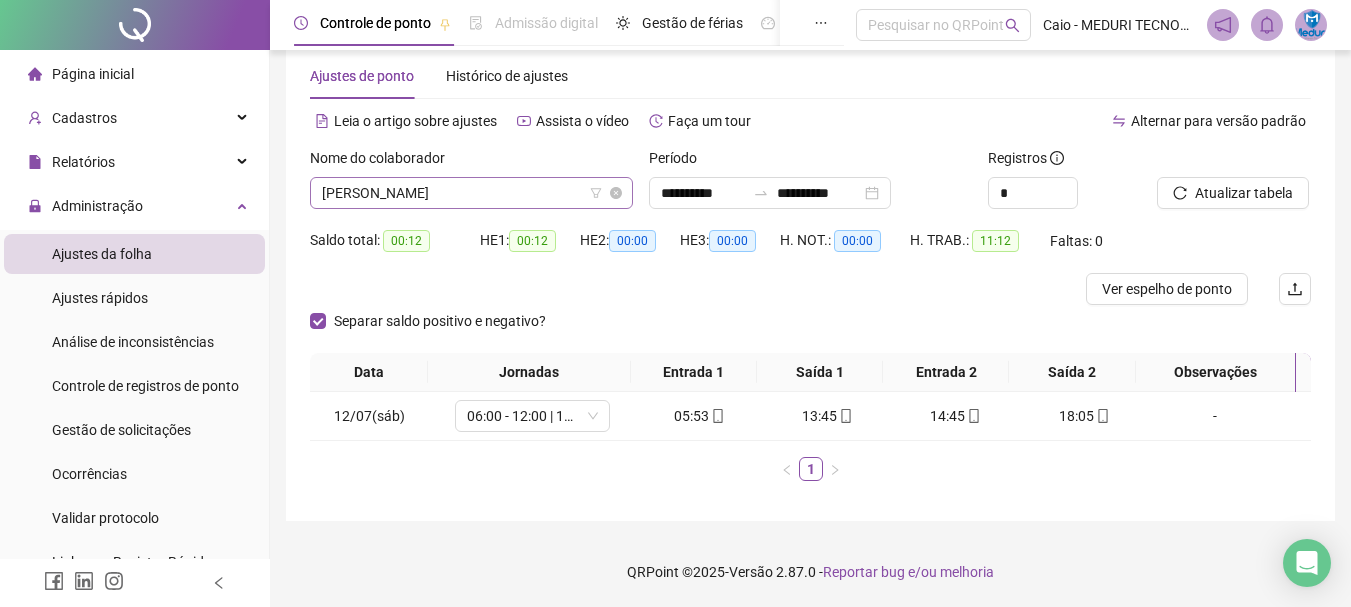 click on "[PERSON_NAME]" at bounding box center (471, 193) 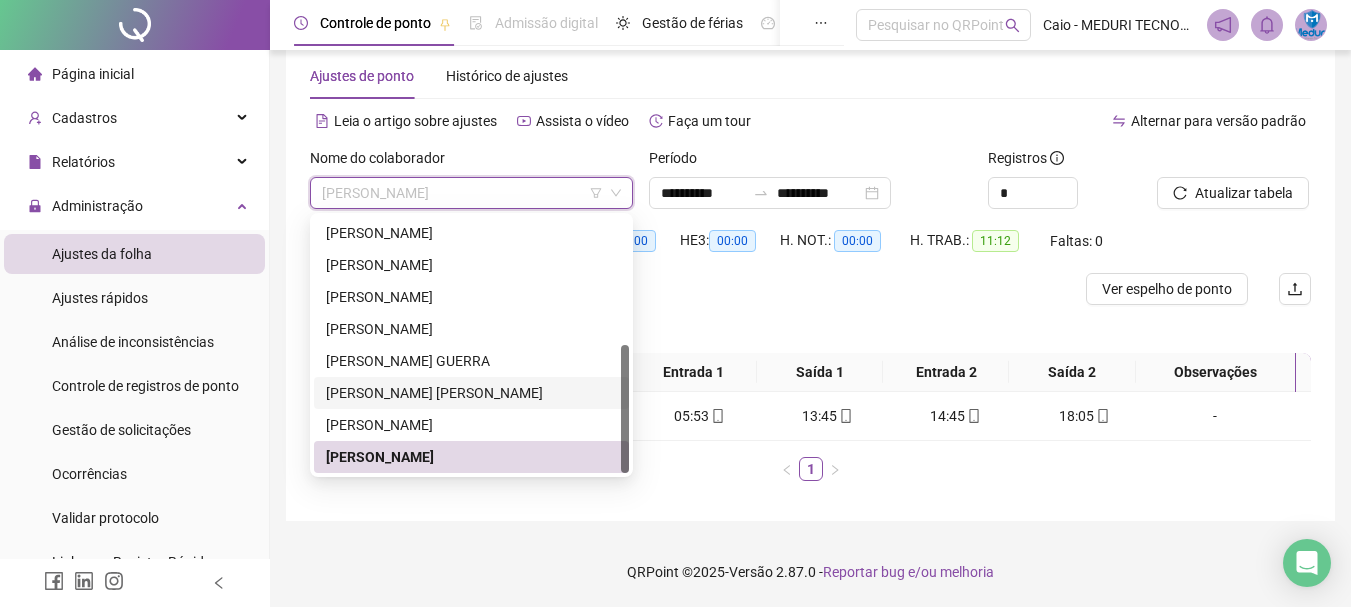 scroll, scrollTop: 256, scrollLeft: 0, axis: vertical 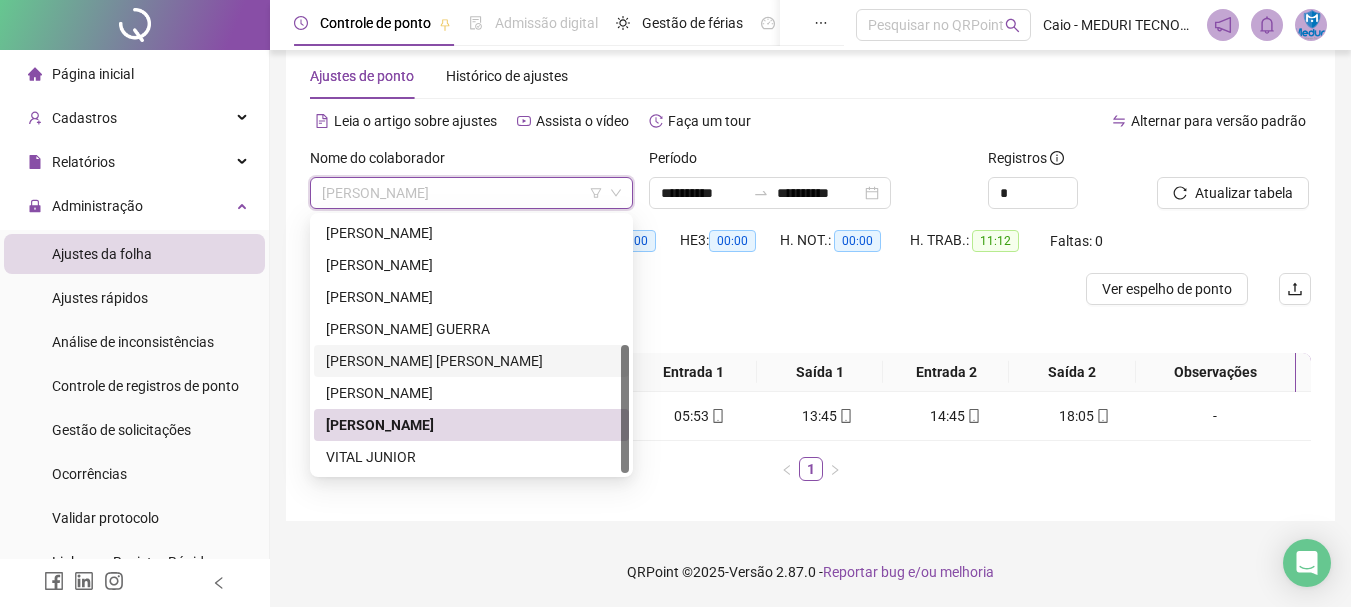 drag, startPoint x: 624, startPoint y: 406, endPoint x: 623, endPoint y: 433, distance: 27.018513 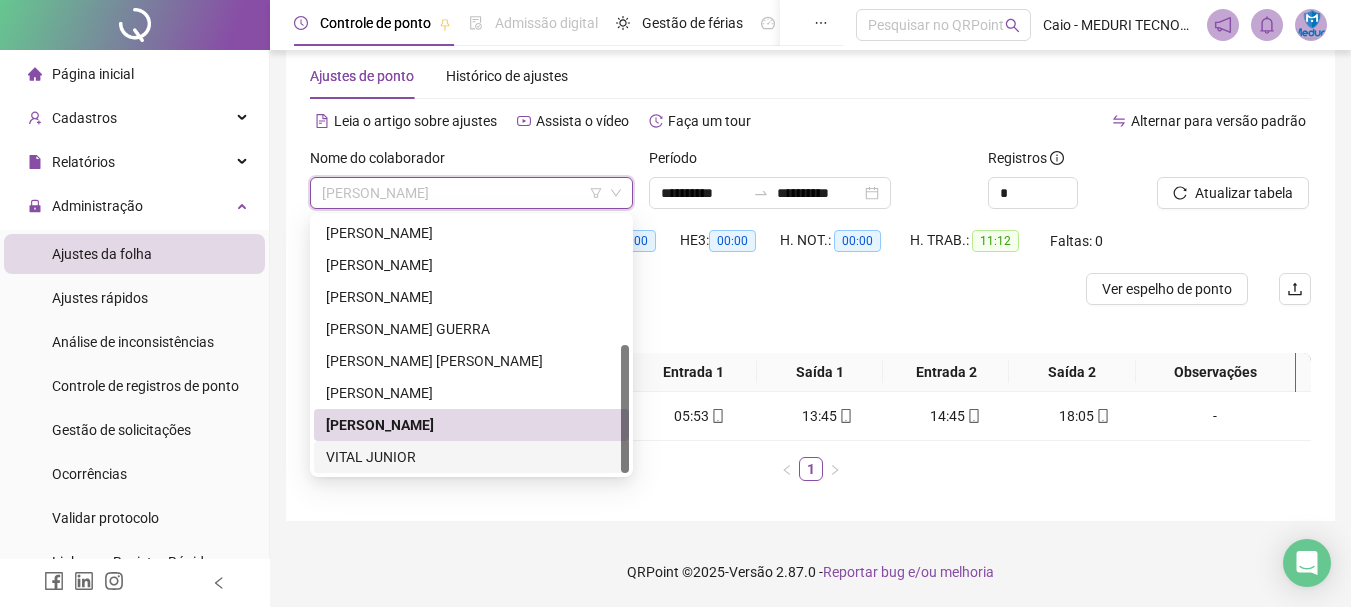 click on "VITAL JUNIOR" at bounding box center (471, 457) 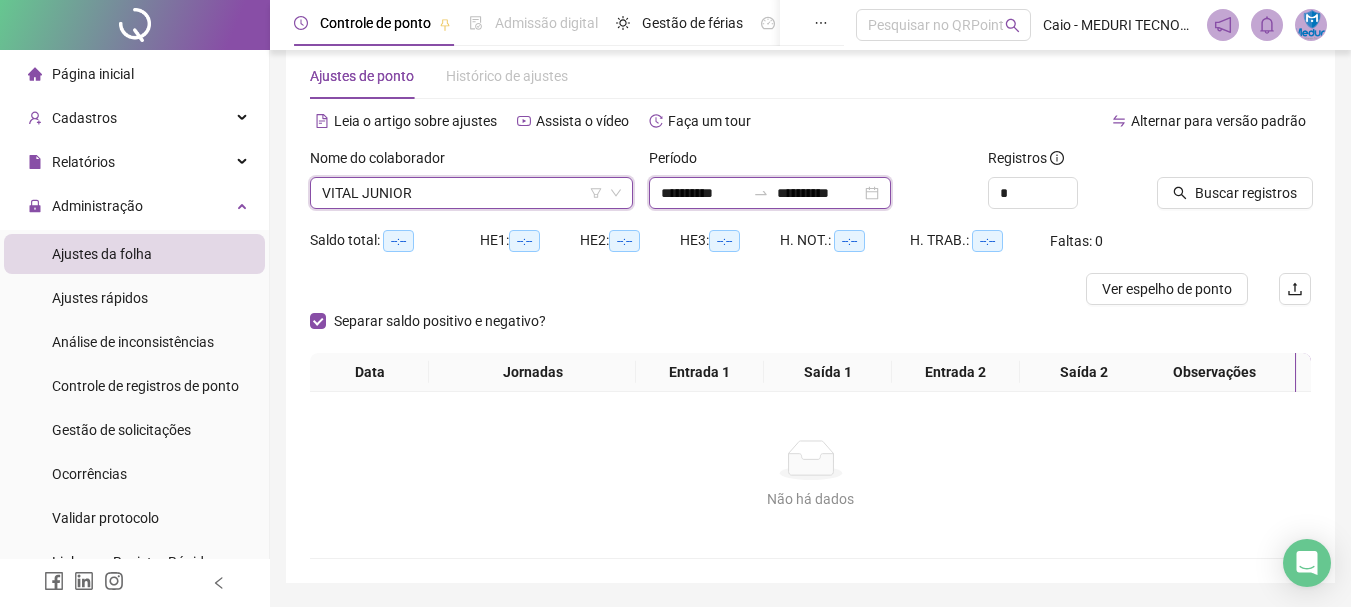 click on "**********" at bounding box center [703, 193] 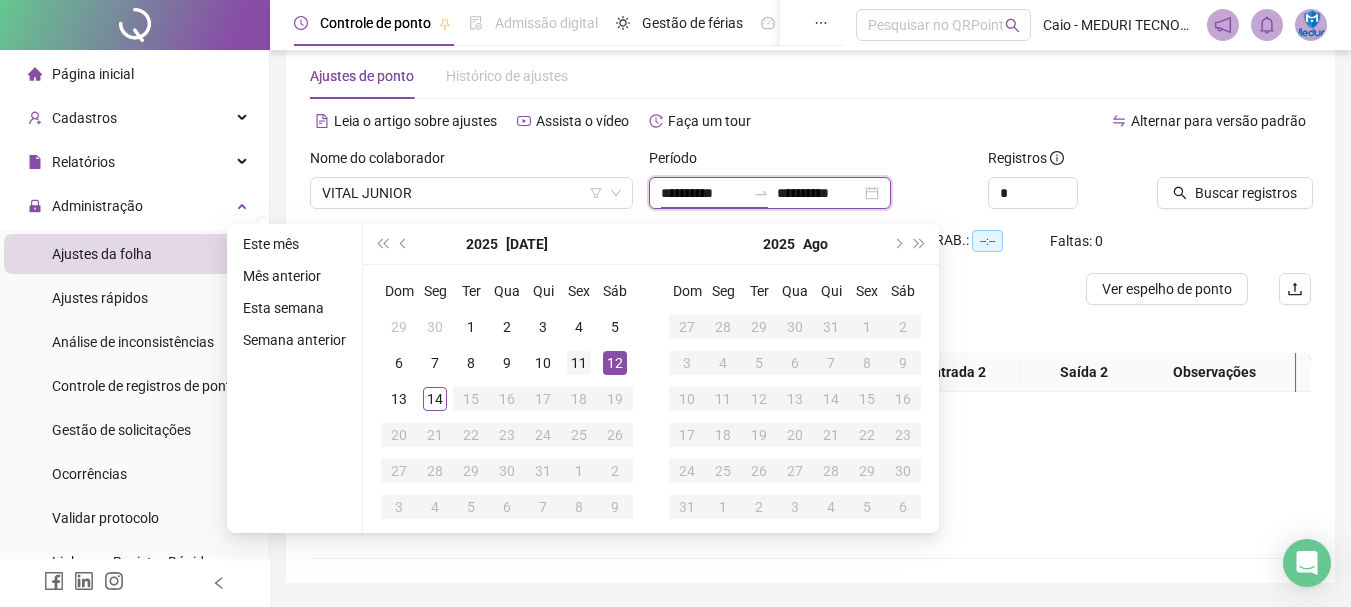 type on "**********" 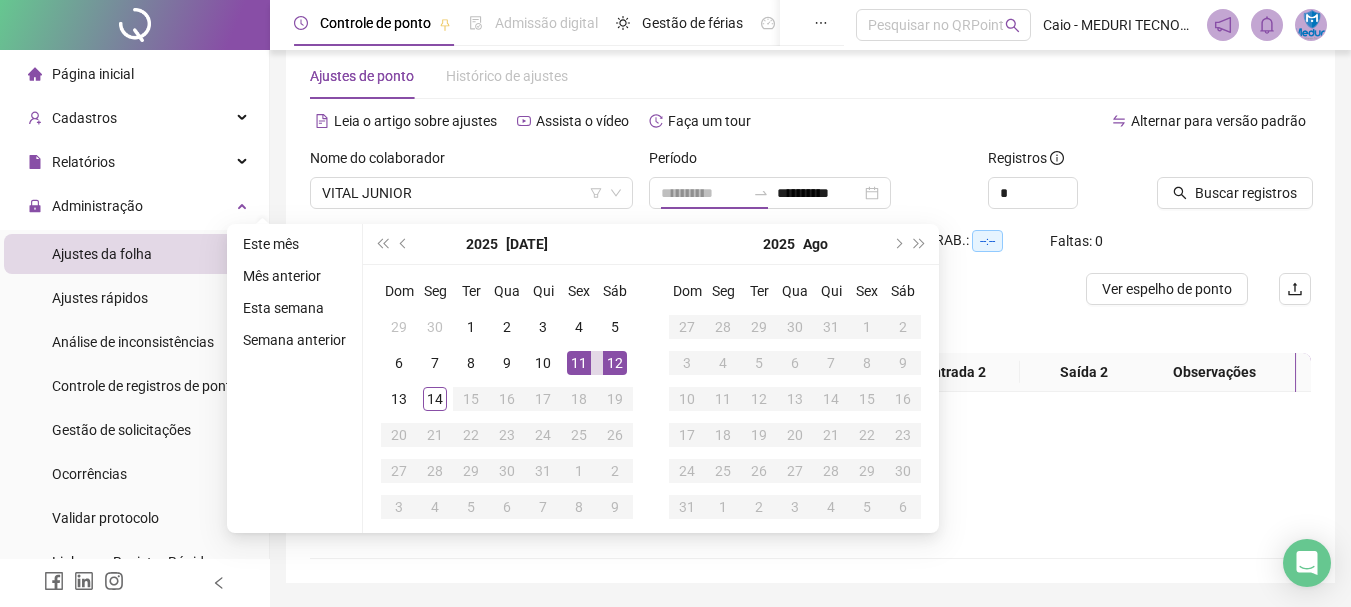 click on "11" at bounding box center (579, 363) 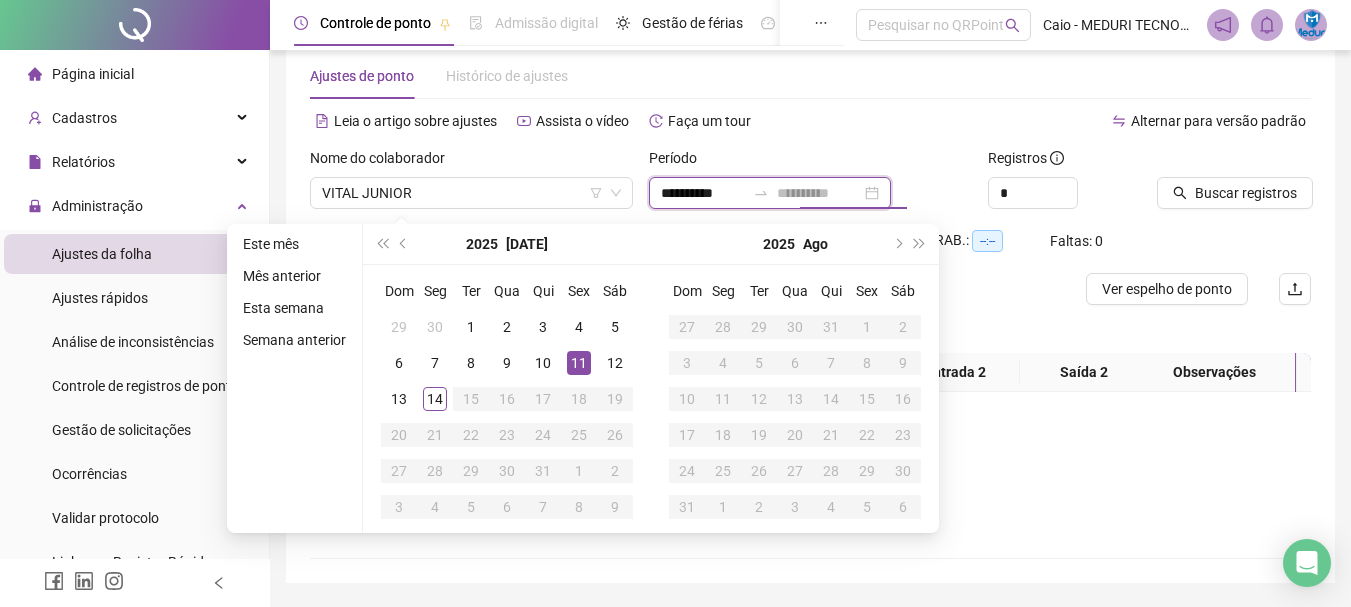 type on "**********" 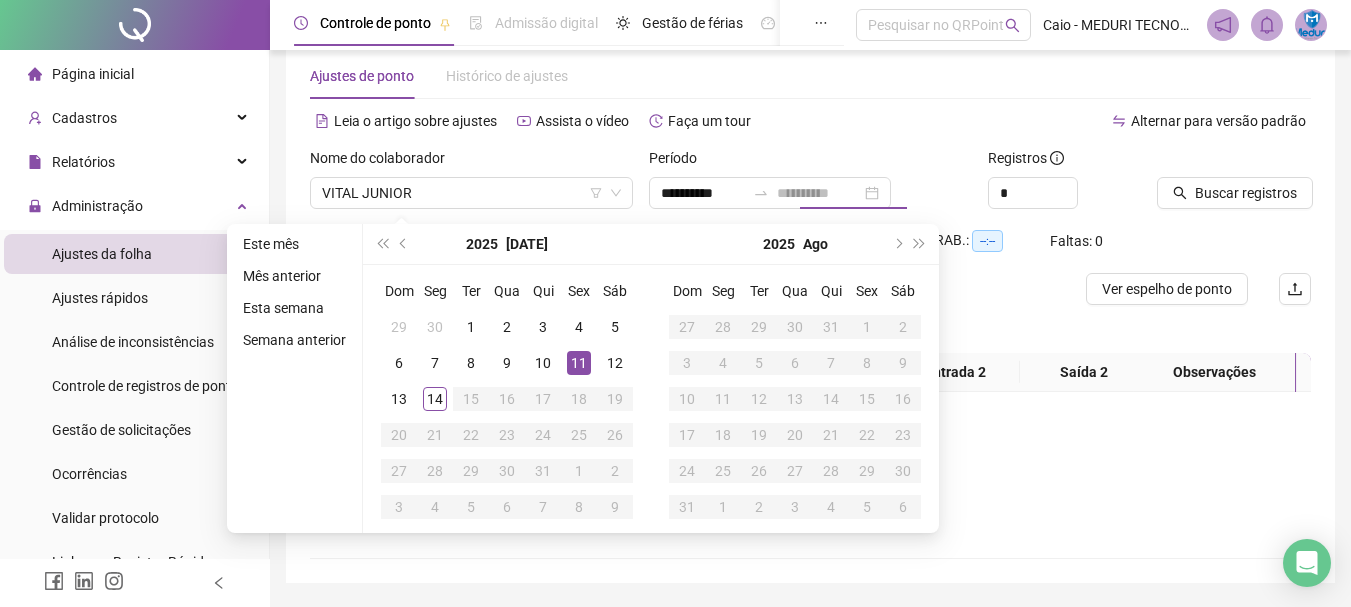 click on "11" at bounding box center [579, 363] 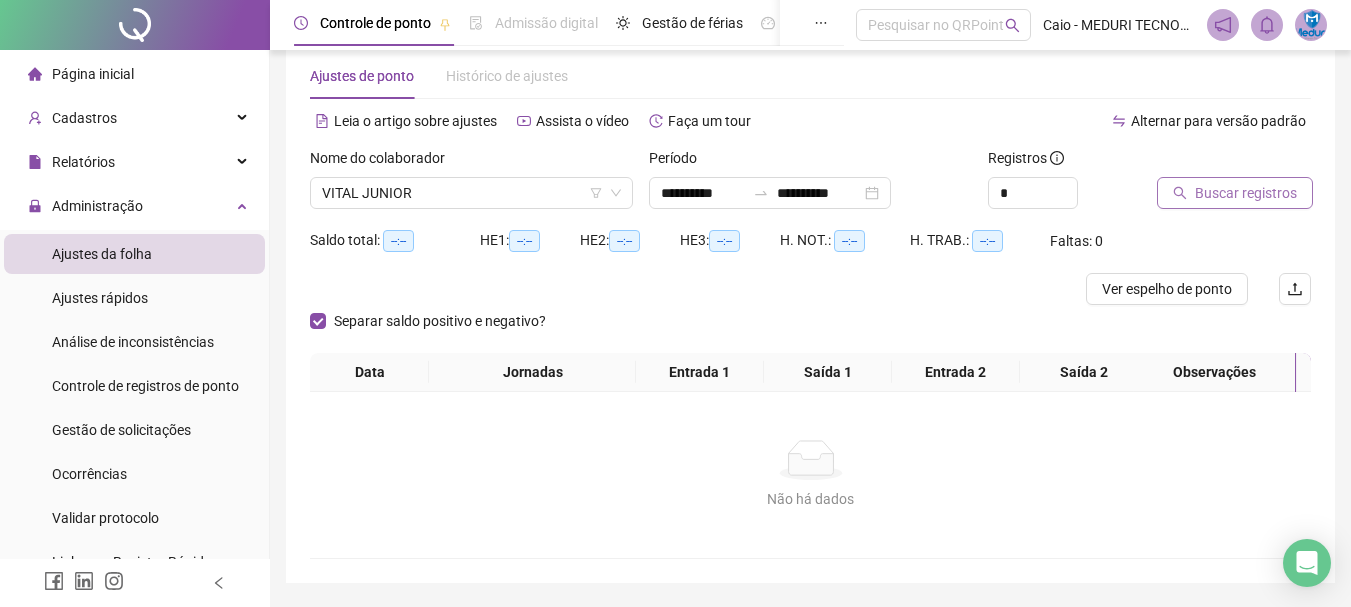 click on "Buscar registros" at bounding box center (1235, 193) 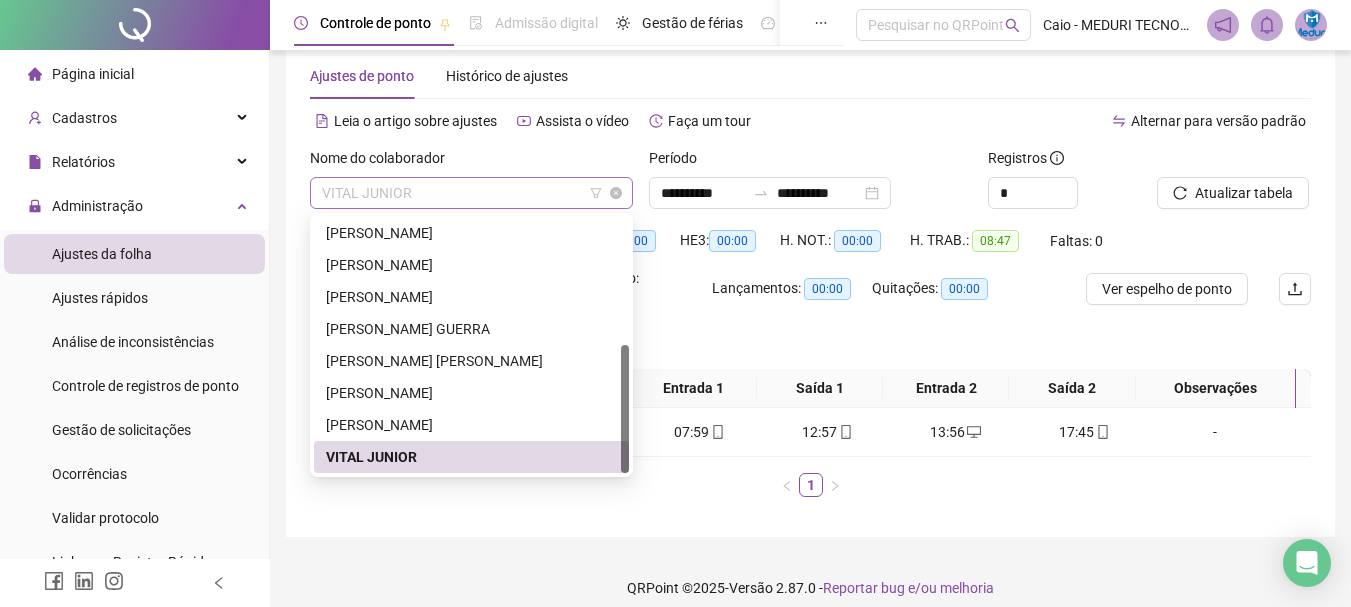click on "VITAL JUNIOR" at bounding box center (471, 193) 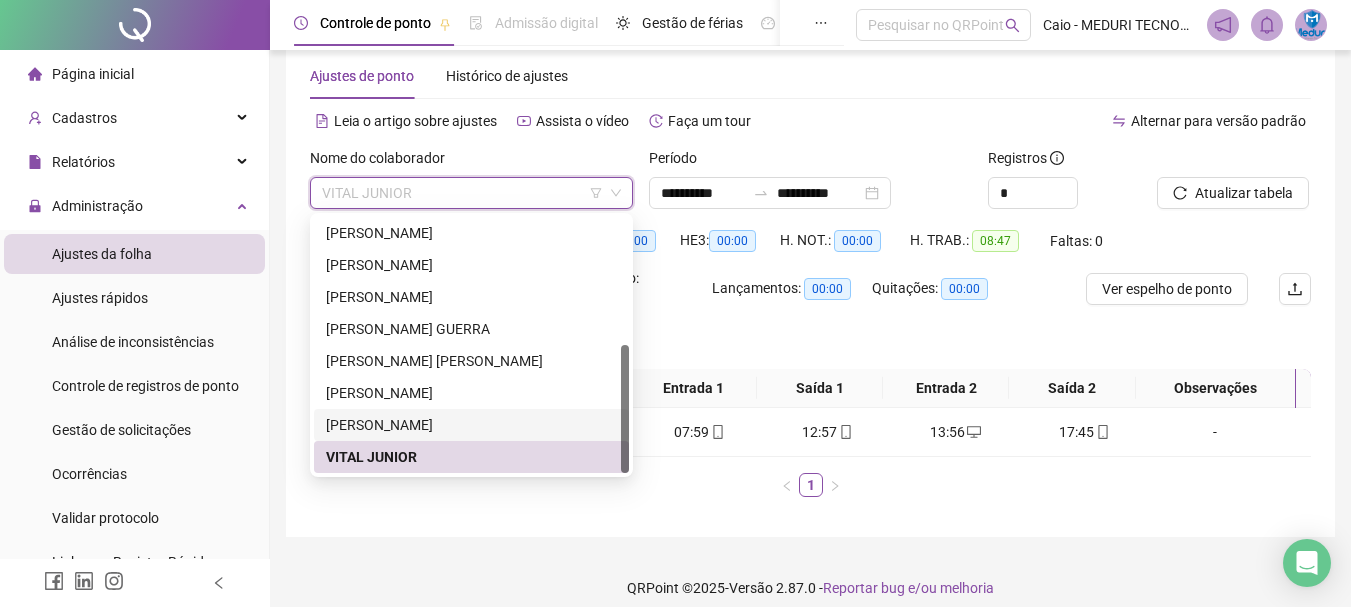 click on "[PERSON_NAME]" at bounding box center (471, 425) 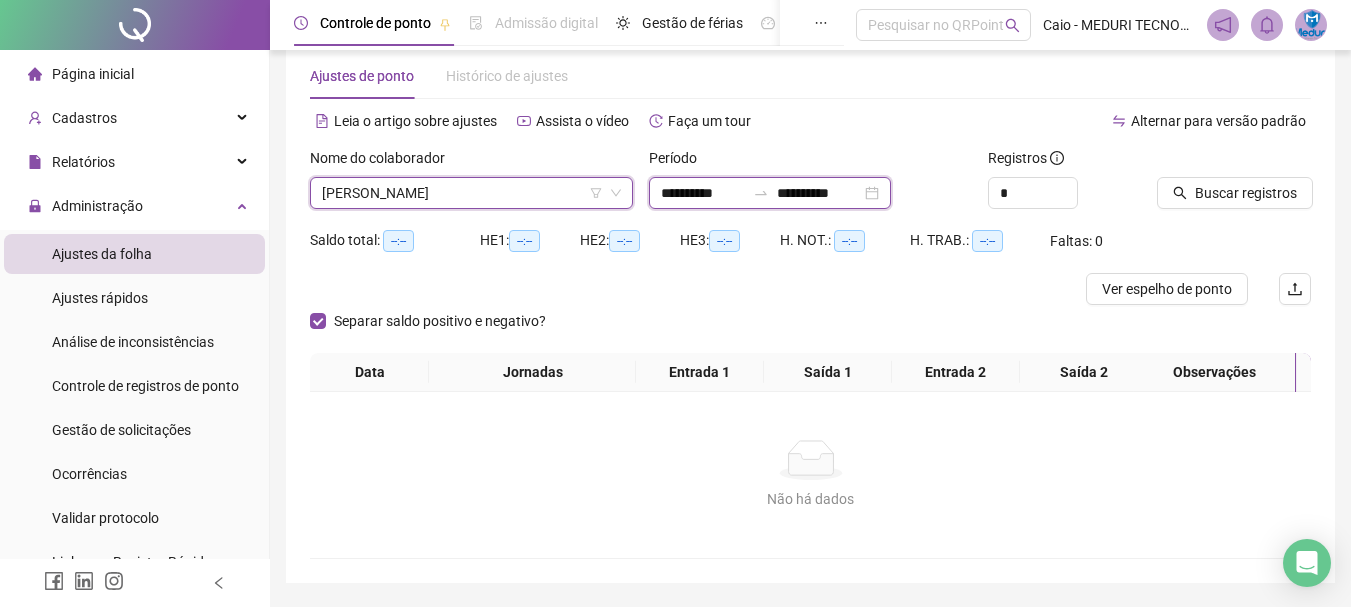 click on "**********" at bounding box center [703, 193] 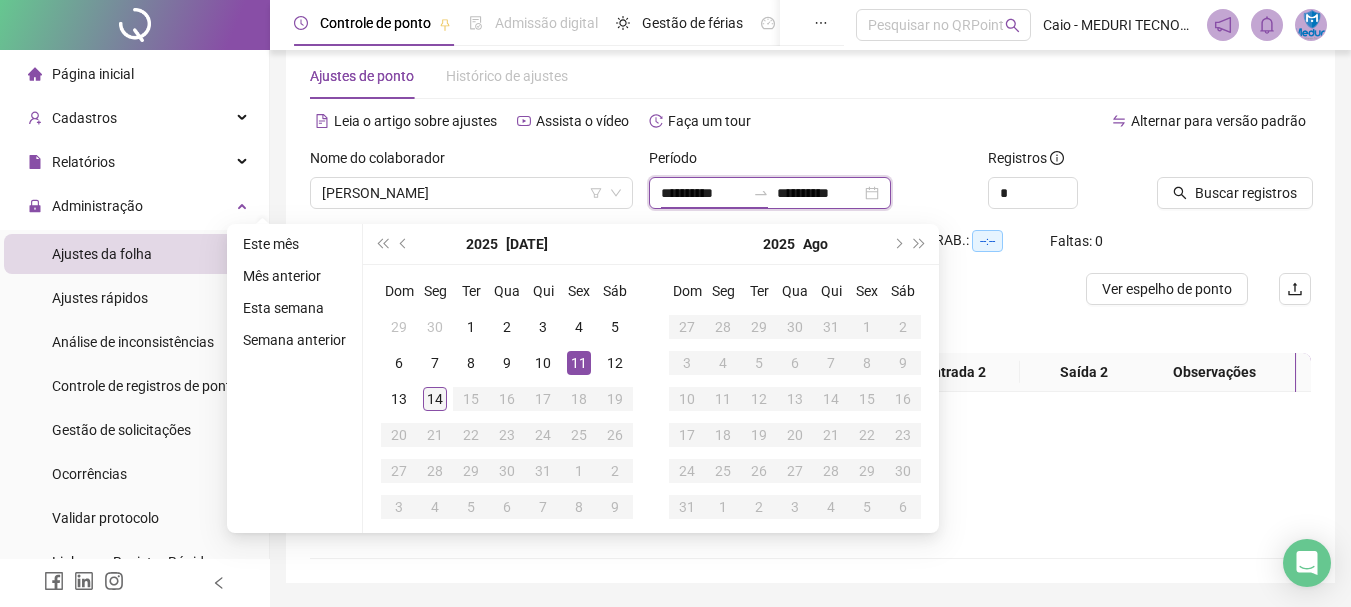 type on "**********" 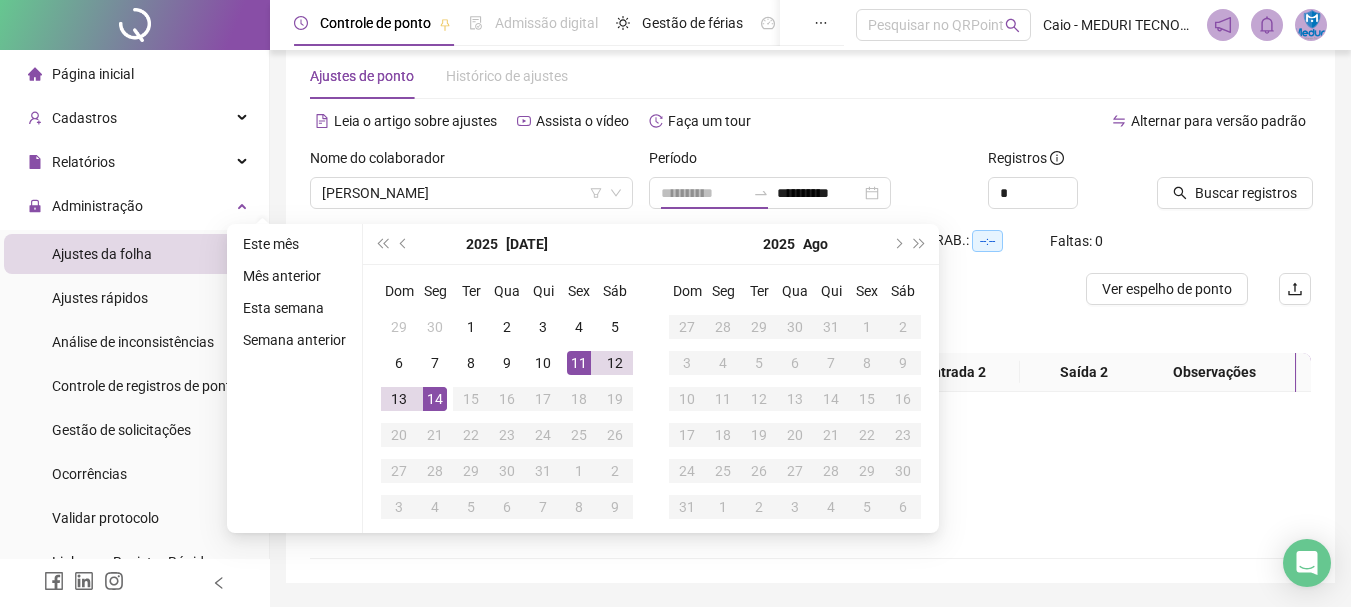 click on "14" at bounding box center (435, 399) 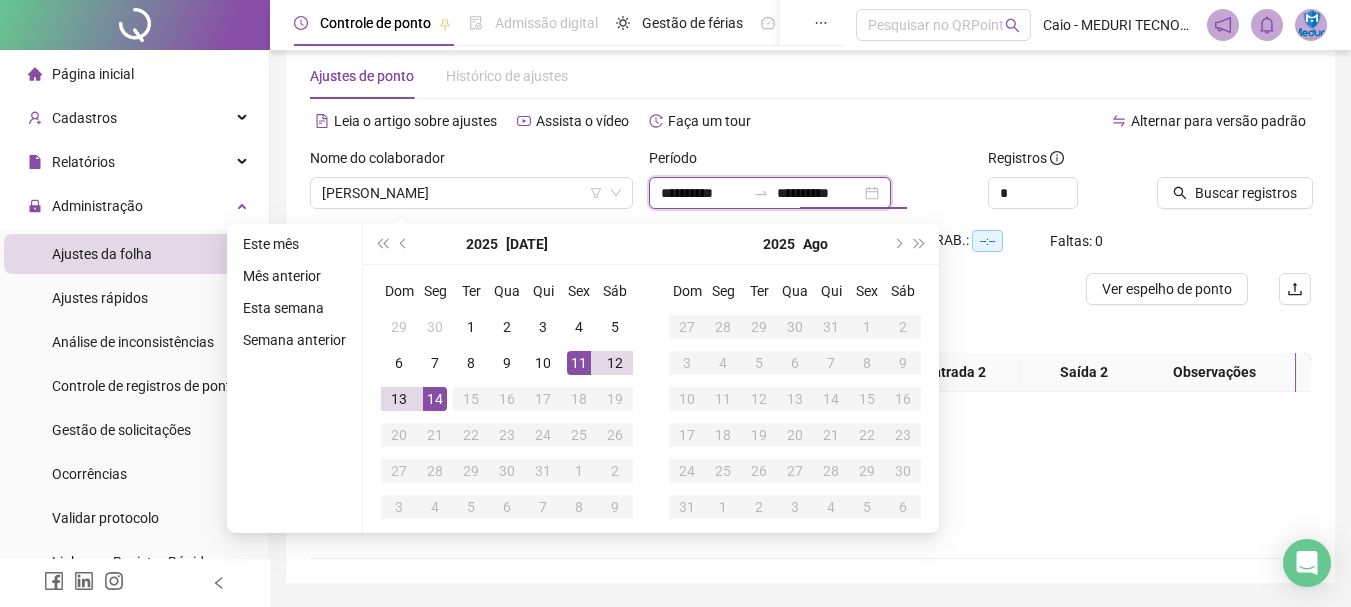 type on "**********" 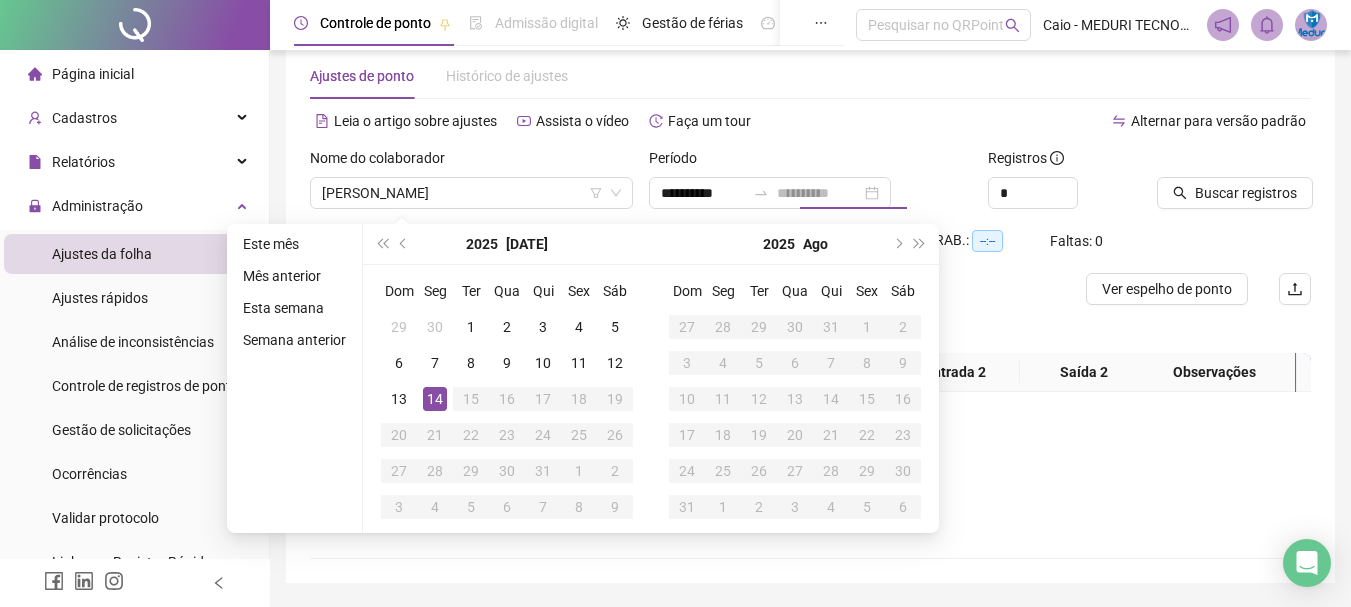 click on "14" at bounding box center (435, 399) 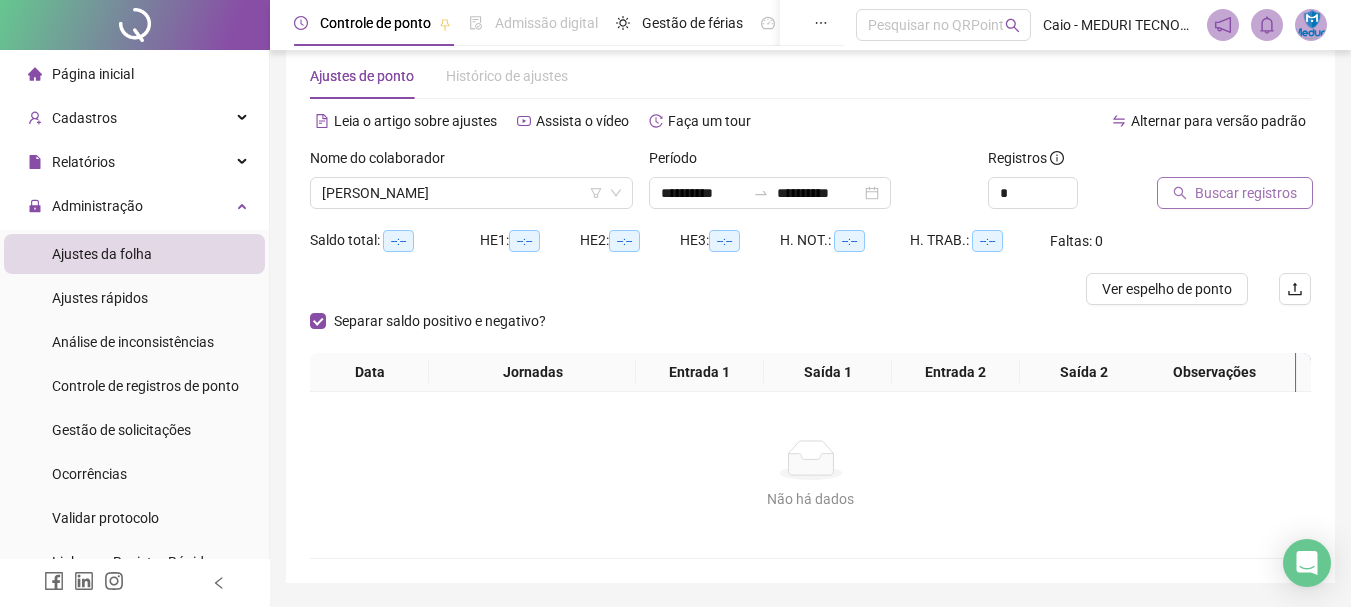 click on "Buscar registros" at bounding box center [1246, 193] 